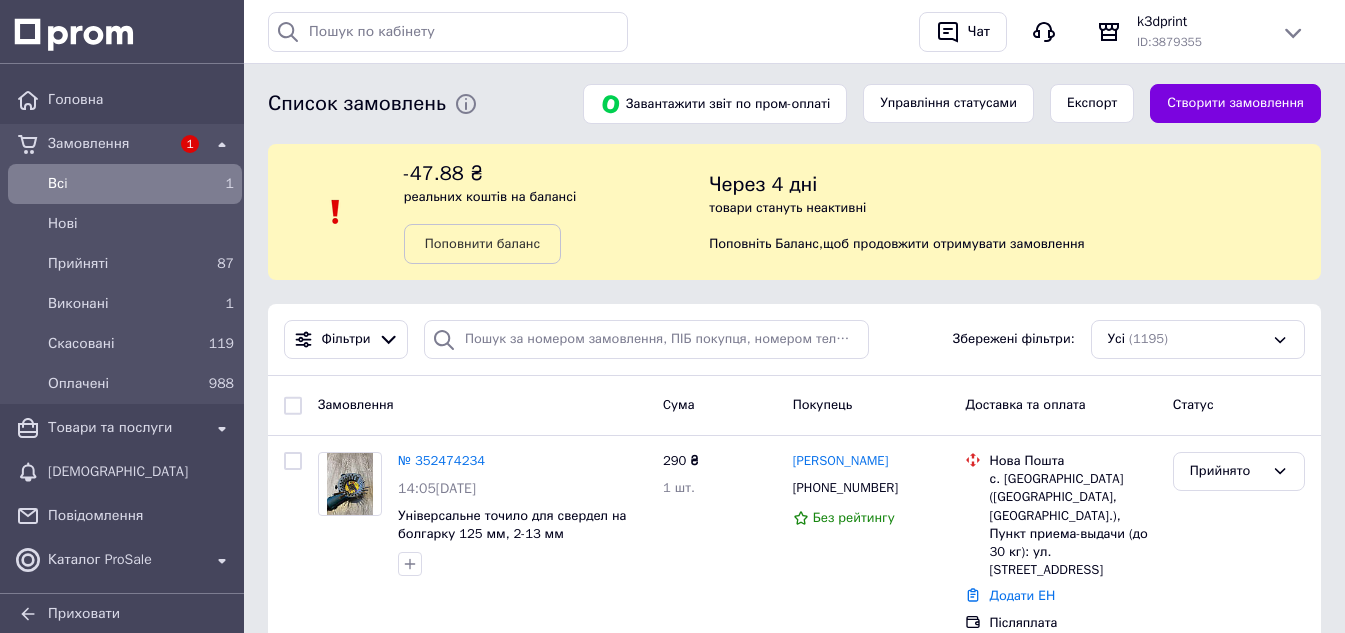 scroll, scrollTop: 0, scrollLeft: 0, axis: both 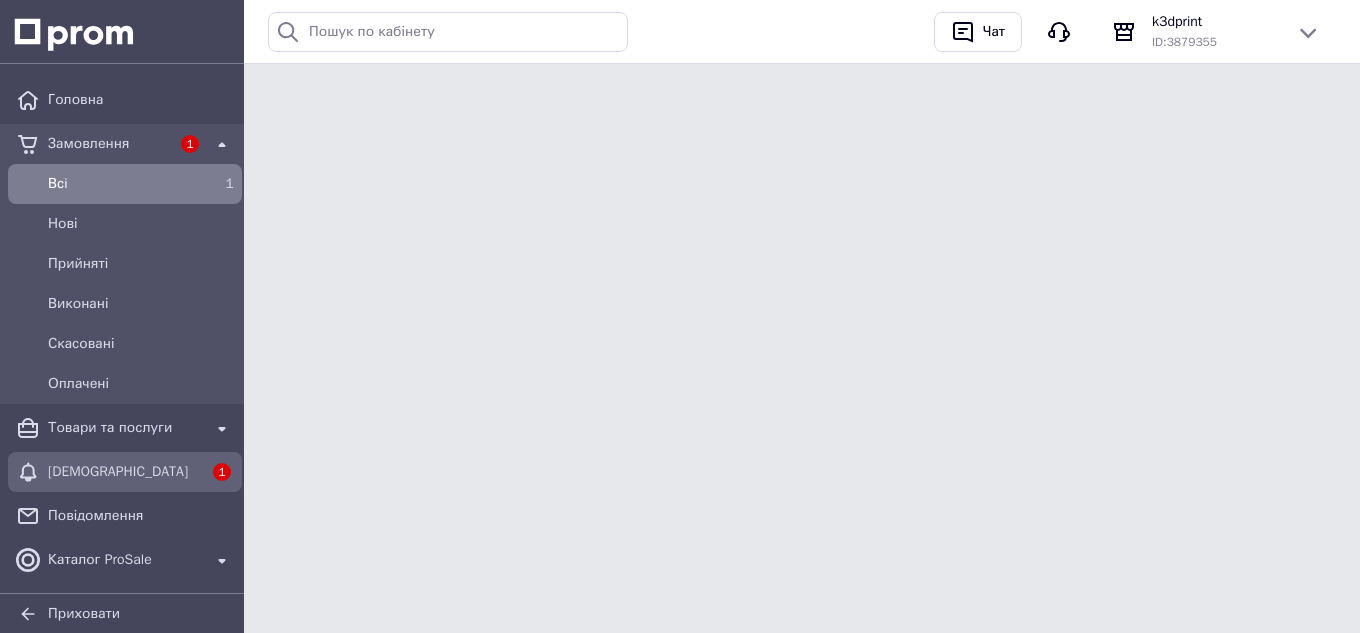click on "[DEMOGRAPHIC_DATA]" at bounding box center [125, 472] 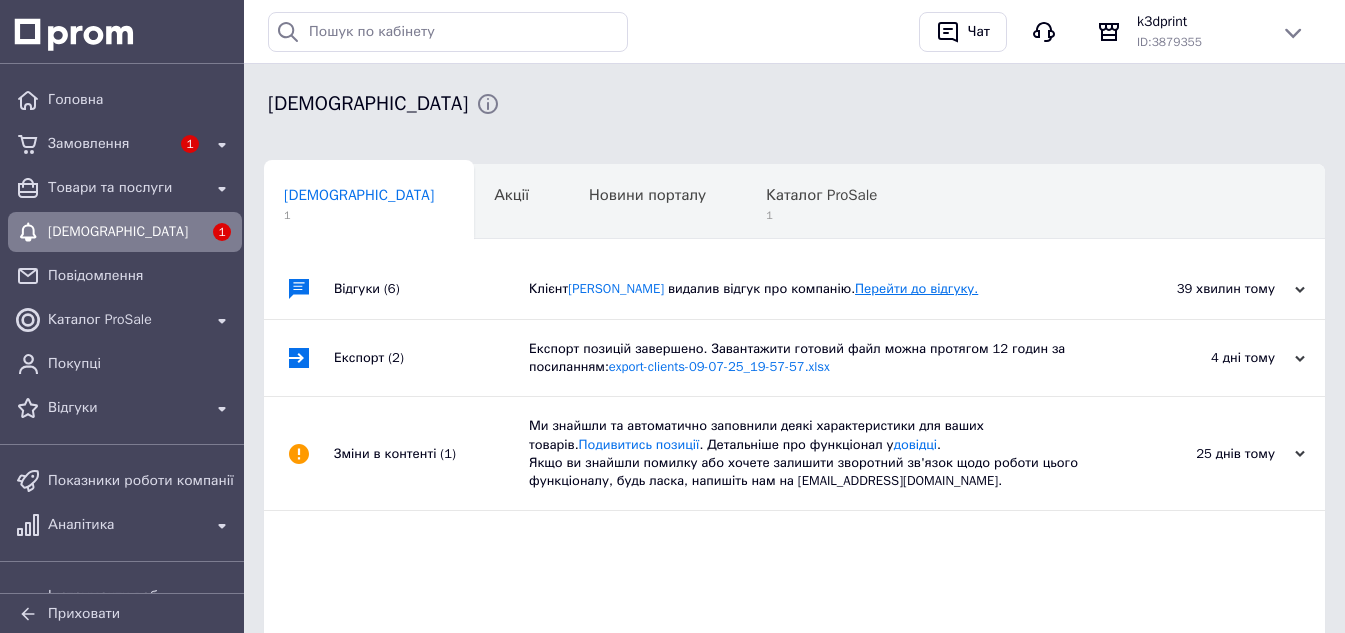 click on "Перейти до відгуку." at bounding box center (916, 288) 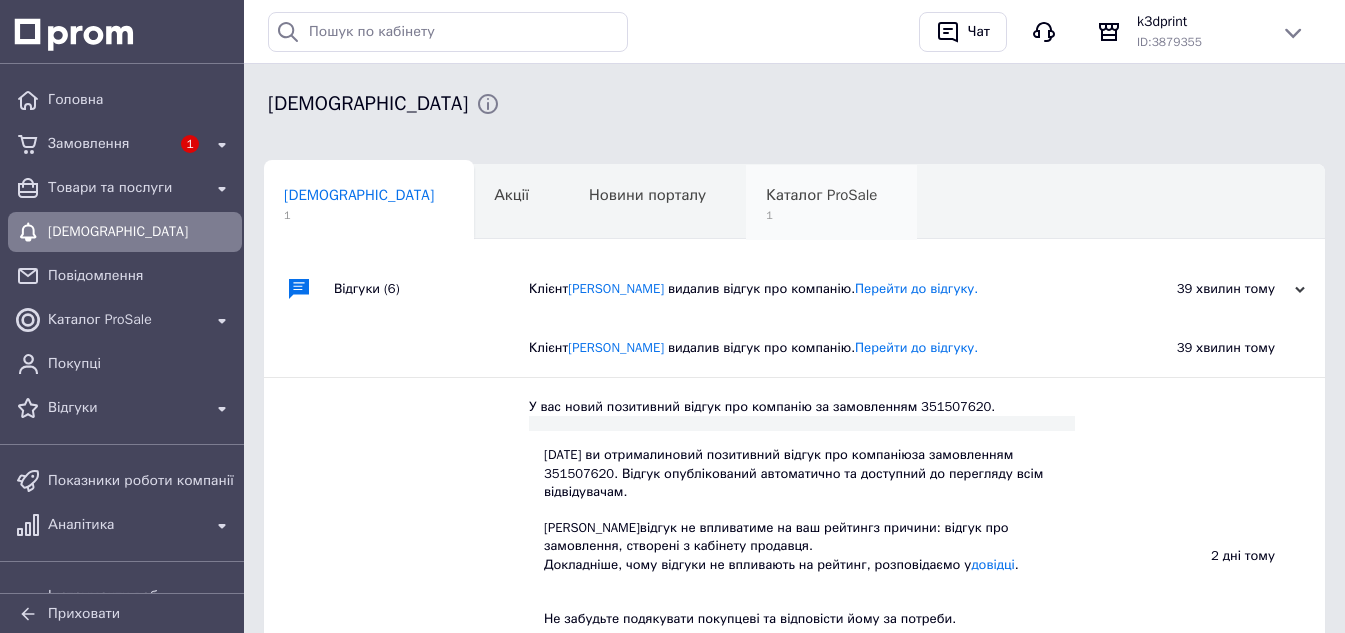 click on "Каталог ProSale" at bounding box center [821, 195] 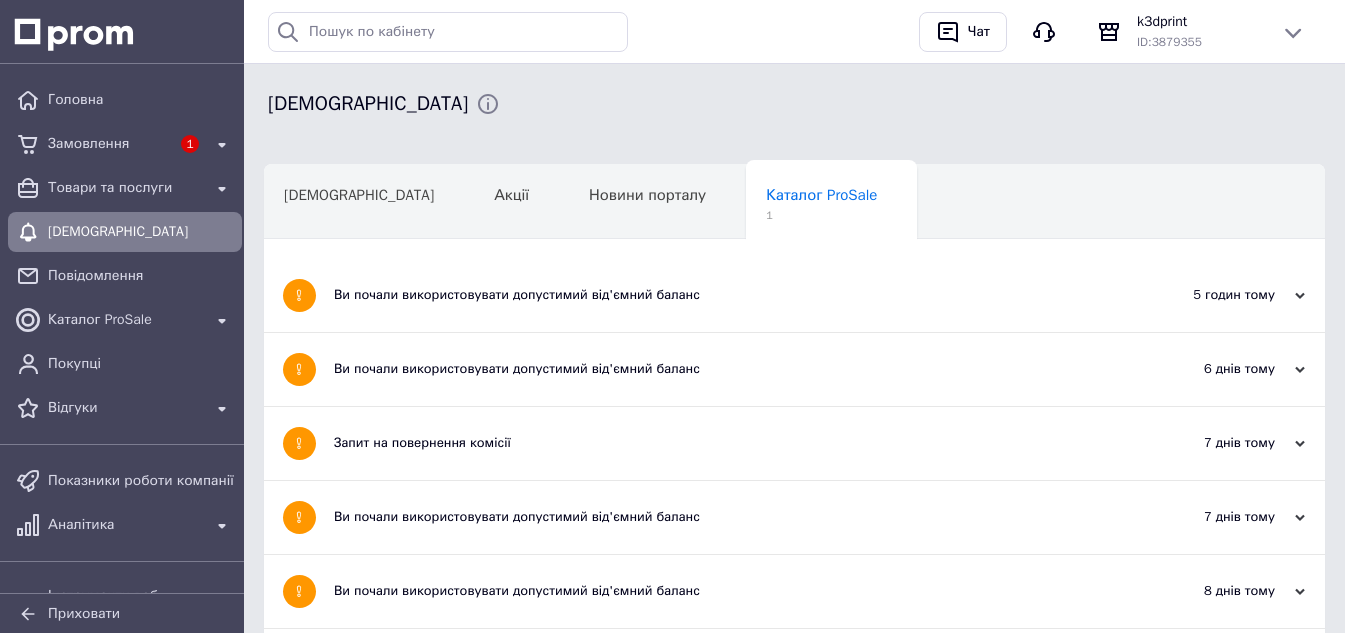 click on "Ви почали використовувати допустимий від'ємний баланс" at bounding box center [719, 295] 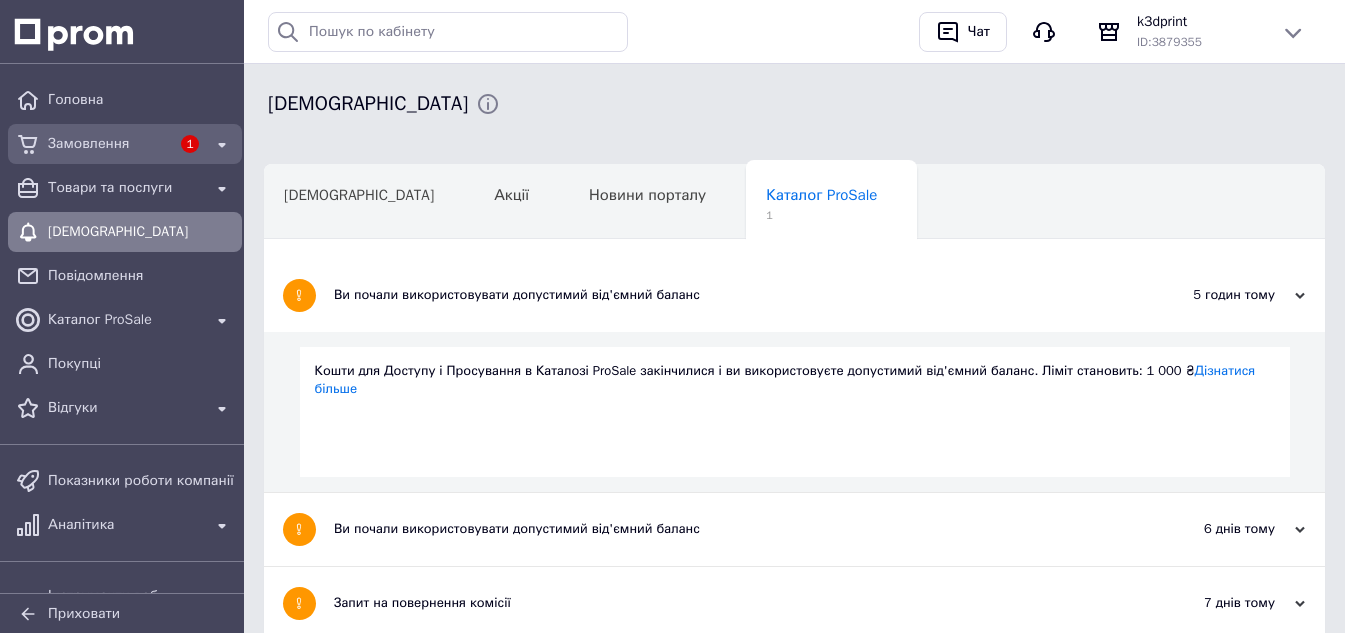 click on "Замовлення" at bounding box center (109, 144) 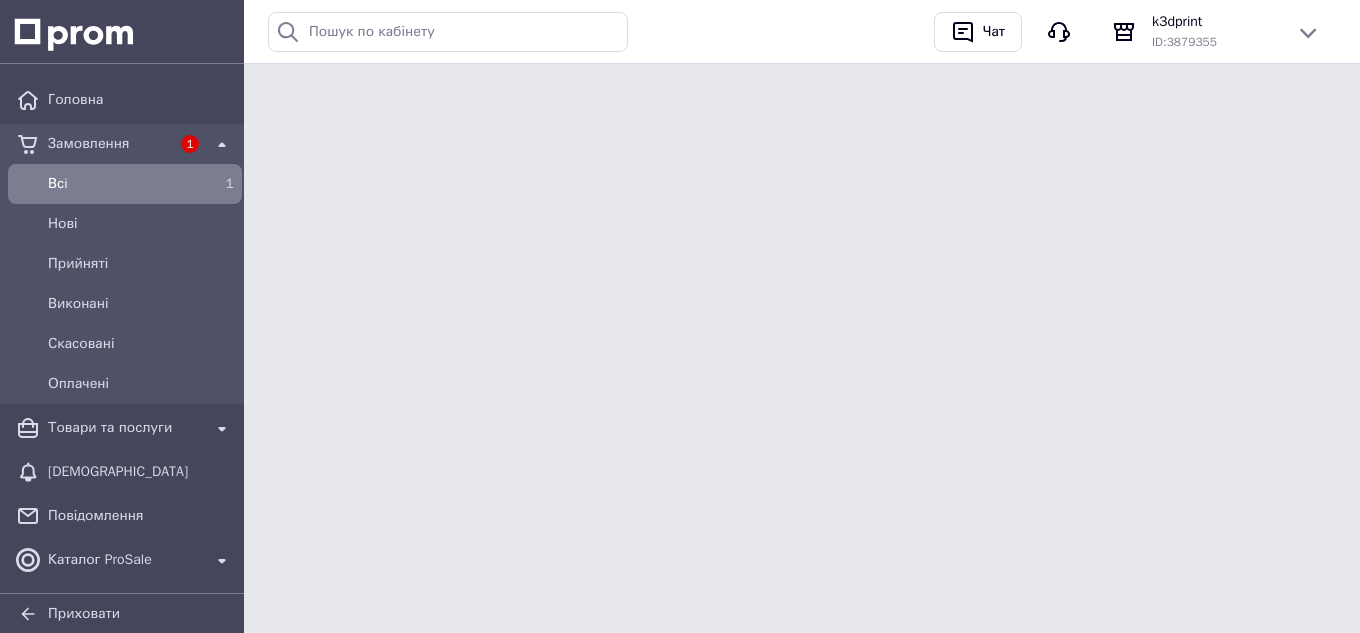 click on "Всi 1" at bounding box center (125, 184) 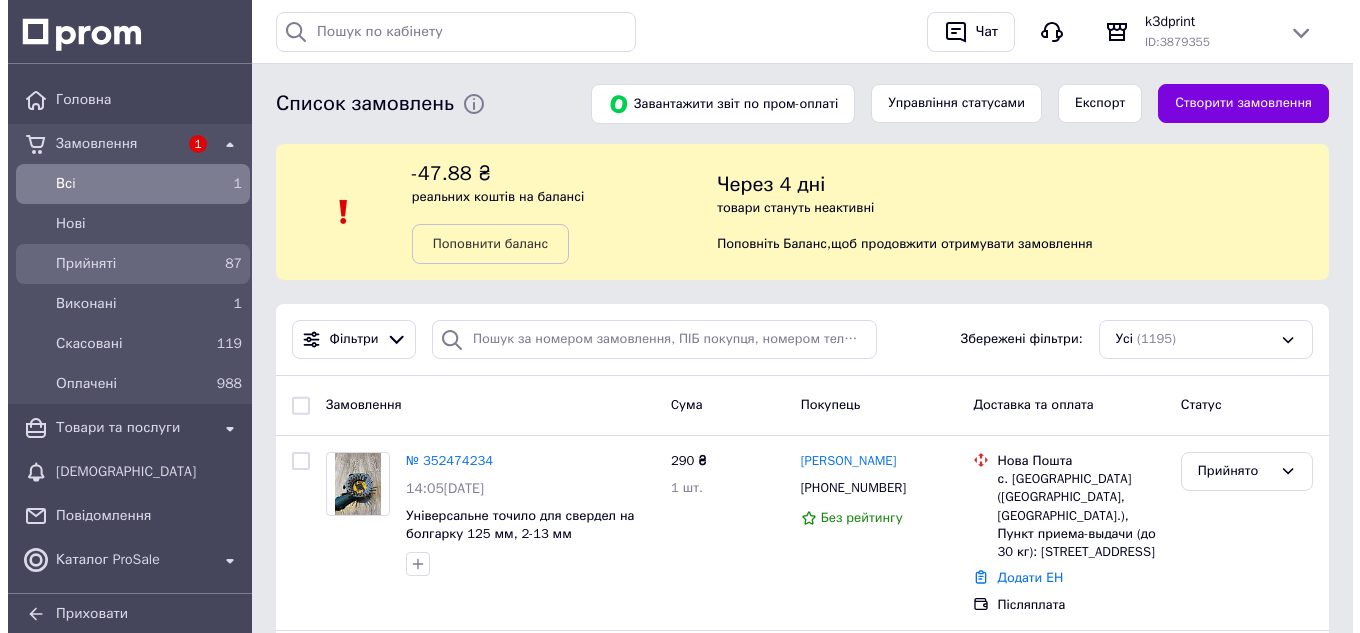 scroll, scrollTop: 300, scrollLeft: 0, axis: vertical 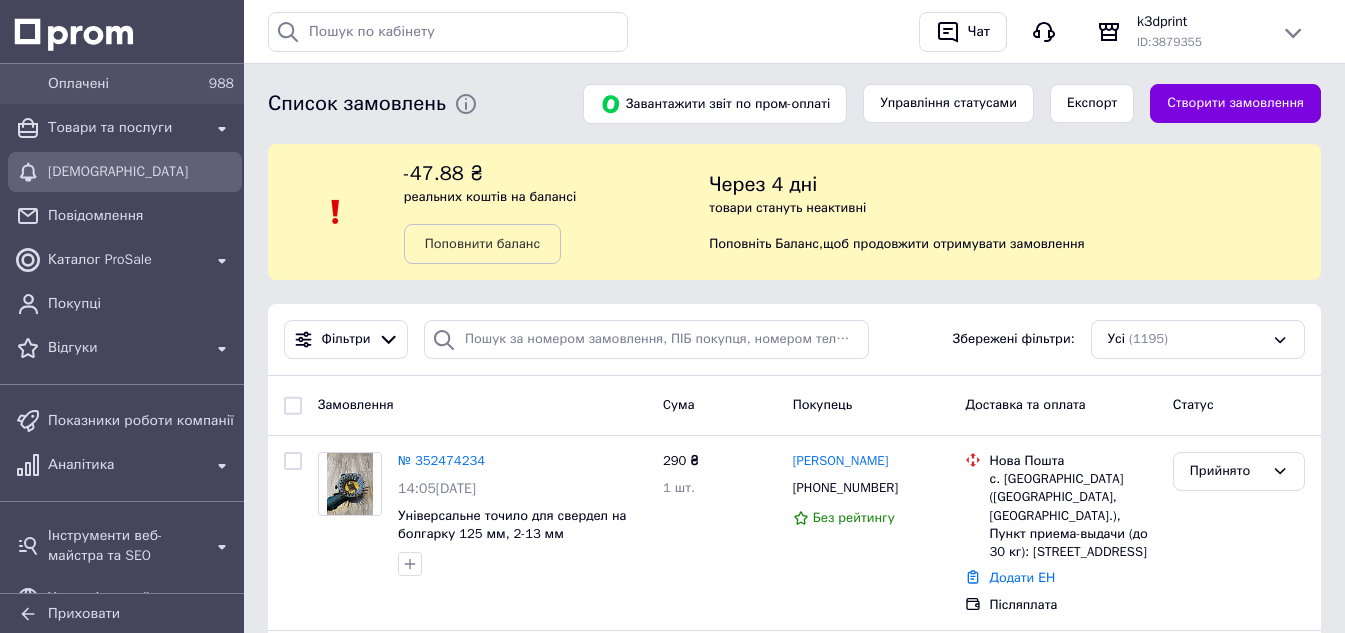 click on "[DEMOGRAPHIC_DATA]" at bounding box center [125, 172] 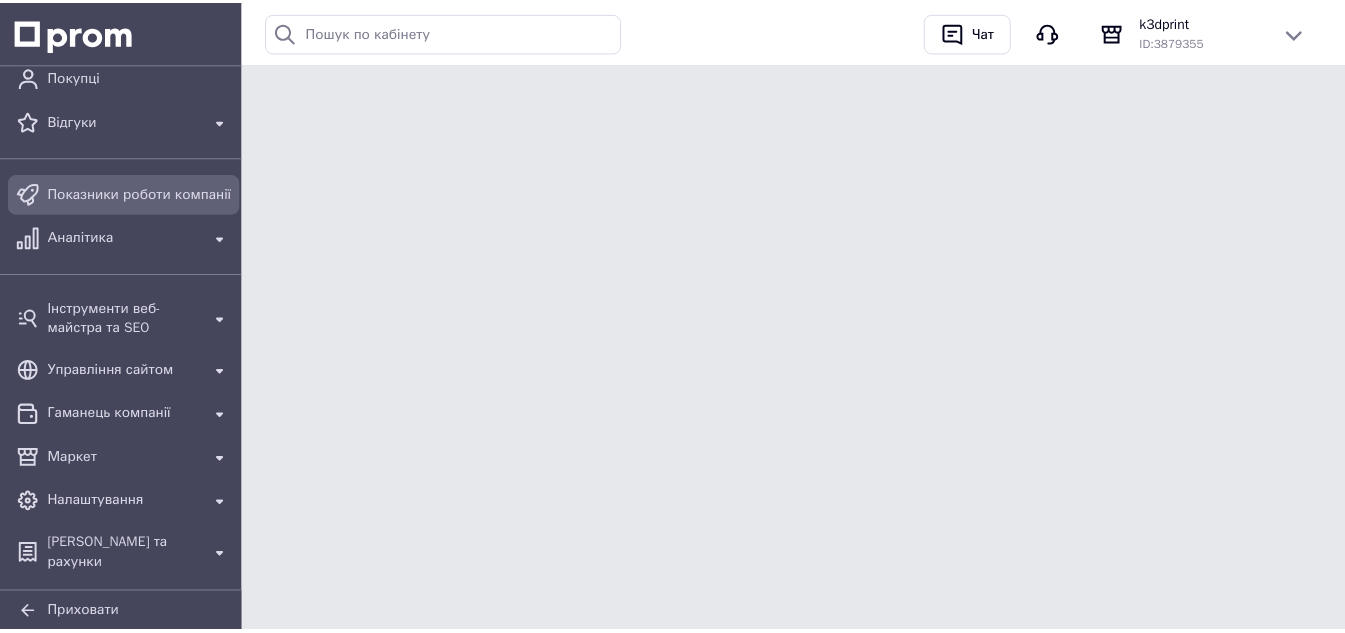 scroll, scrollTop: 277, scrollLeft: 0, axis: vertical 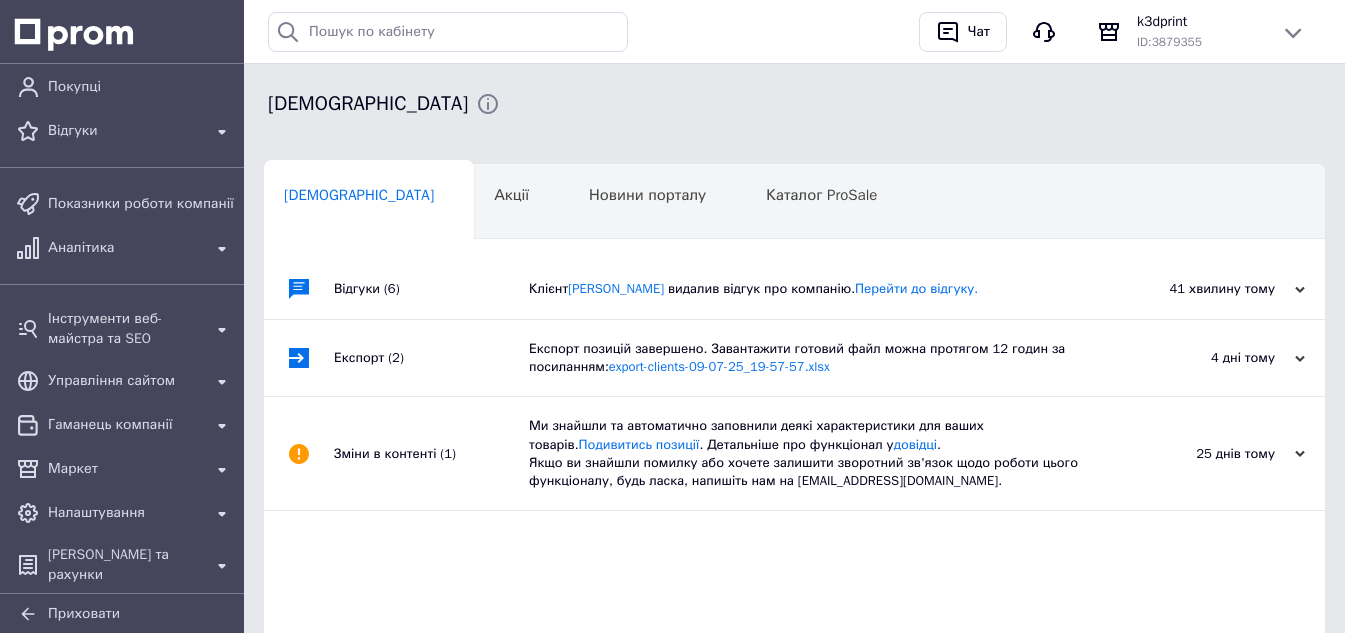 click on "Відгуки   (6)" at bounding box center [431, 289] 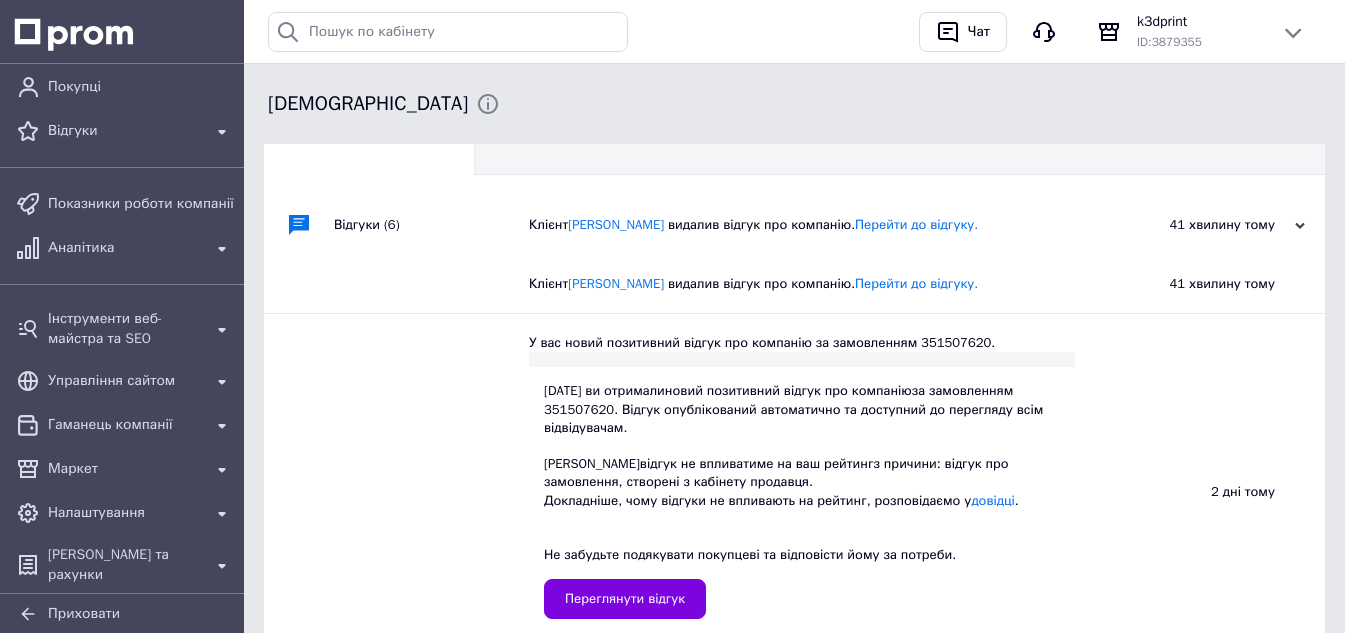 scroll, scrollTop: 100, scrollLeft: 0, axis: vertical 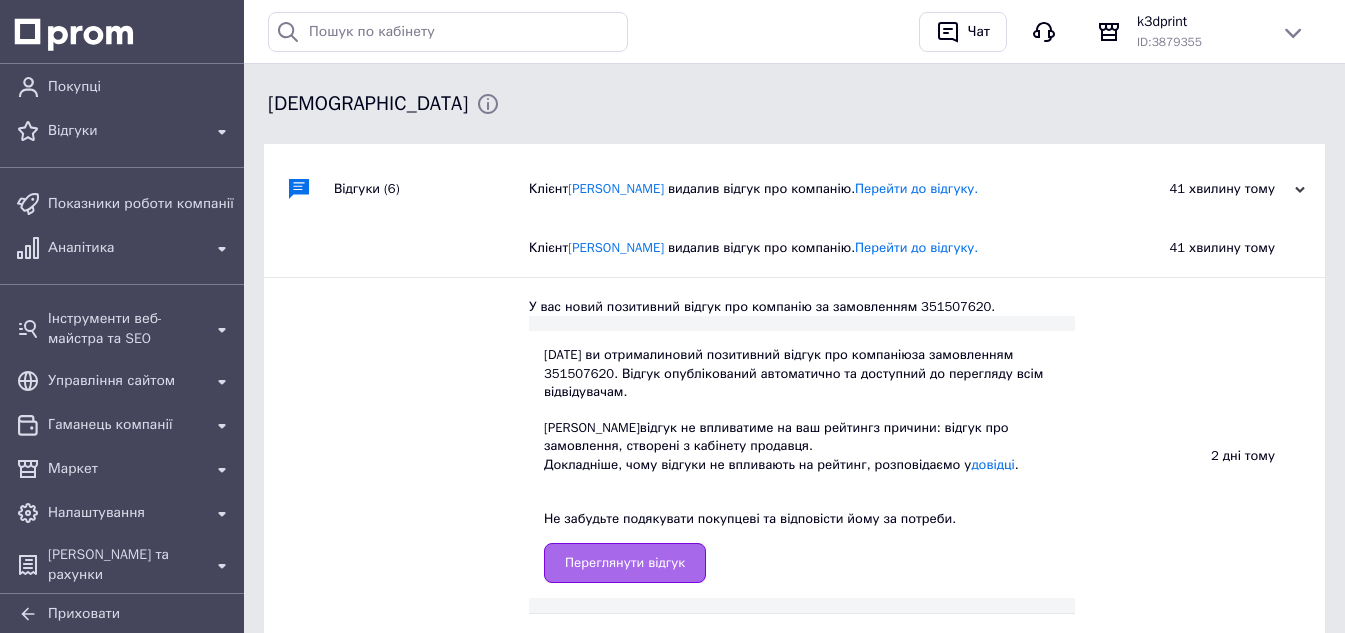 click on "Переглянути відгук" at bounding box center [625, 563] 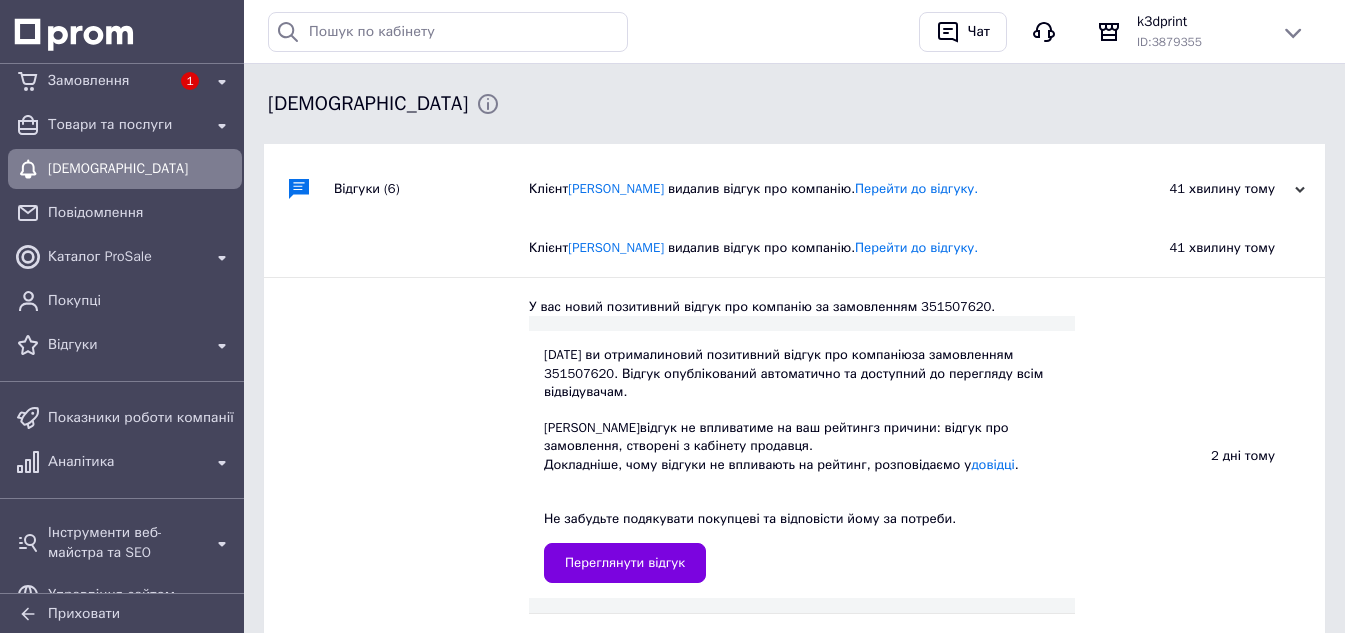 scroll, scrollTop: 0, scrollLeft: 0, axis: both 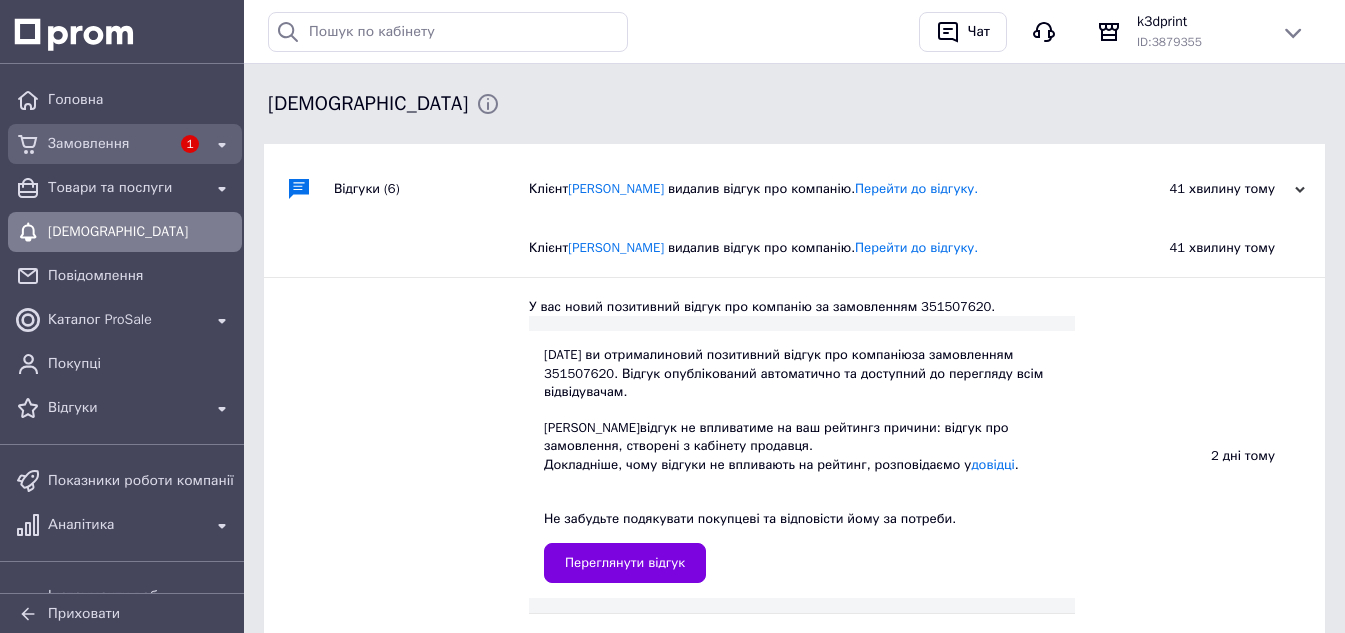 click on "Замовлення" at bounding box center (109, 144) 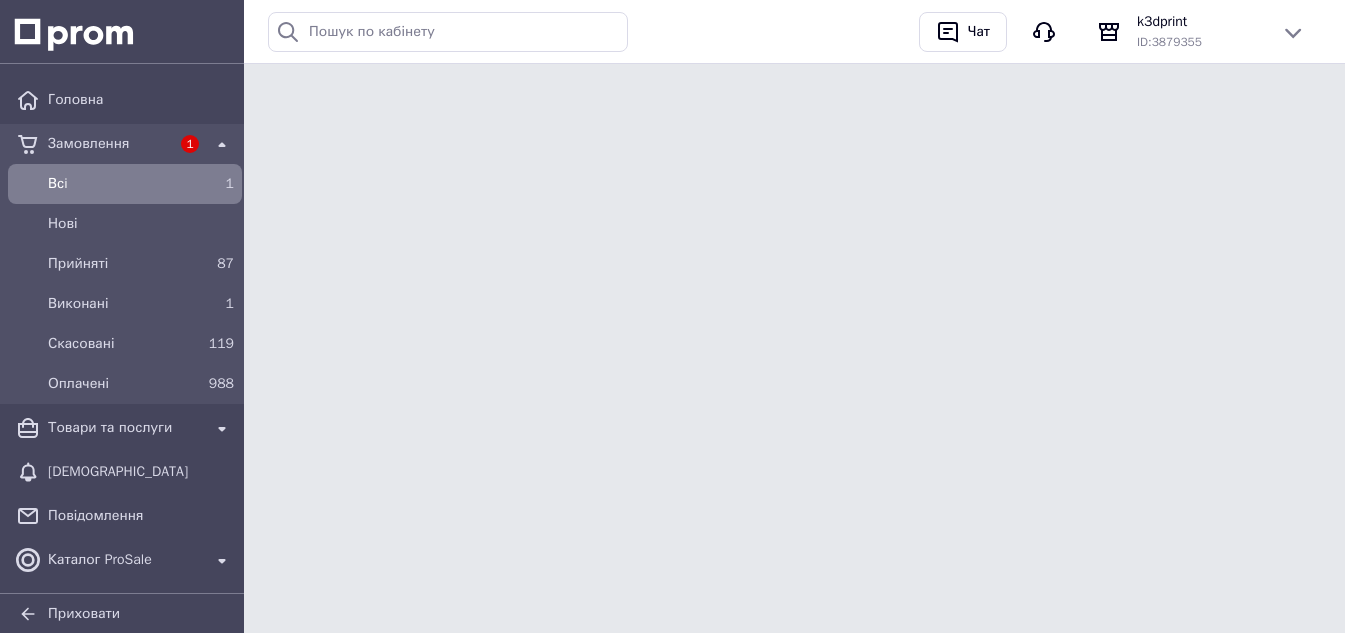 scroll, scrollTop: 0, scrollLeft: 0, axis: both 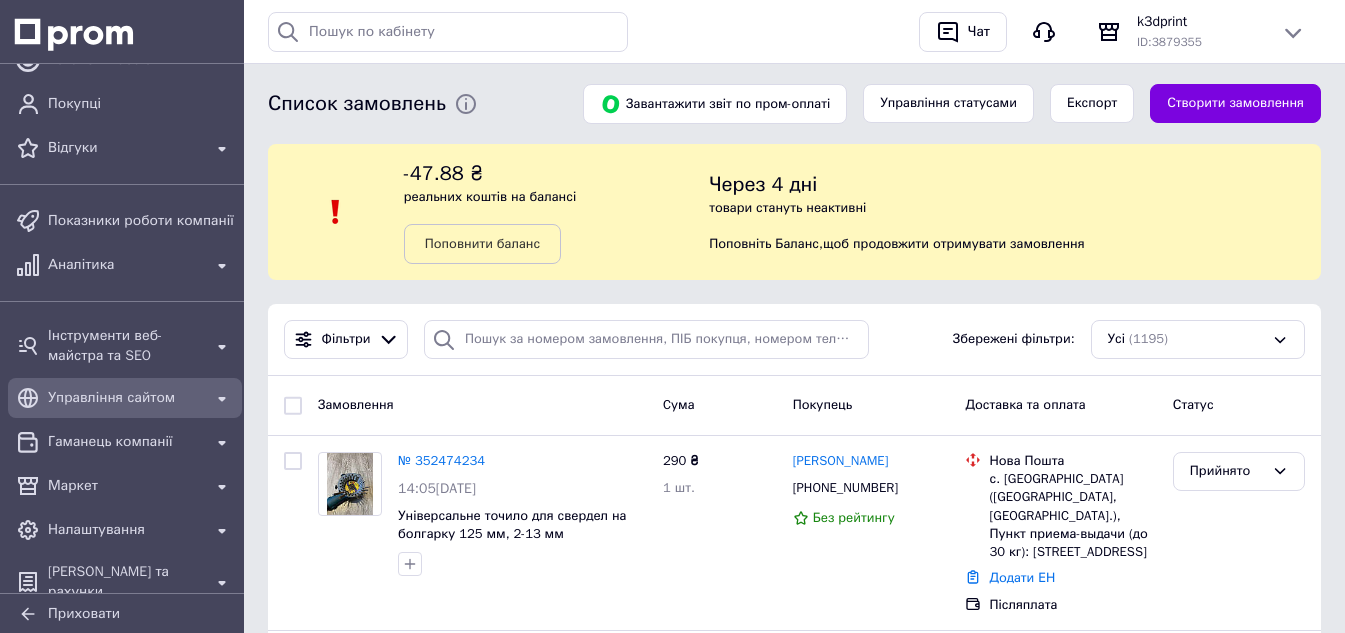 click on "Управління сайтом" at bounding box center (125, 398) 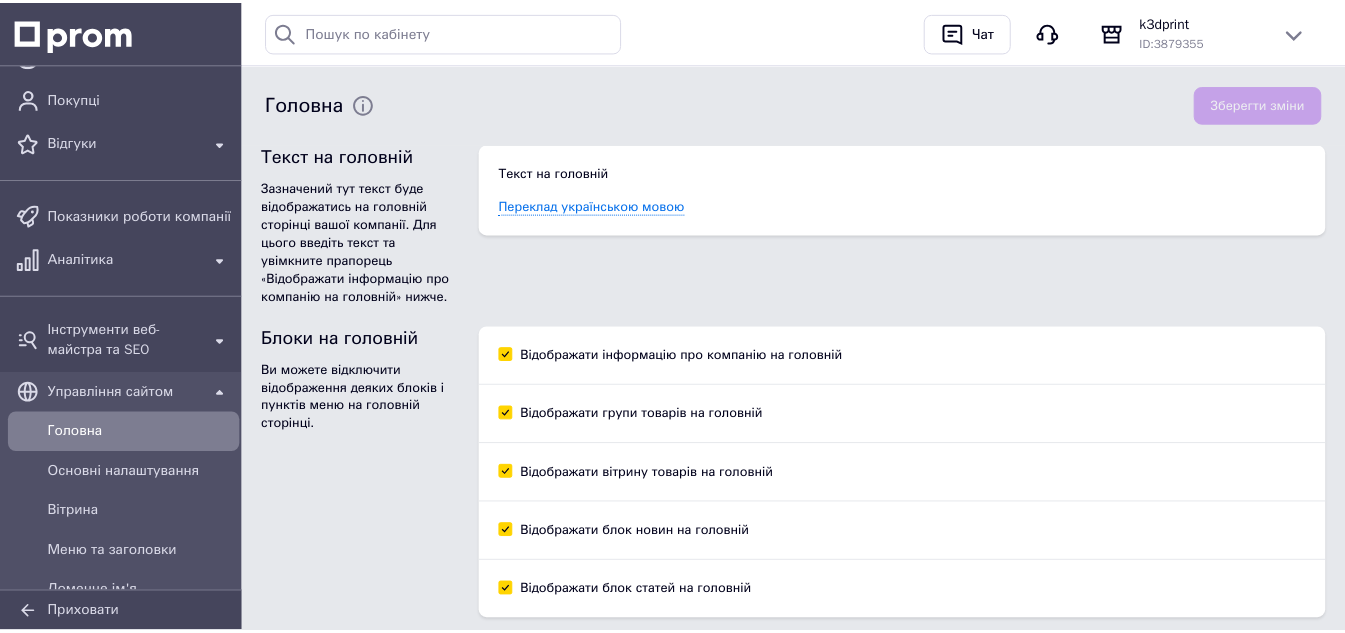 scroll, scrollTop: 260, scrollLeft: 0, axis: vertical 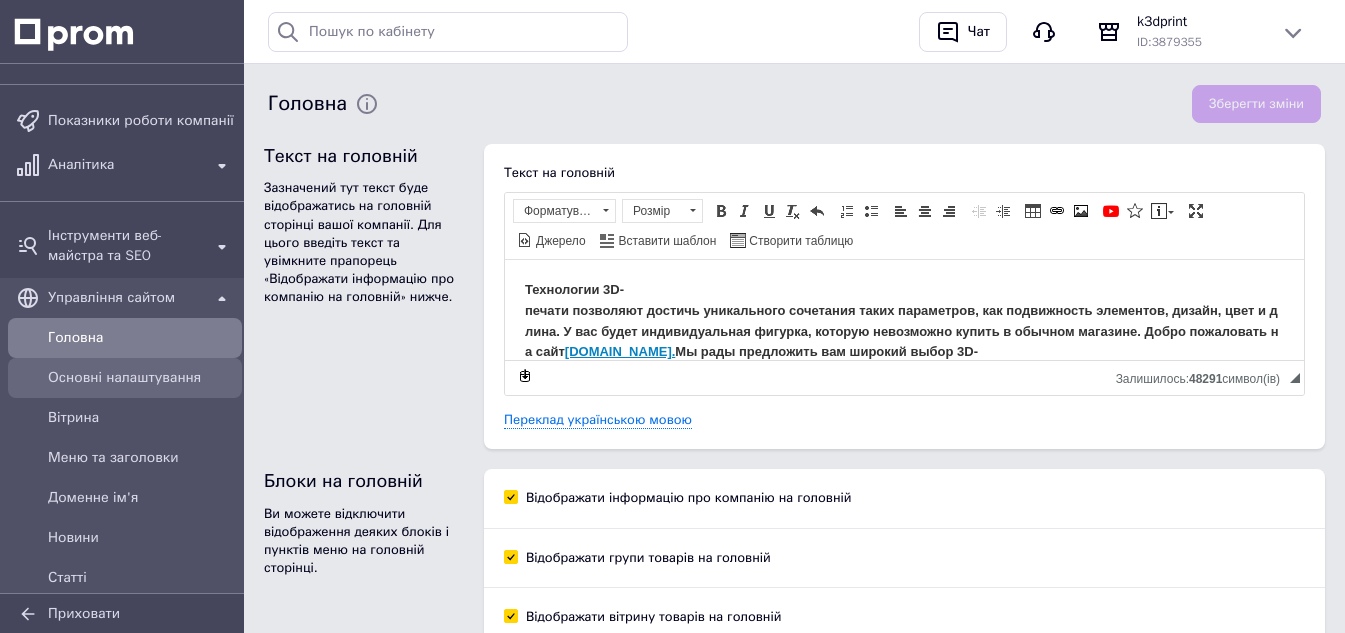 click on "Основні налаштування" at bounding box center [141, 378] 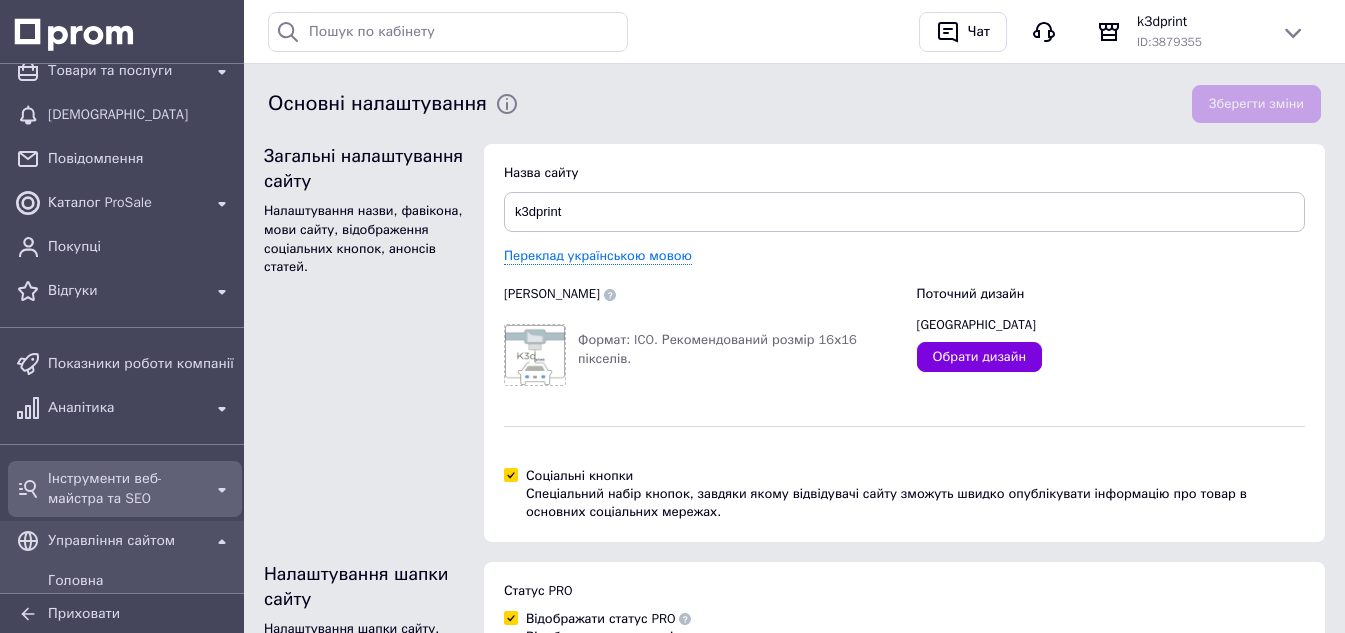 scroll, scrollTop: 0, scrollLeft: 0, axis: both 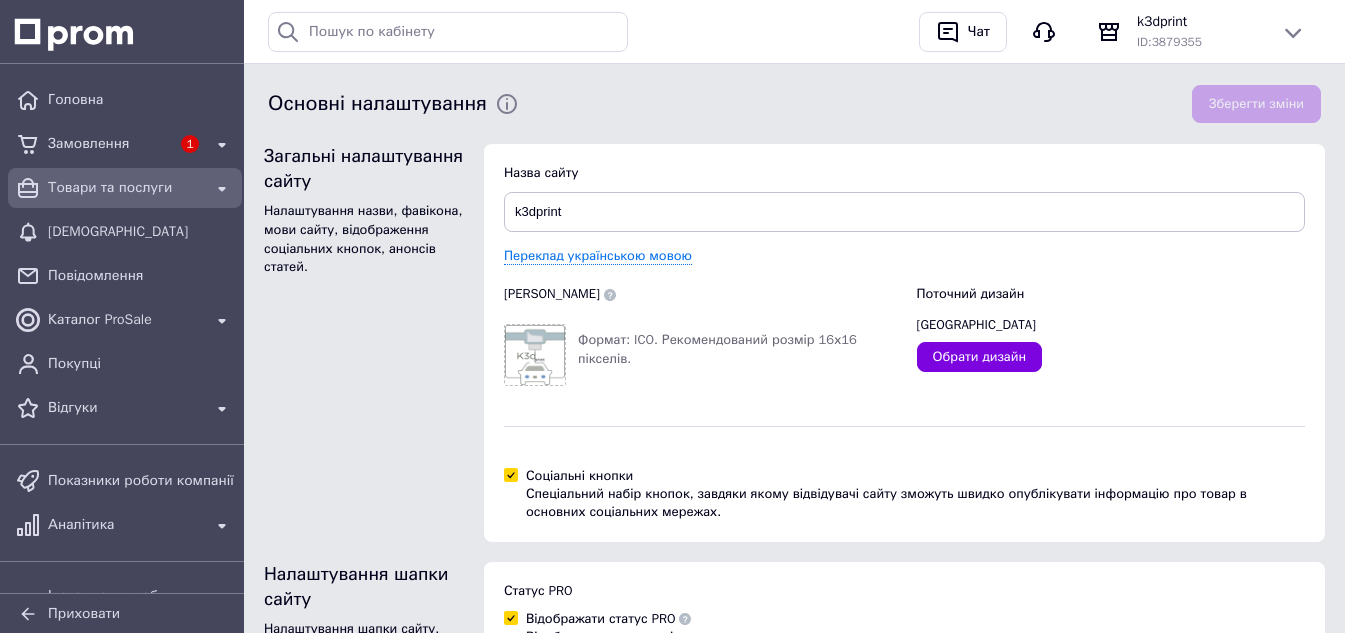 click on "Товари та послуги" at bounding box center [125, 188] 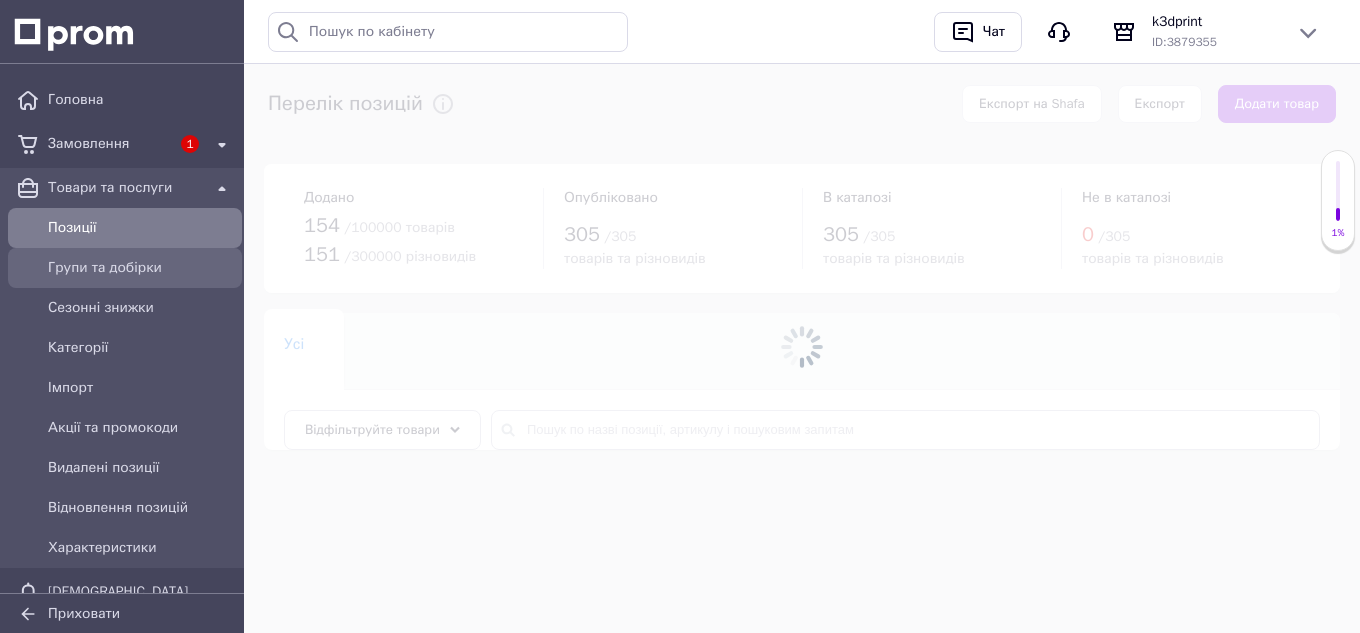 click on "Групи та добірки" at bounding box center [141, 268] 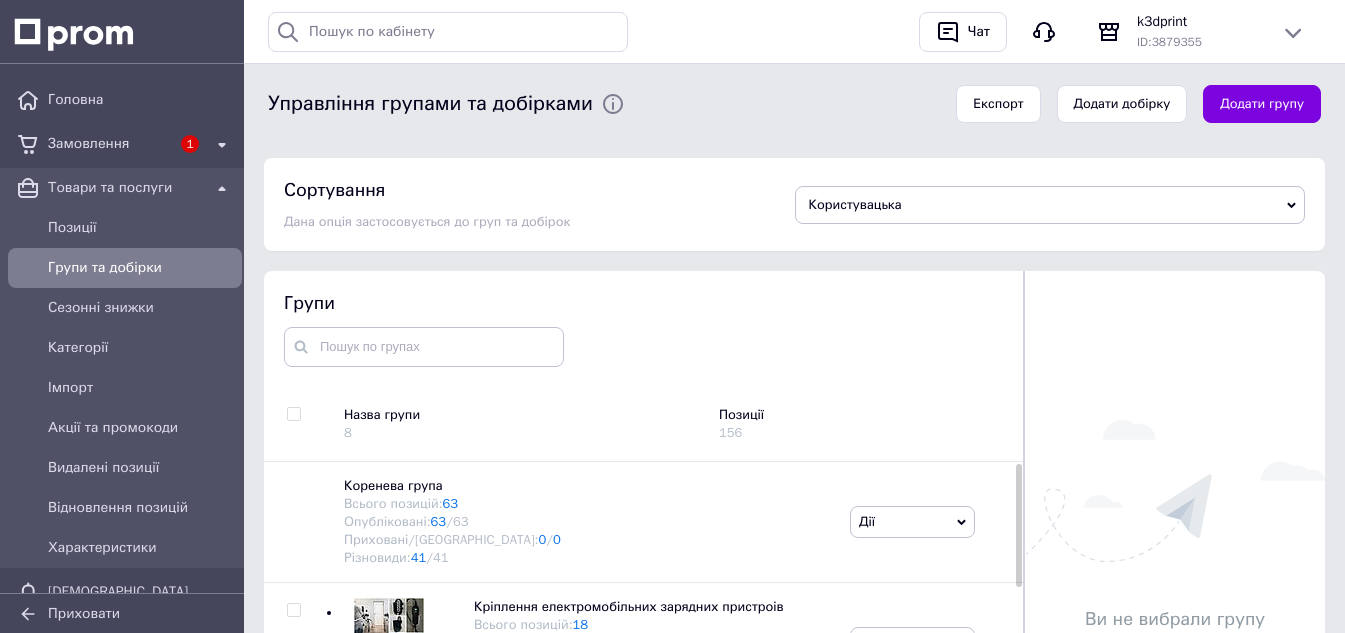 scroll, scrollTop: 0, scrollLeft: 0, axis: both 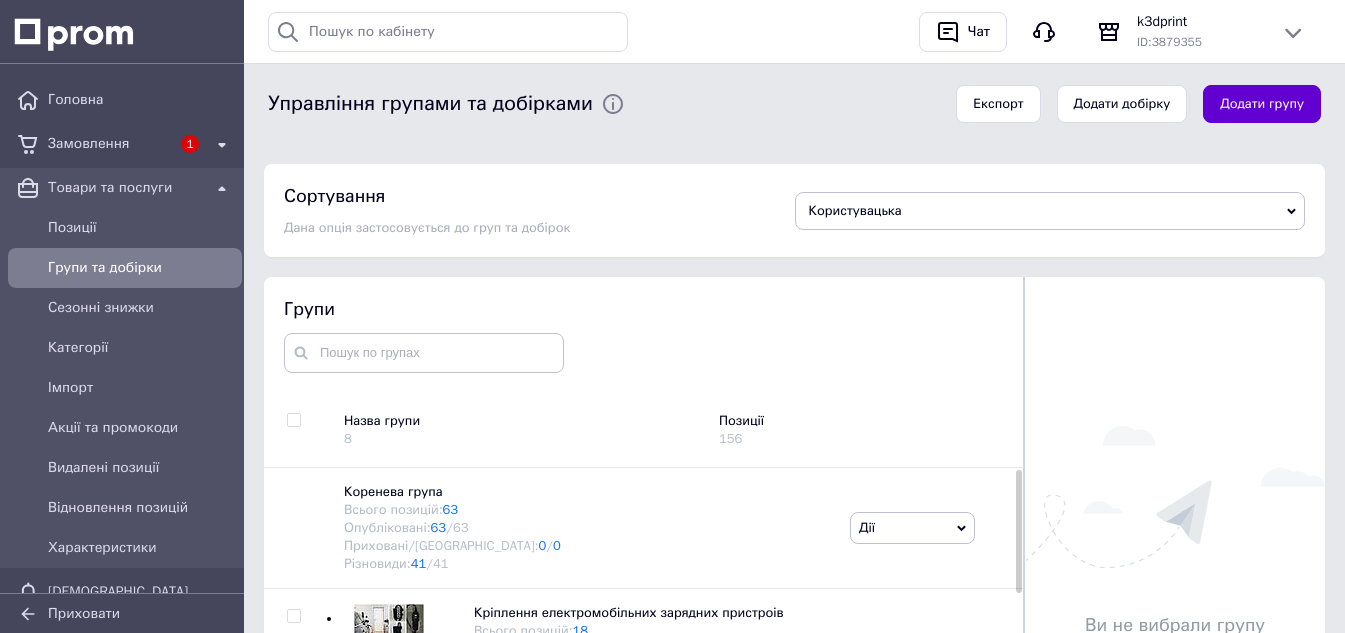 click on "Додати групу" at bounding box center (1262, 104) 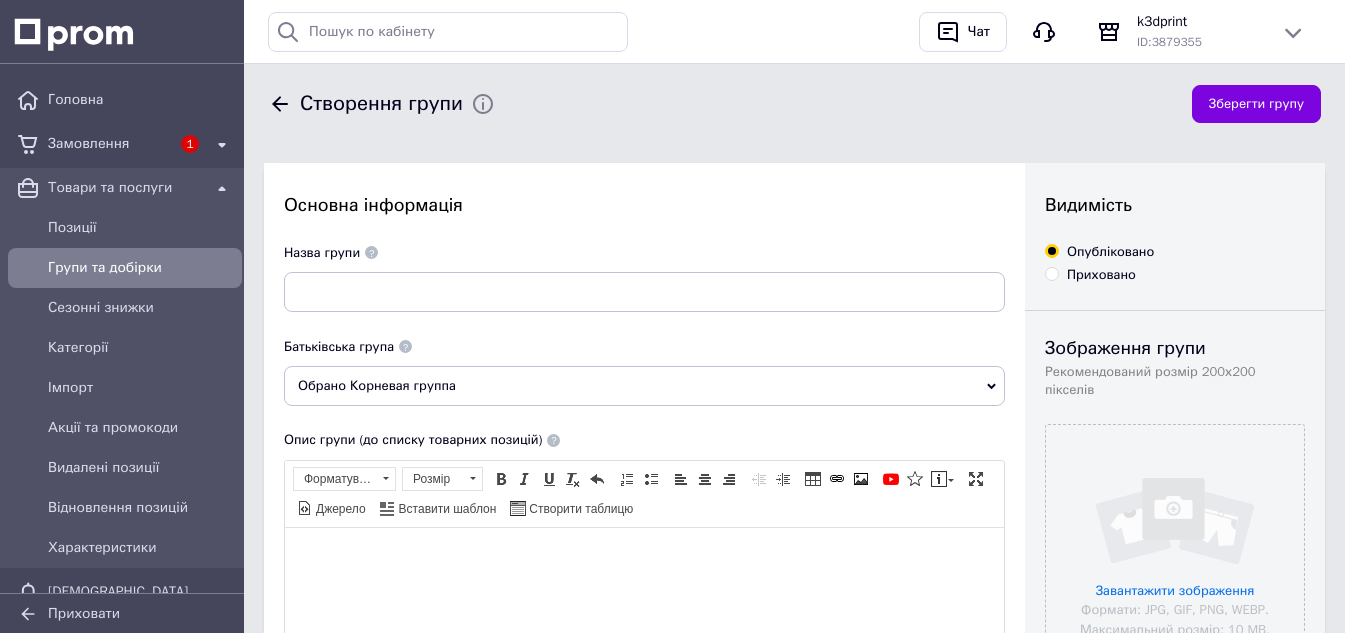 scroll, scrollTop: 0, scrollLeft: 0, axis: both 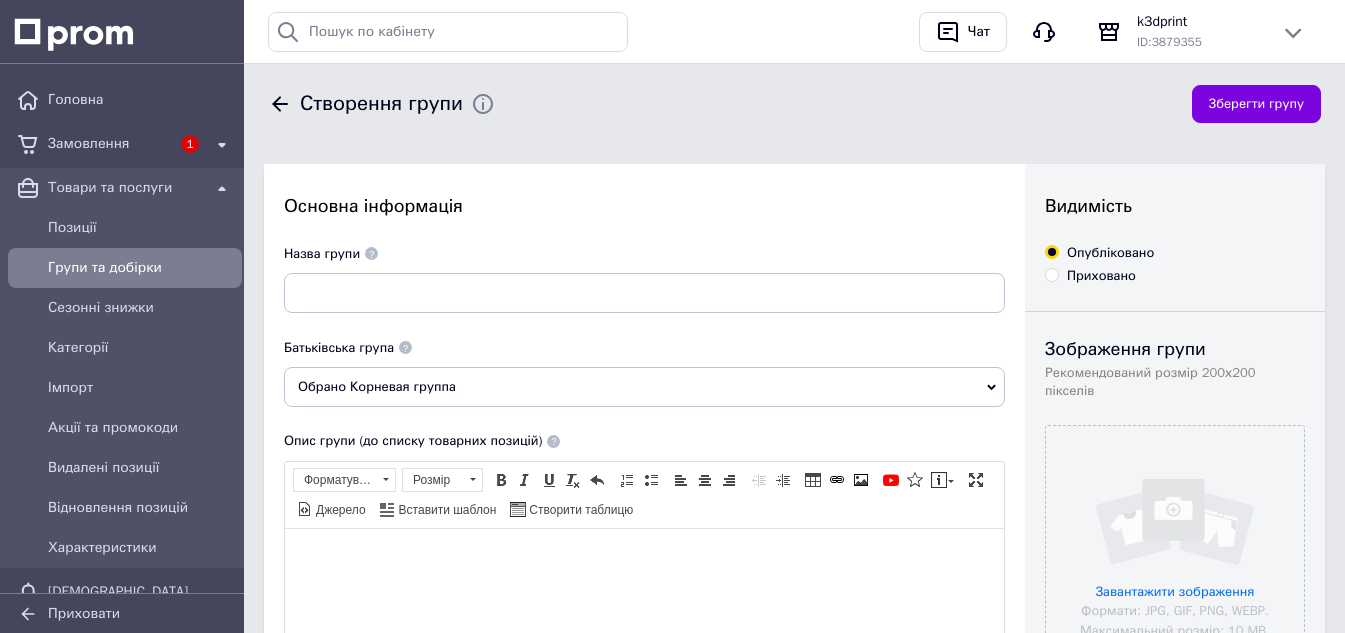 drag, startPoint x: 84, startPoint y: 183, endPoint x: 54, endPoint y: 198, distance: 33.54102 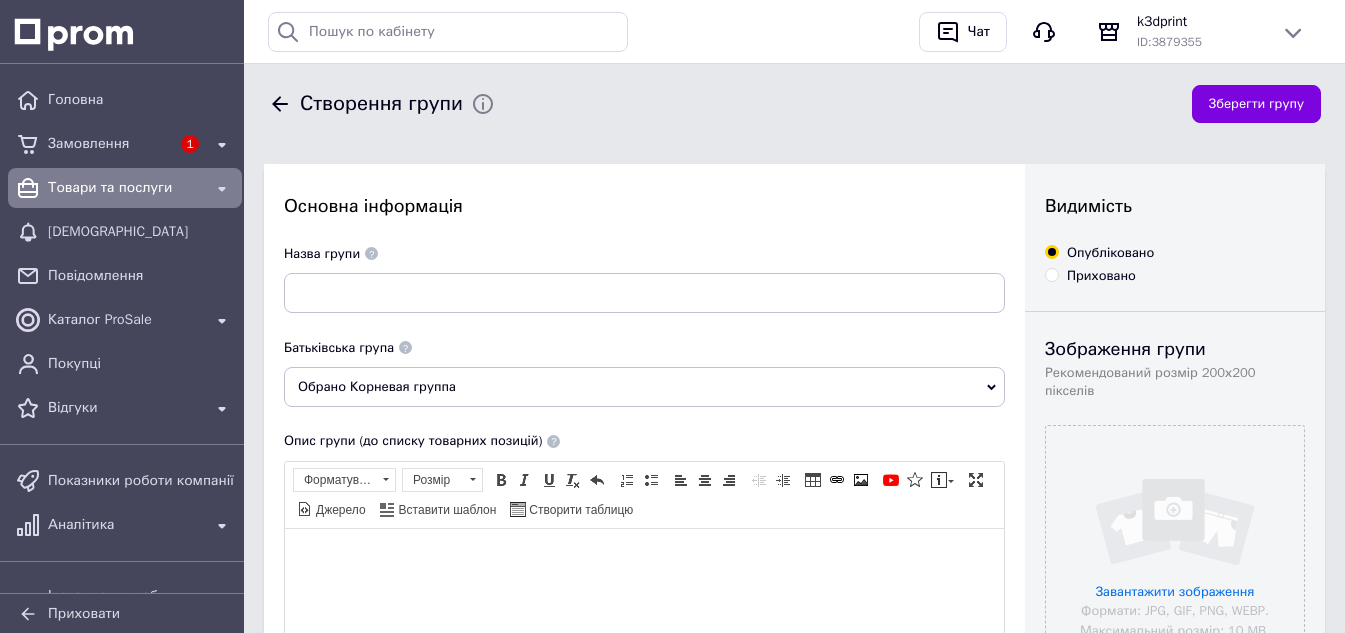 click on "Товари та послуги" at bounding box center (125, 188) 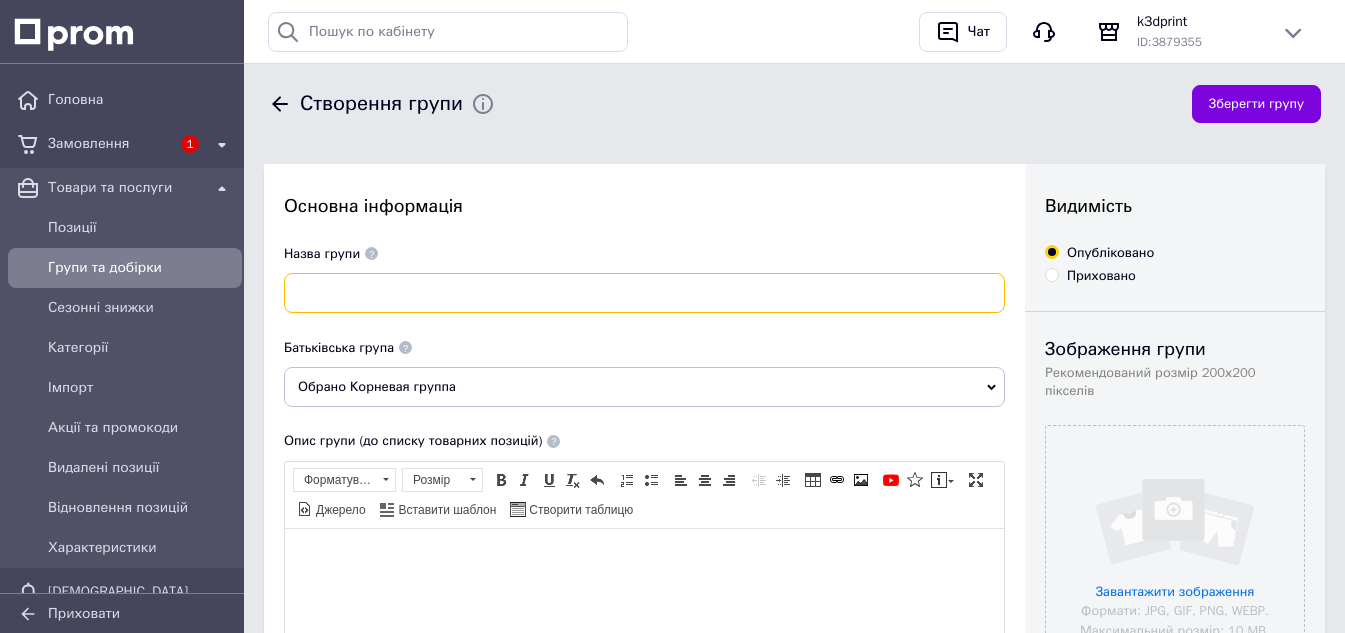 click at bounding box center (644, 293) 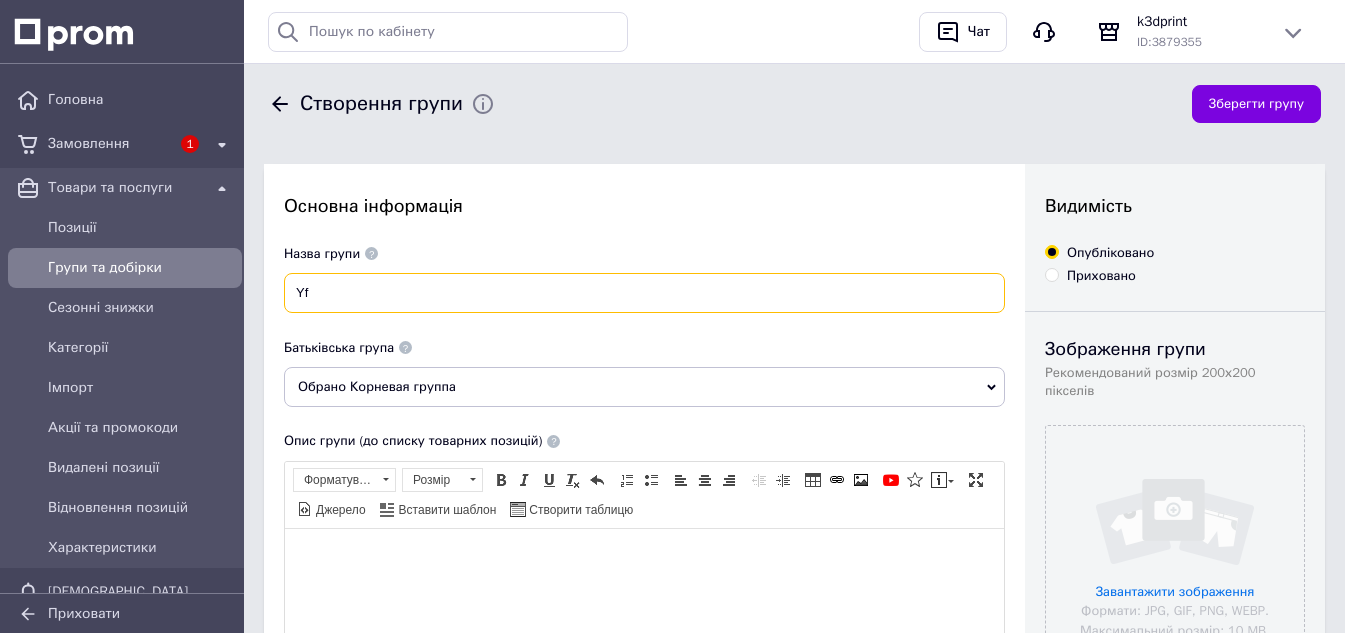 type on "Y" 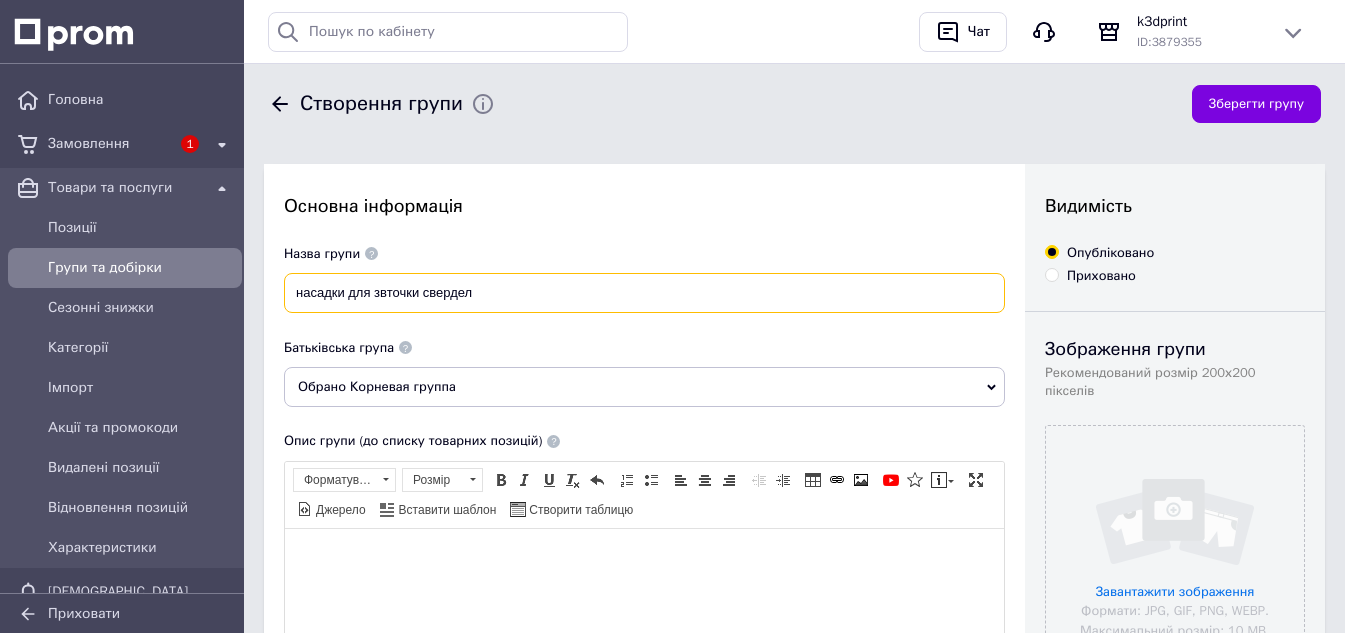 click on "насадки для звточки свердел" at bounding box center (644, 293) 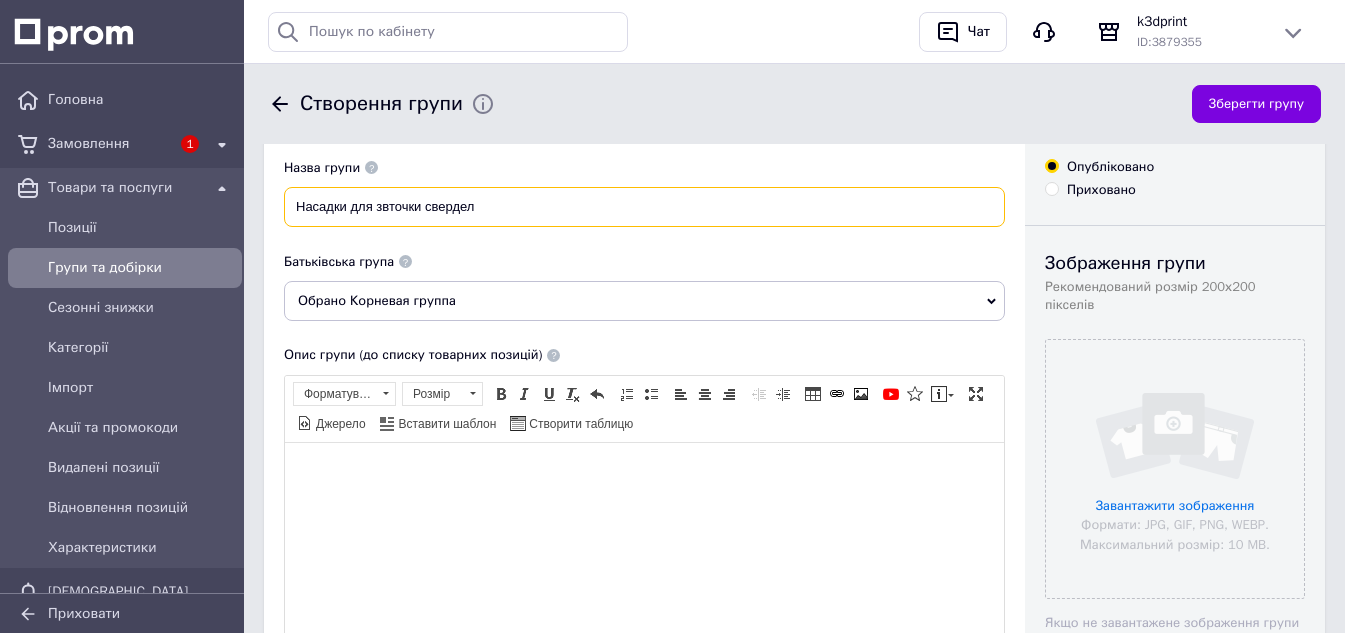 scroll, scrollTop: 200, scrollLeft: 0, axis: vertical 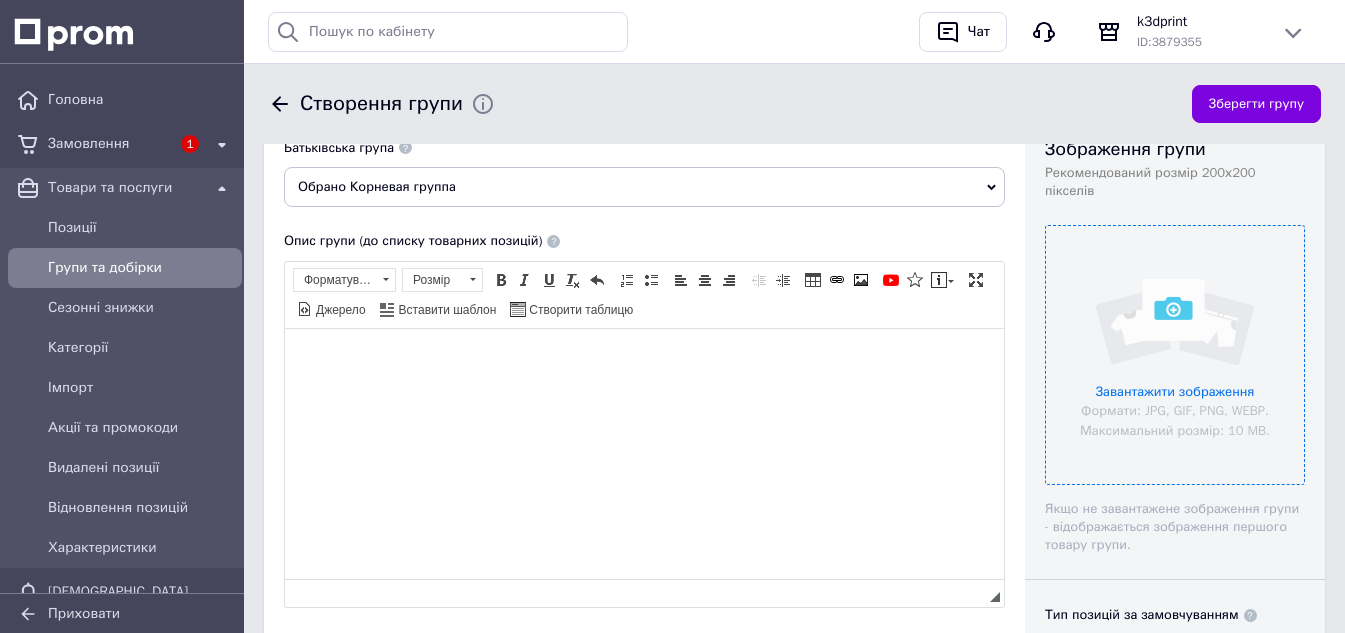 type on "Насадки для звточки свердел" 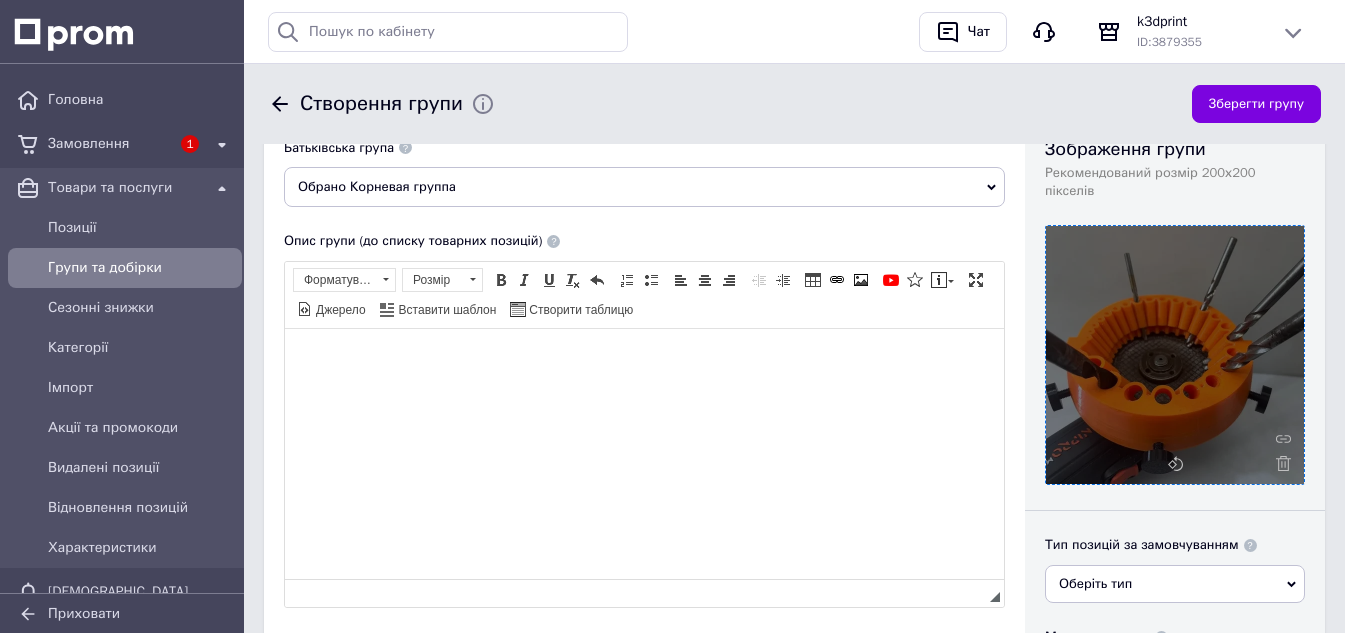scroll, scrollTop: 400, scrollLeft: 0, axis: vertical 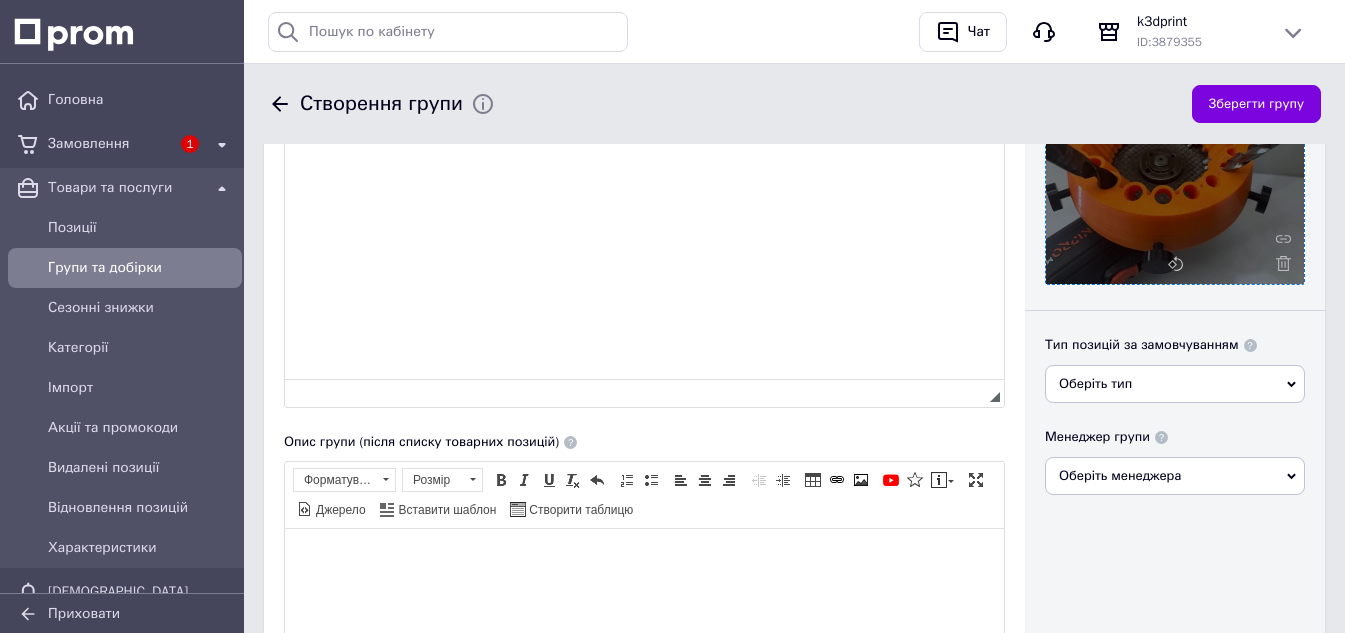 click on "Оберіть тип" at bounding box center [1175, 384] 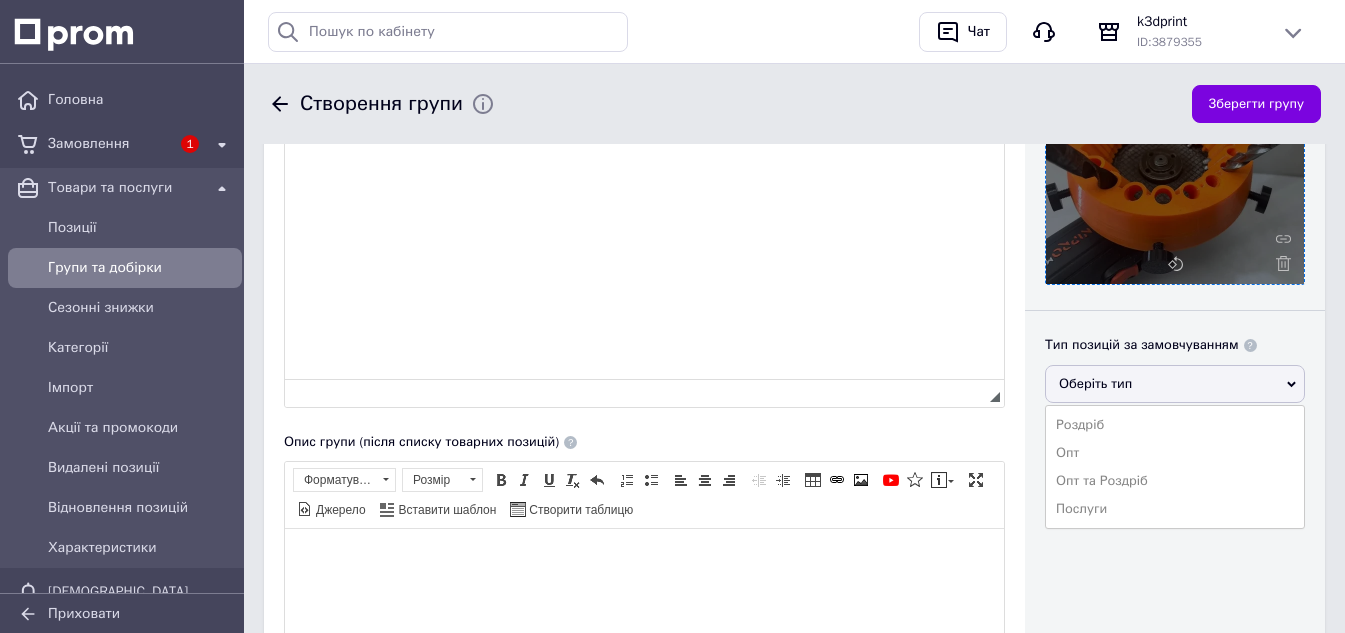 click on "Видимість Опубліковано Приховано Зображення групи Рекомендований розмір 200х200 пікселів Тип позицій за замовчуванням Оберіть тип Роздріб Опт Опт та [PERSON_NAME] Менеджер групи Оберіть менеджера" at bounding box center (1175, 335) 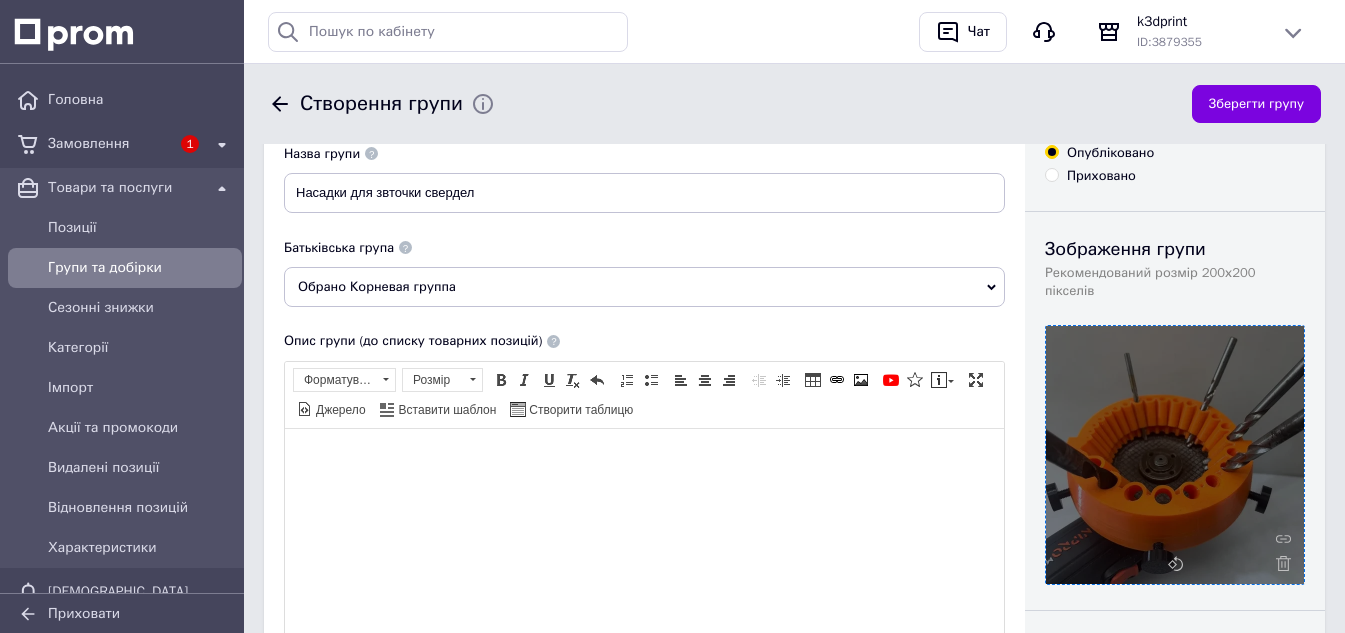 scroll, scrollTop: 0, scrollLeft: 0, axis: both 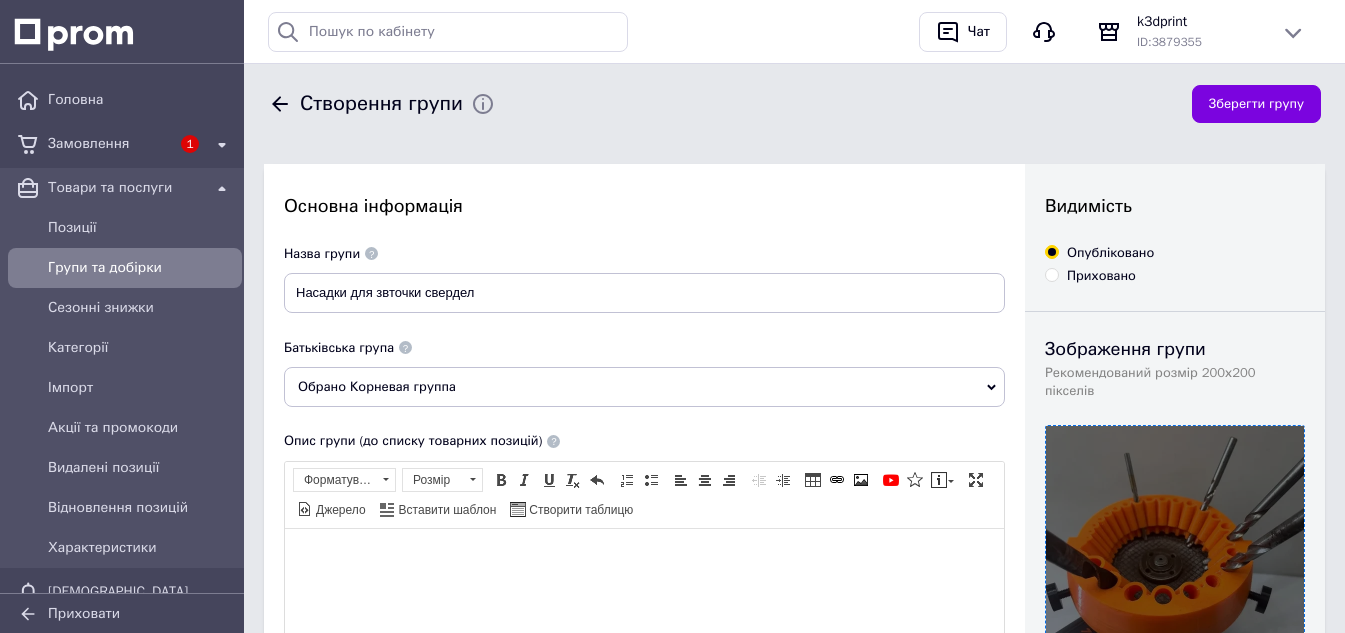 click on "Обрано Корневая группа" at bounding box center (644, 387) 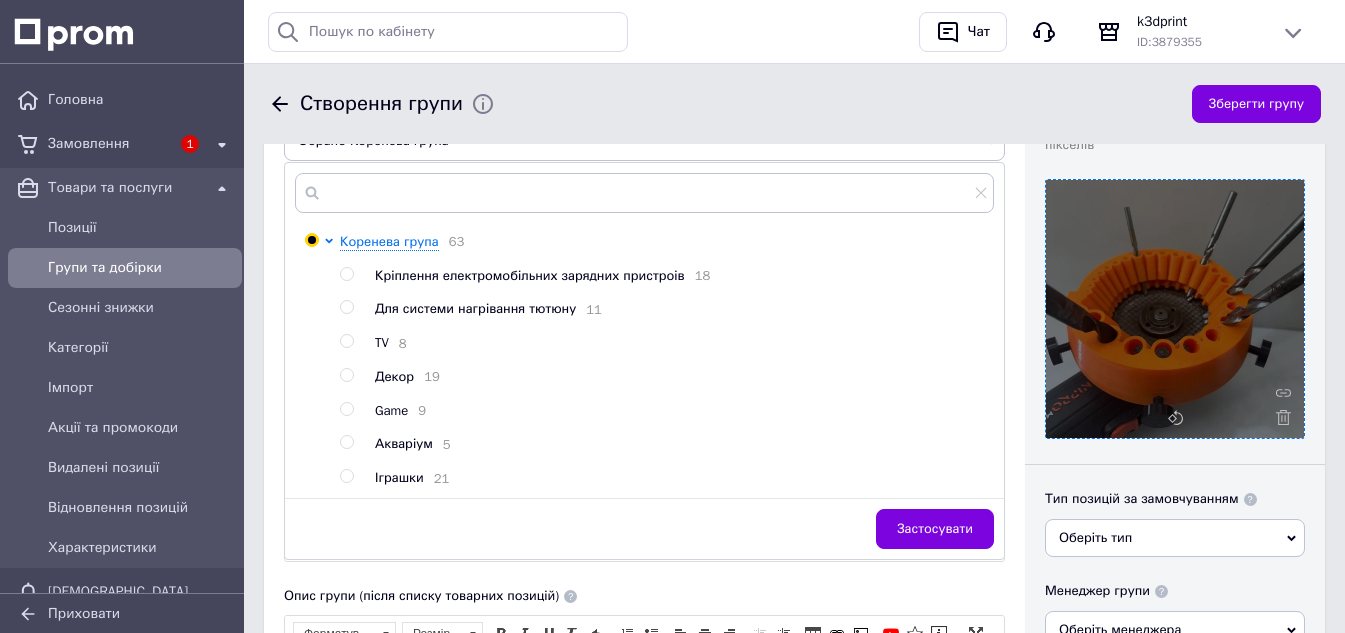 scroll, scrollTop: 200, scrollLeft: 0, axis: vertical 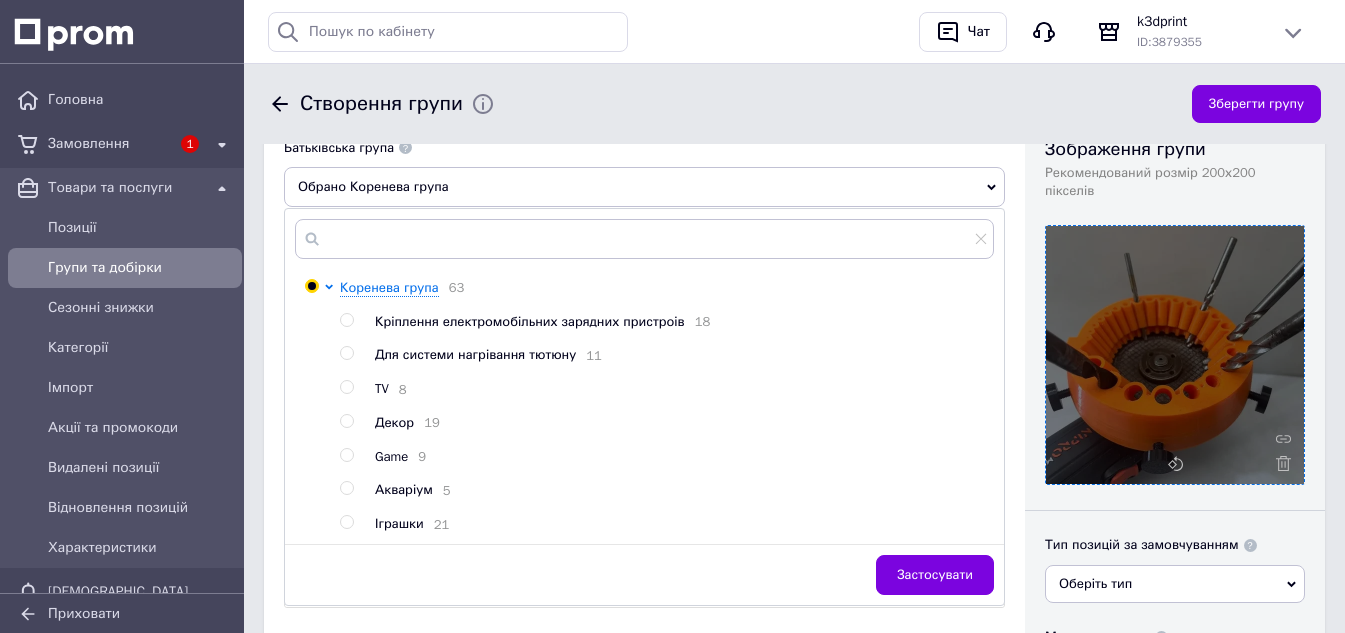 click on "Створення групи Зберегти групу Основна інформація Назва групи Насадки для звточки свердел Батьківська група Обрано [PERSON_NAME] група [PERSON_NAME] група 63 Кріплення електромобільних зарядних пристроів  18 Для системи нагрівання тютюну 11 TV   8 Декор 19 Game 9 Акваріум 5 Іграшки 21 Застосувати Опис групи (до списку товарних позицій) Розширений текстовий редактор, CC45DE98-5544-41CD-A41E-EF2C7503C9A3 Панель інструментів редактора Форматування Форматування Розмір Розмір   Жирний  Сполучення клавіш Ctrl+B   Курсив  Сполучення клавіш Ctrl+I   Підкреслений  Сполучення клавіш Ctrl+U" at bounding box center [794, 620] 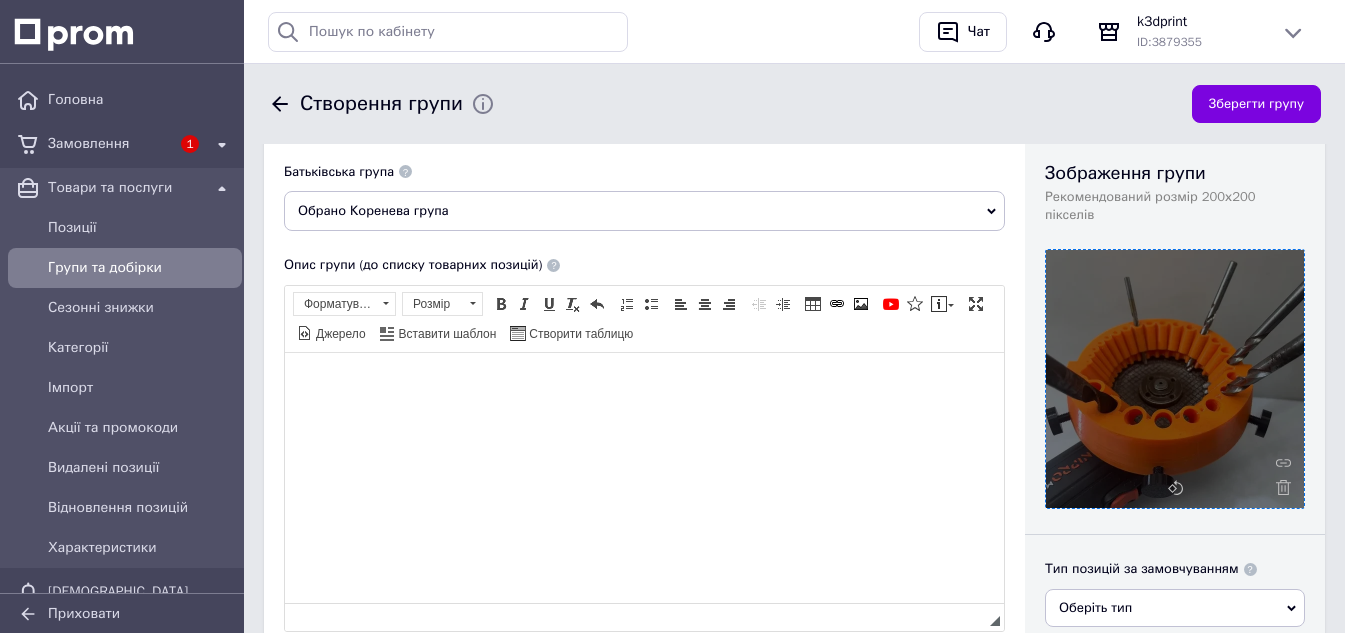 scroll, scrollTop: 200, scrollLeft: 0, axis: vertical 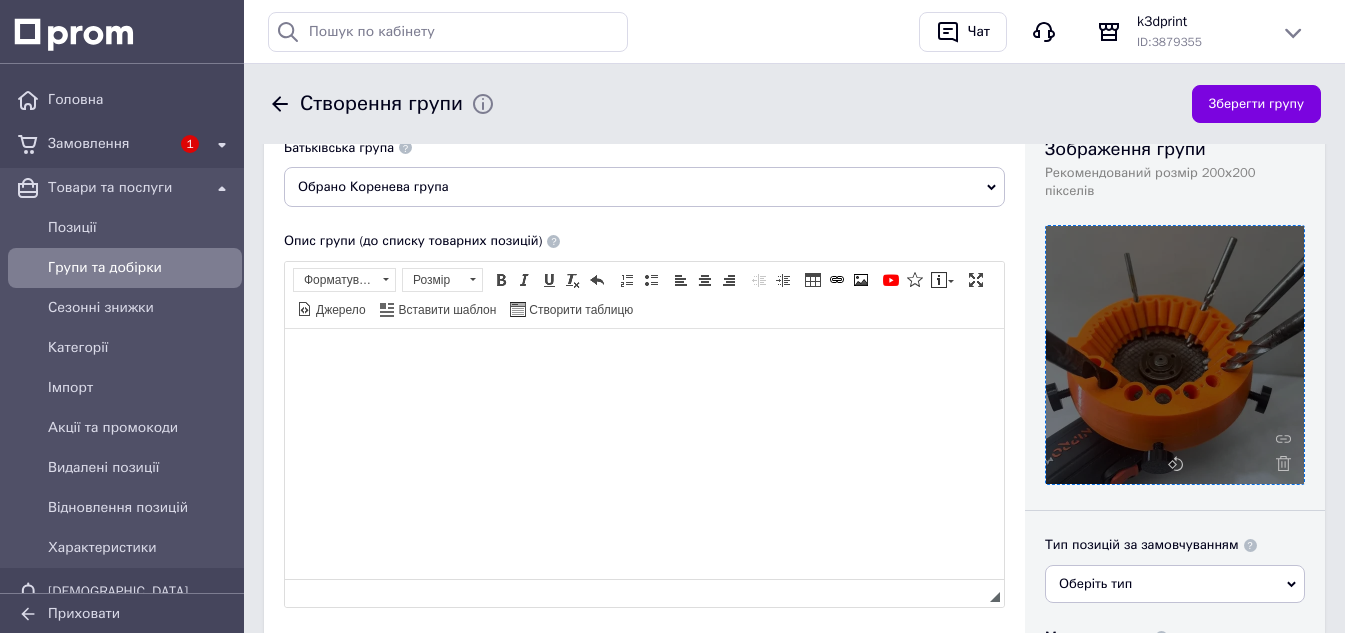 click on "Обрано Коренева група" at bounding box center [644, 187] 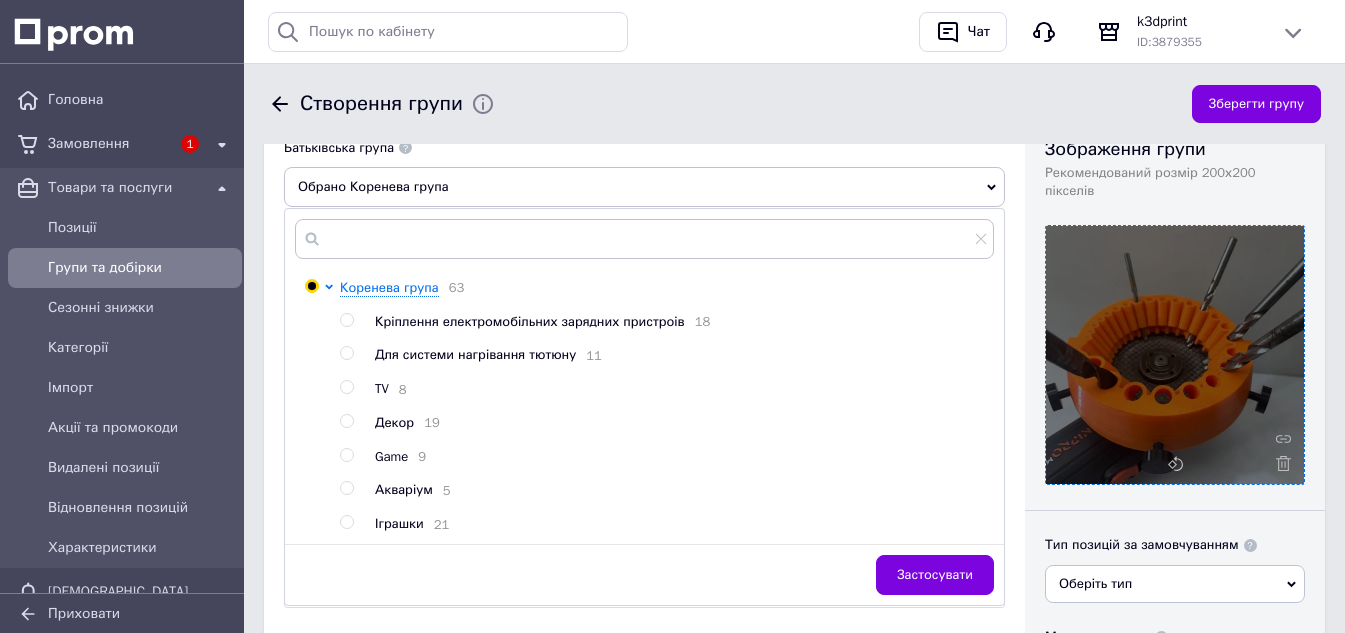 click on "Обрано Коренева група" at bounding box center (644, 187) 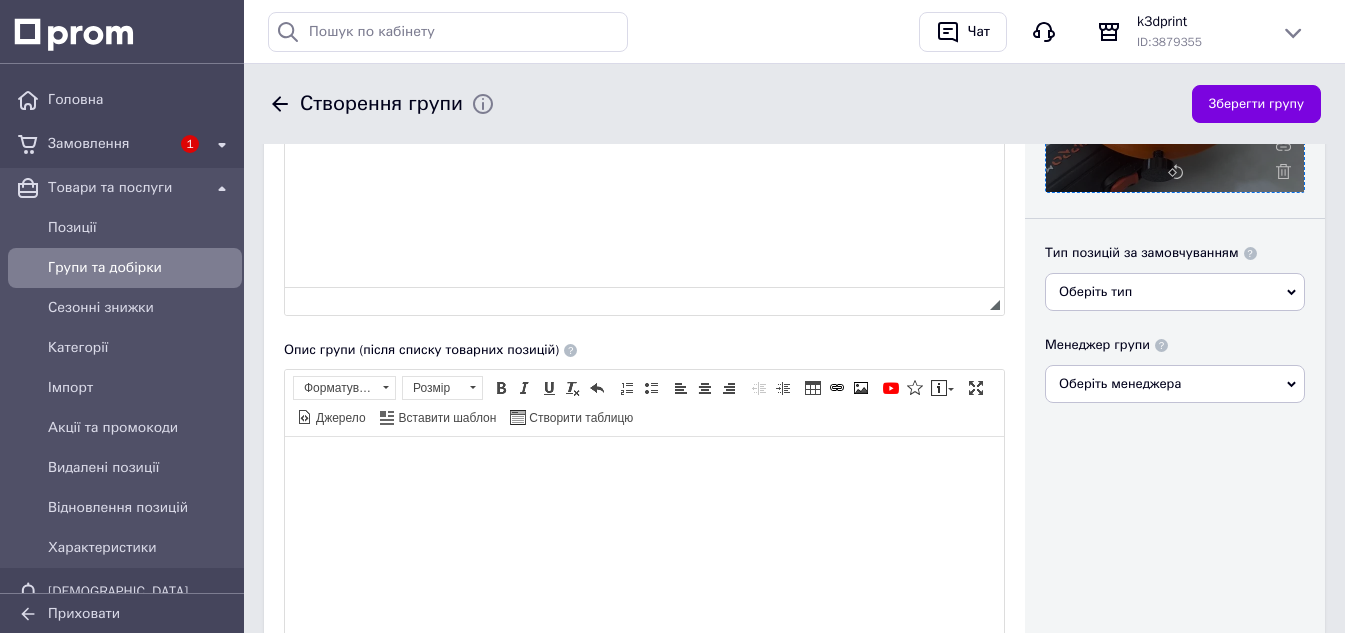 scroll, scrollTop: 500, scrollLeft: 0, axis: vertical 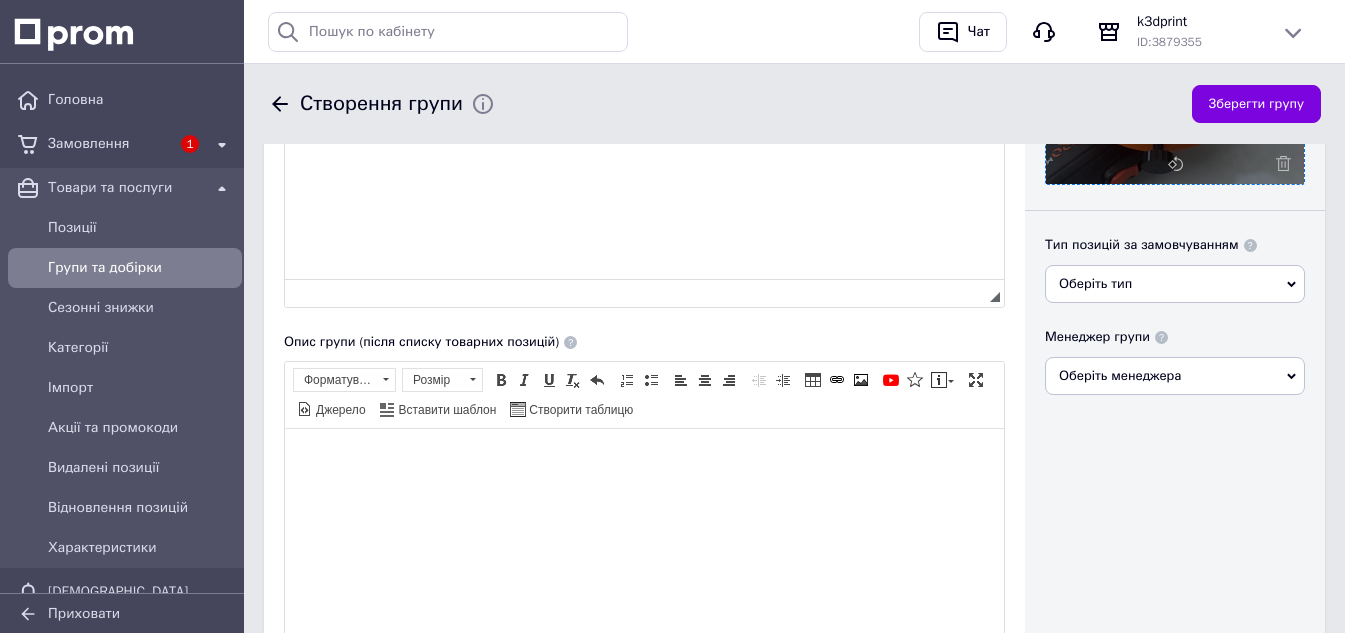click on "Оберіть менеджера" at bounding box center [1175, 376] 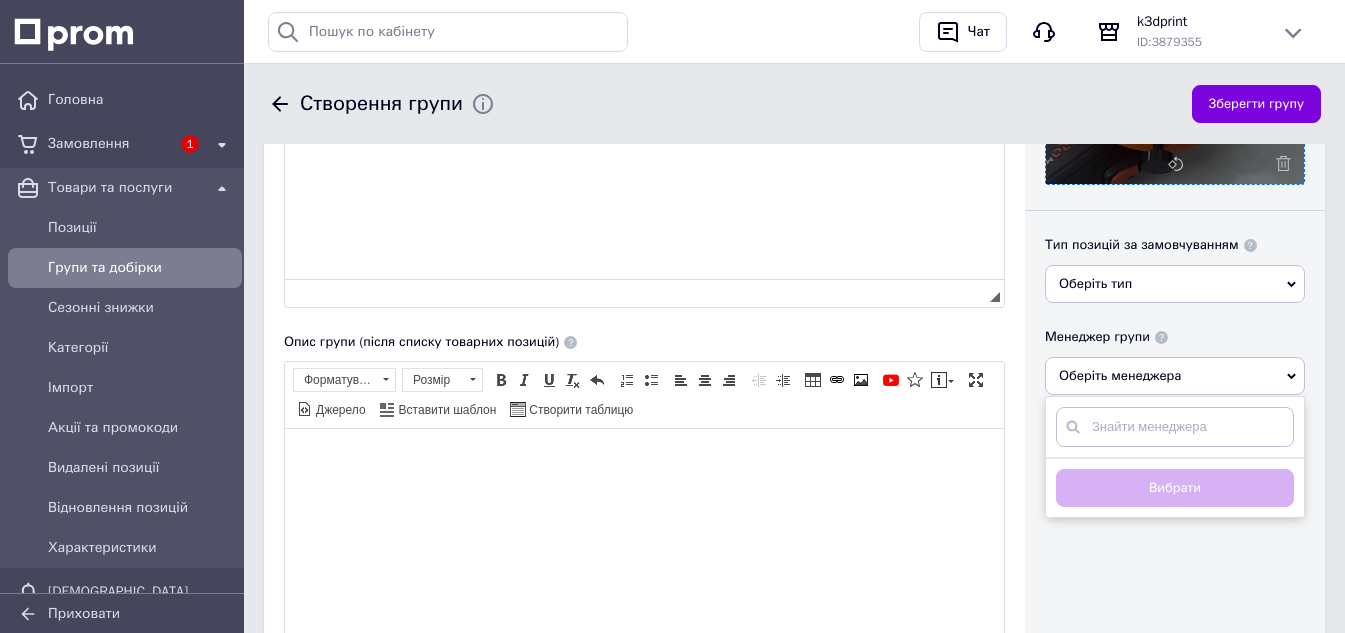 click on "Оберіть менеджера" at bounding box center [1175, 376] 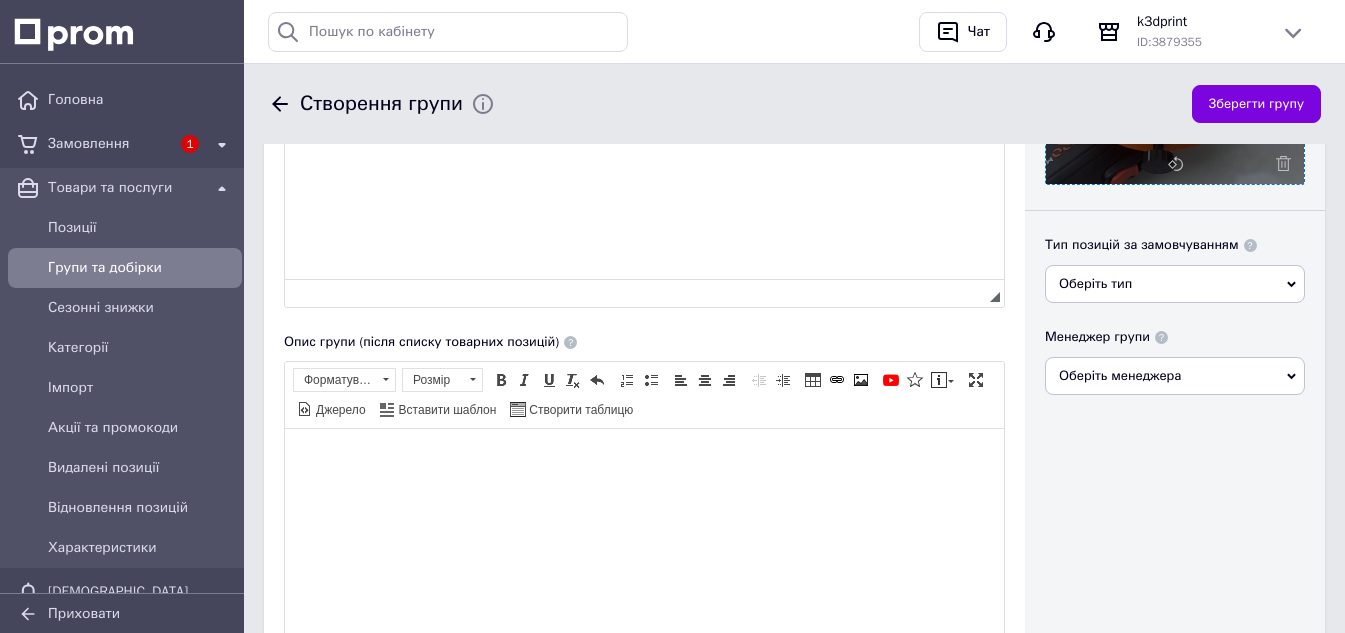 click on "Оберіть тип" at bounding box center (1175, 284) 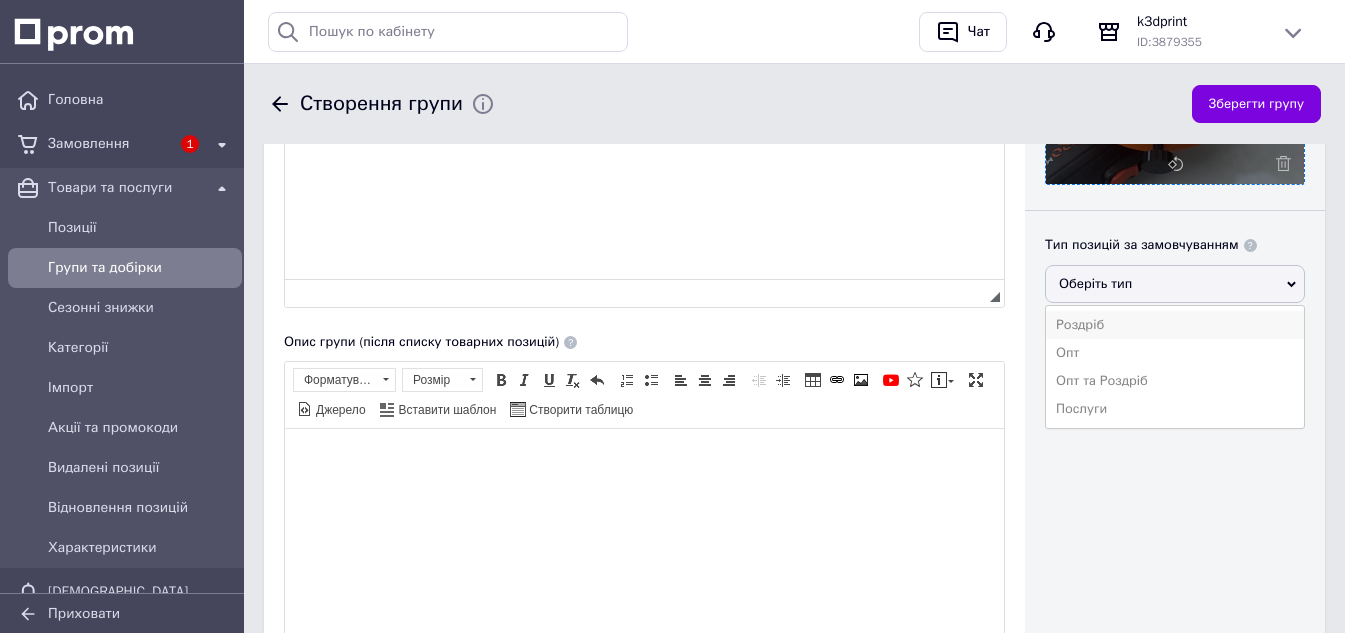 click on "Роздріб" at bounding box center (1175, 325) 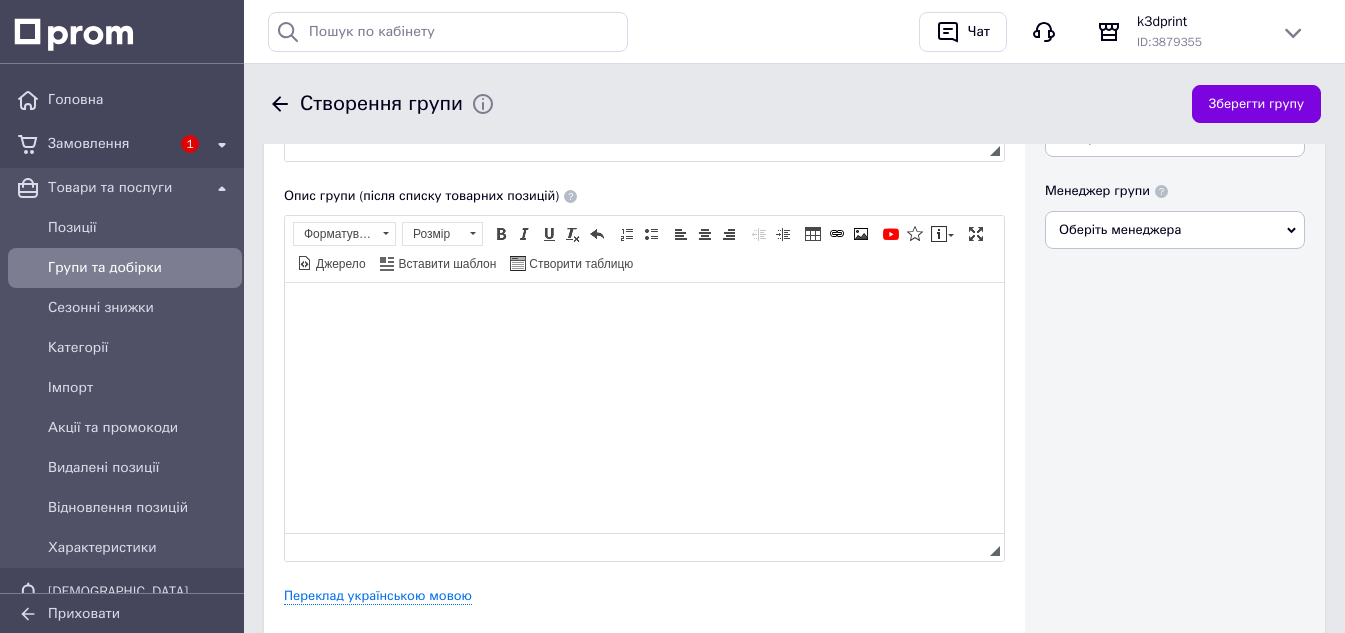 scroll, scrollTop: 600, scrollLeft: 0, axis: vertical 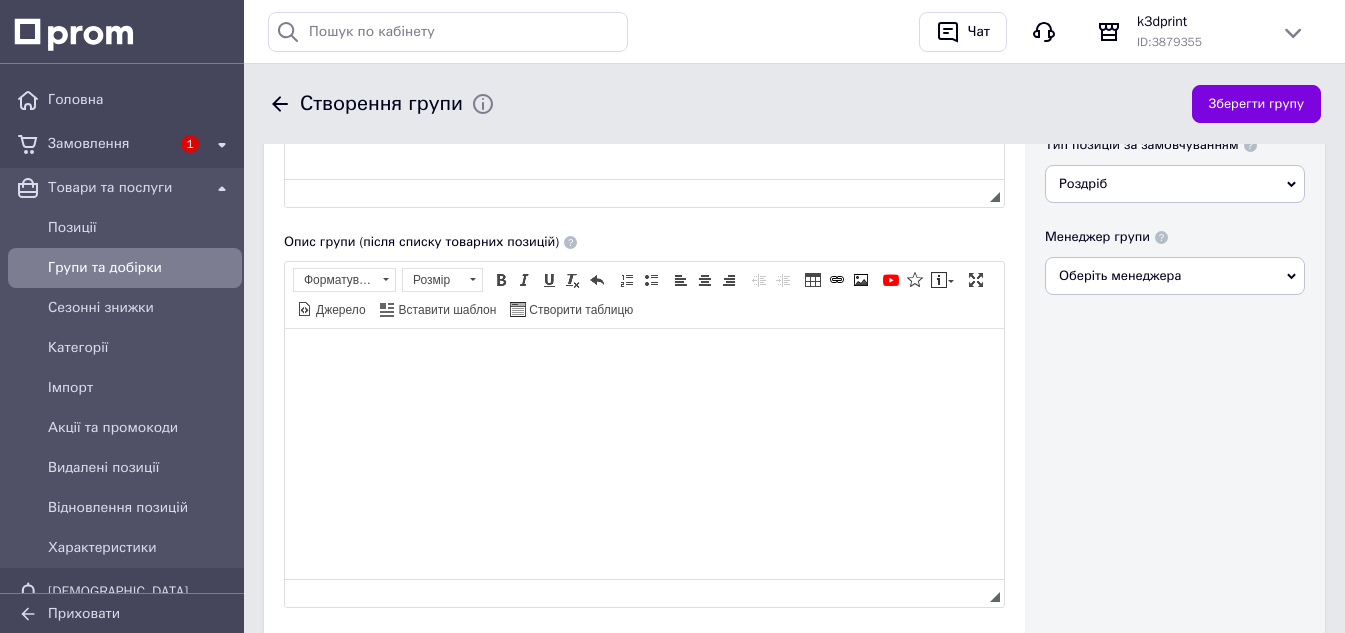 click at bounding box center (644, 359) 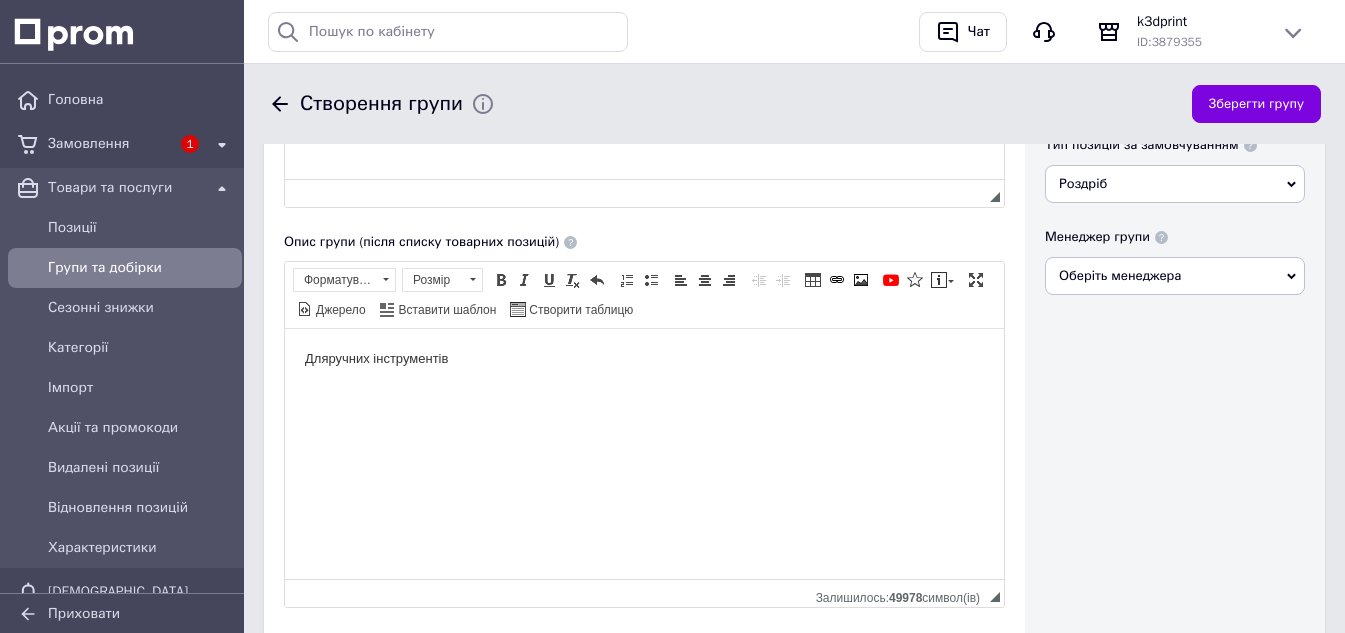 click on "Видимість Опубліковано Приховано Зображення групи Рекомендований розмір 200х200 пікселів Тип позицій за замовчуванням Роздріб Опт Опт та [PERSON_NAME] Менеджер групи Оберіть менеджера" at bounding box center [1175, 135] 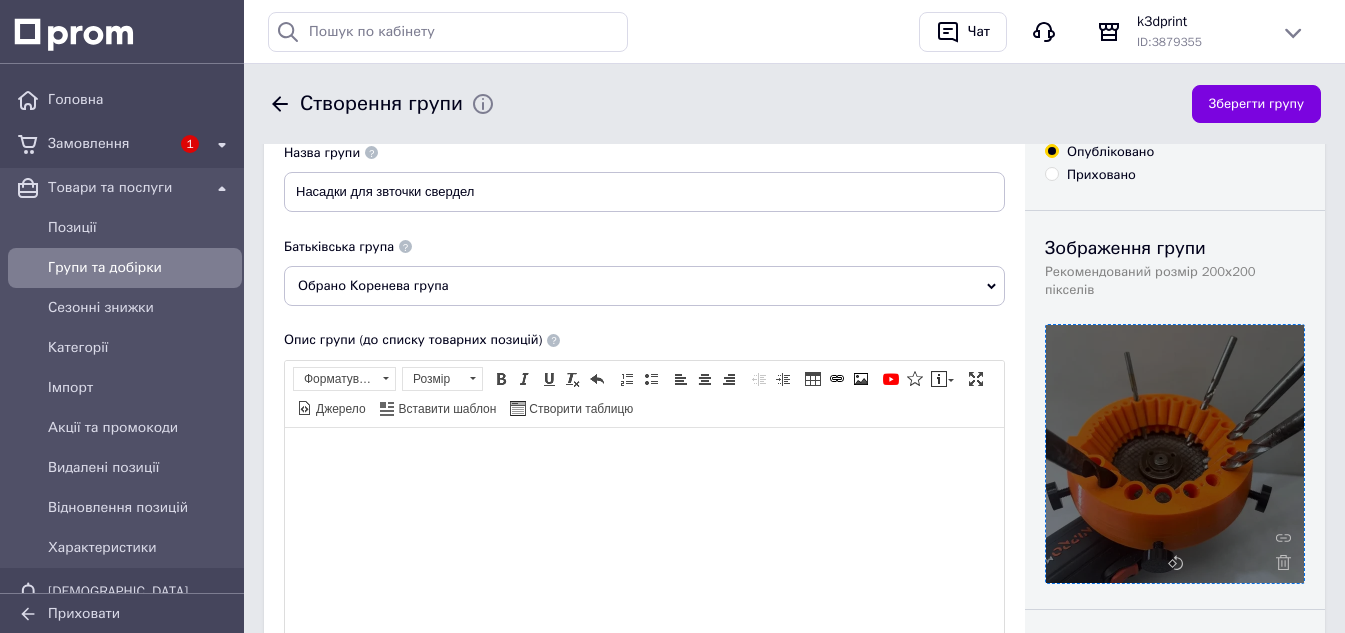 scroll, scrollTop: 100, scrollLeft: 0, axis: vertical 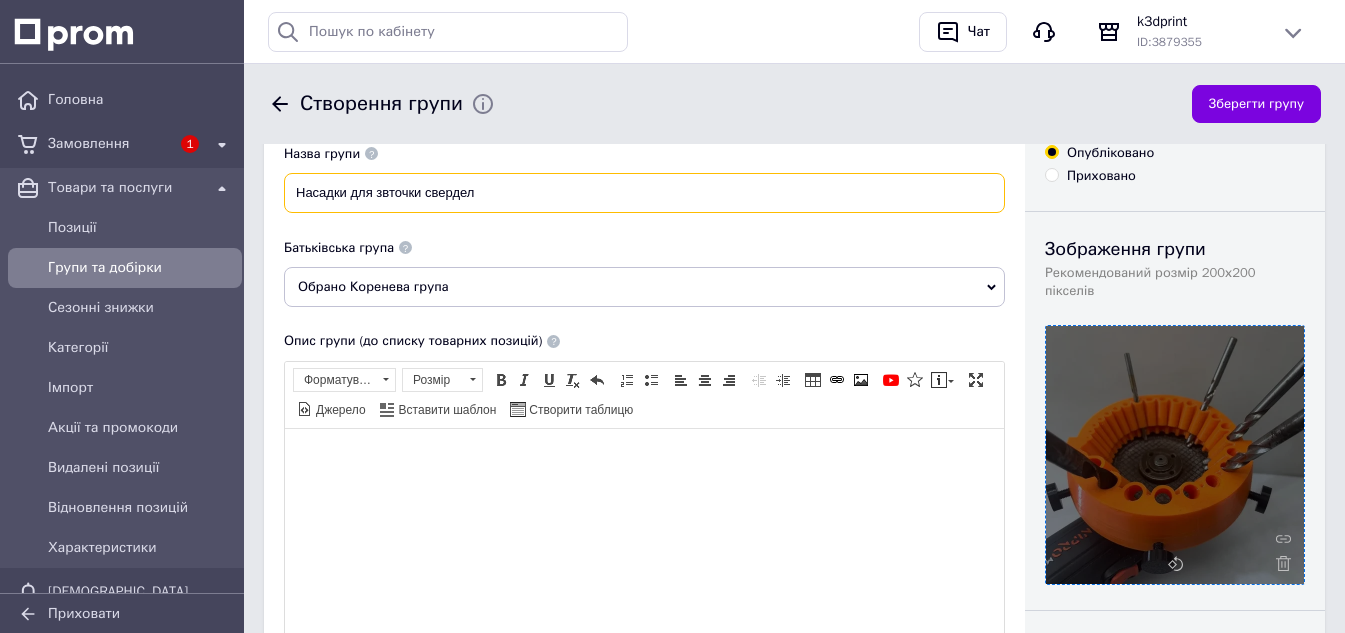 drag, startPoint x: 495, startPoint y: 195, endPoint x: 292, endPoint y: 207, distance: 203.35437 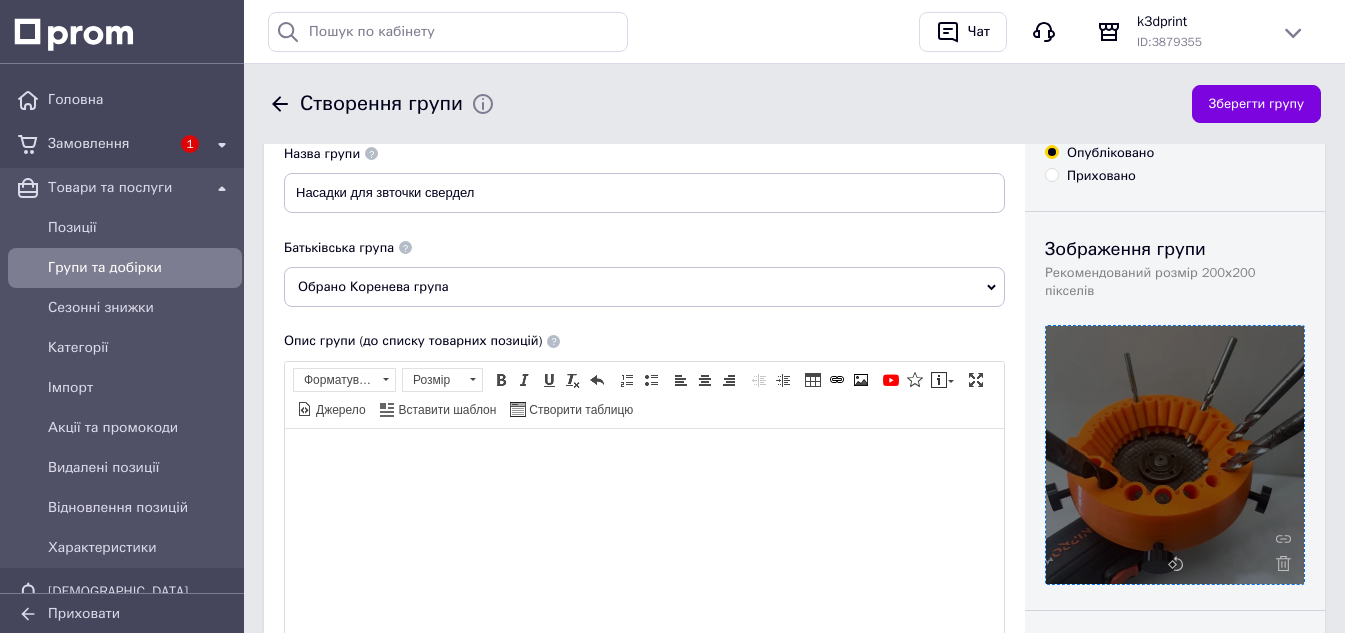 click on "Основна інформація Назва групи Насадки для звточки свердел Батьківська група Обрано [PERSON_NAME] група Опис групи (до списку товарних позицій) Розширений текстовий редактор, CC45DE98-5544-41CD-A41E-EF2C7503C9A3 Панель інструментів редактора Форматування Форматування Розмір Розмір   Жирний  Сполучення клавіш Ctrl+B   Курсив  Сполучення клавіш Ctrl+I   Підкреслений  Сполучення клавіш Ctrl+U   Видалити форматування   Повернути  Сполучення клавіш Ctrl+Z   Вставити/видалити нумерований список   Вставити/видалити маркований список   По лівому краю   По центру   По правому краю" at bounding box center (644, 635) 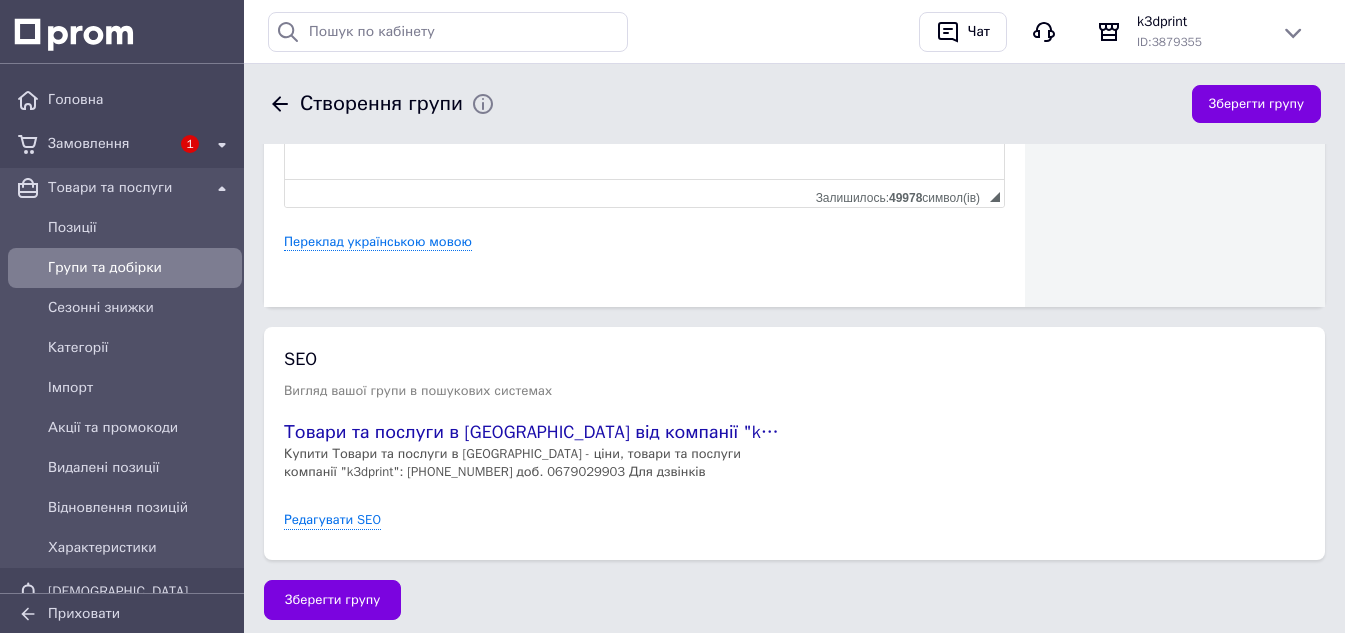 scroll, scrollTop: 1051, scrollLeft: 0, axis: vertical 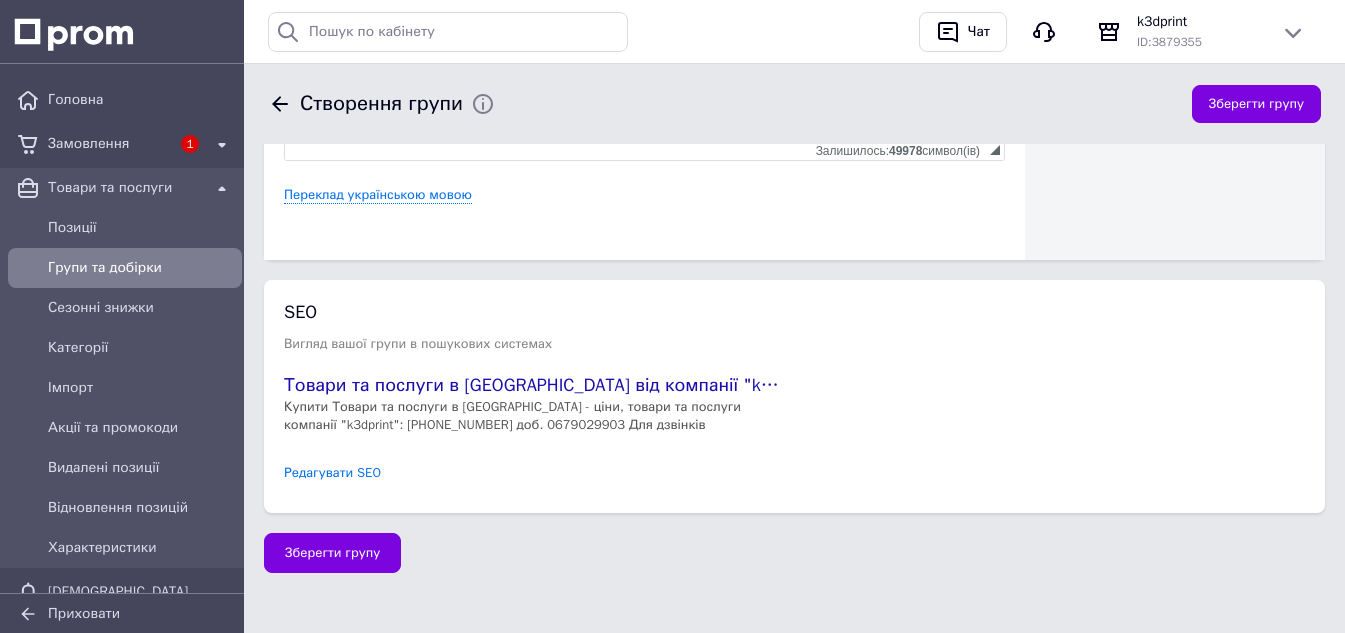 click on "Редагувати SEO" at bounding box center [332, 473] 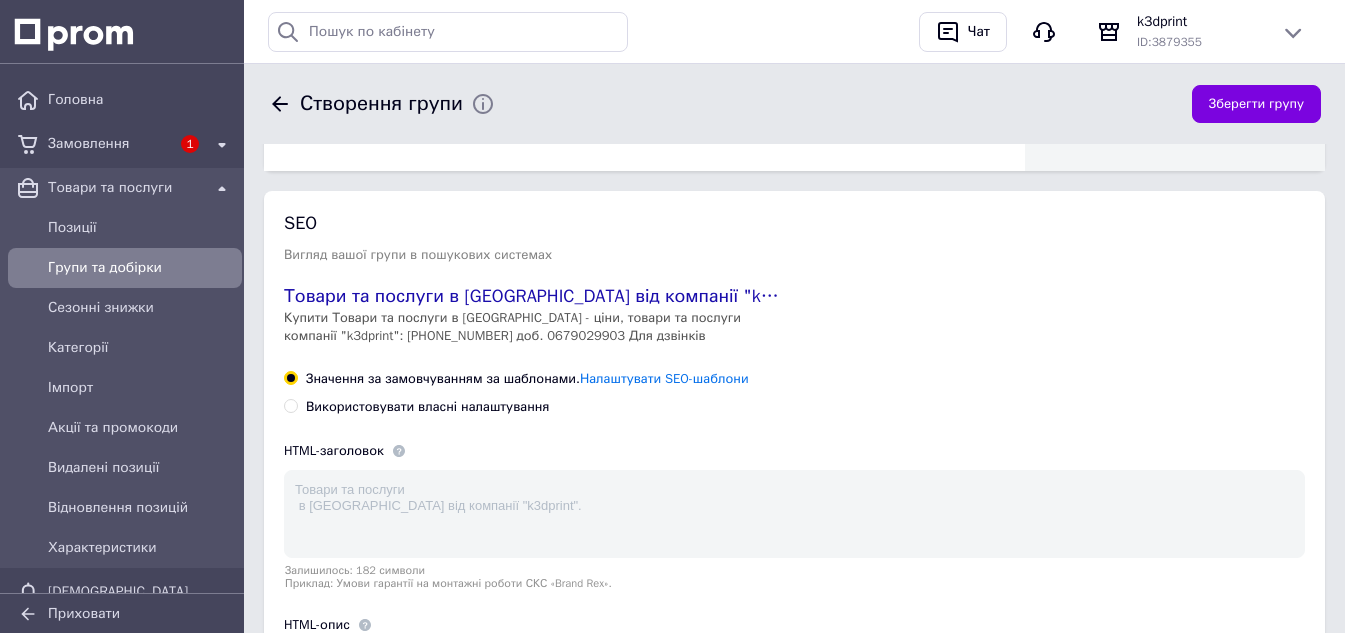 scroll, scrollTop: 1251, scrollLeft: 0, axis: vertical 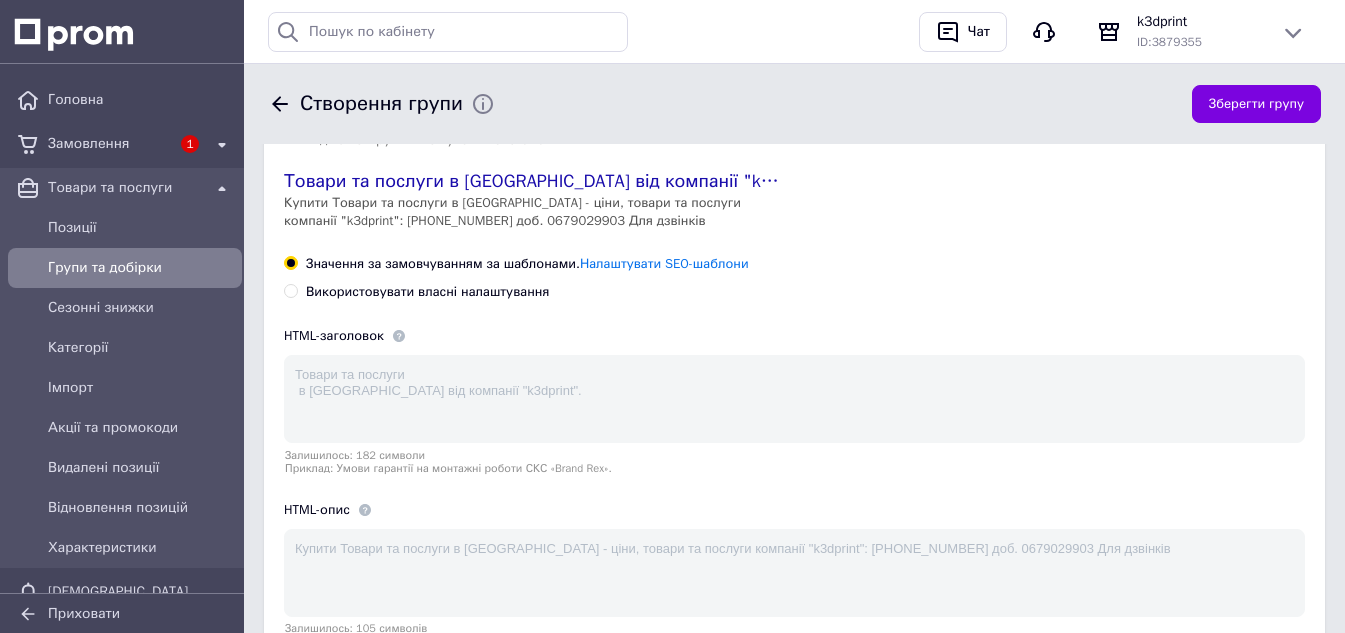 click on "Використовувати власні налаштування" at bounding box center [290, 290] 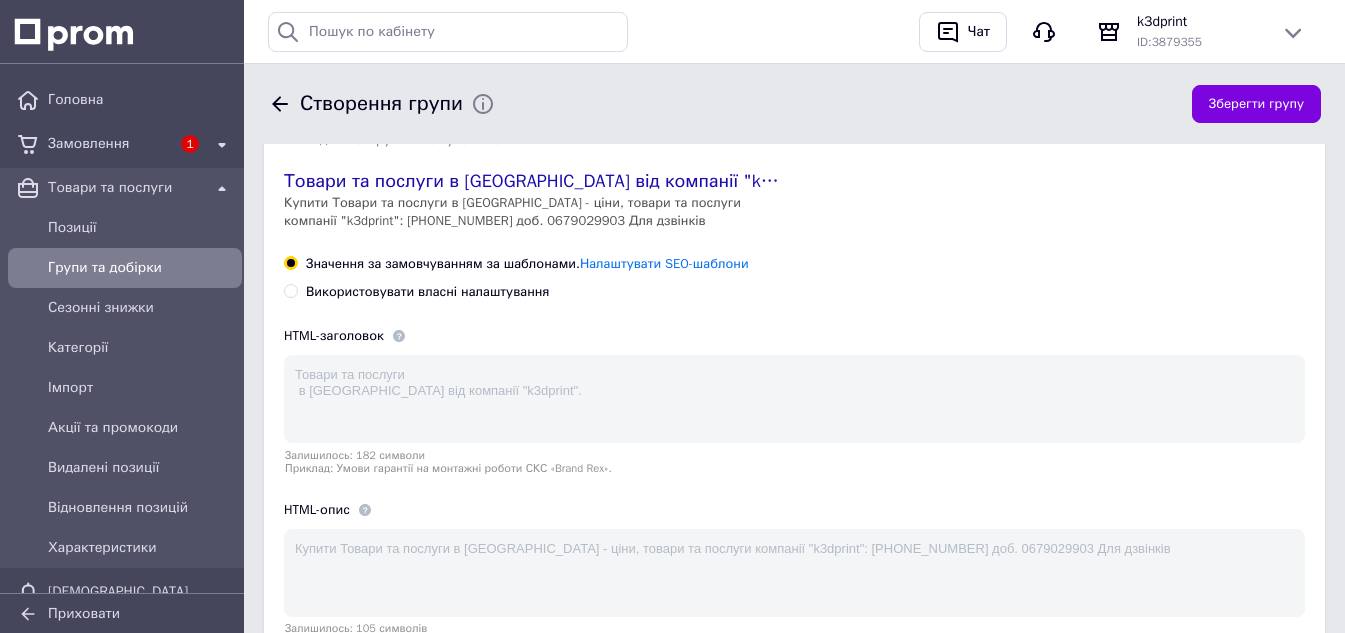 radio on "true" 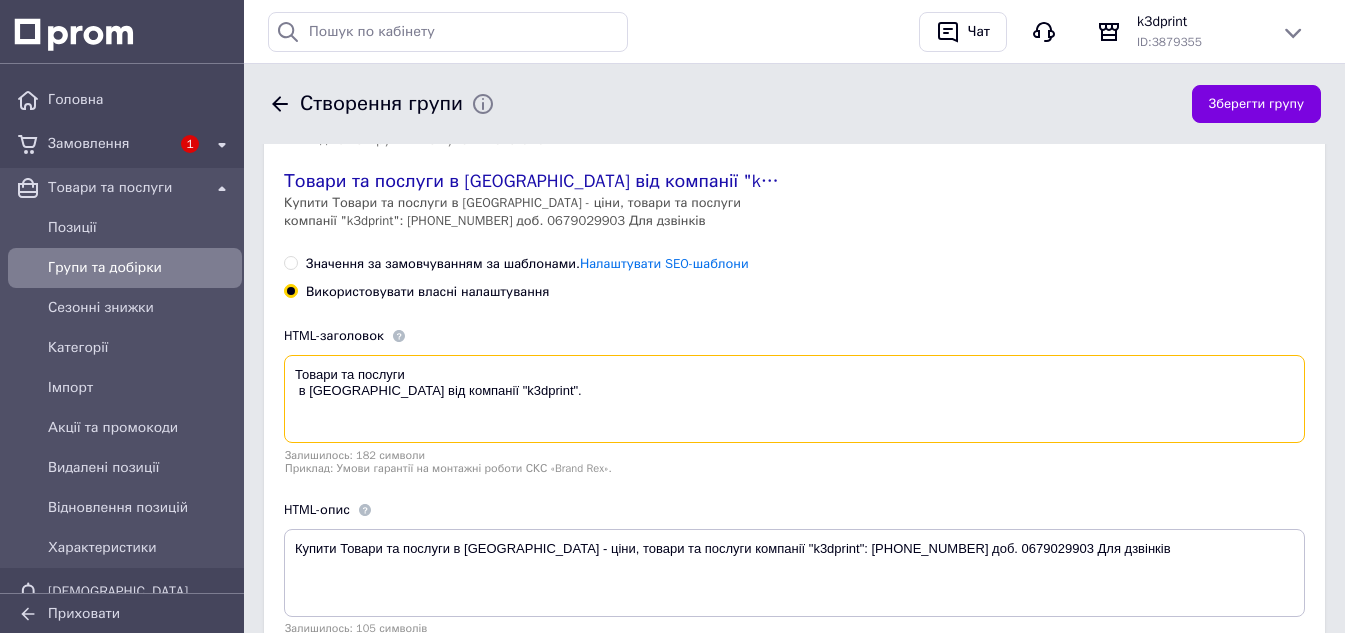 click on "Товари та послуги
в [GEOGRAPHIC_DATA] від компанії "k3dprint"." at bounding box center (794, 399) 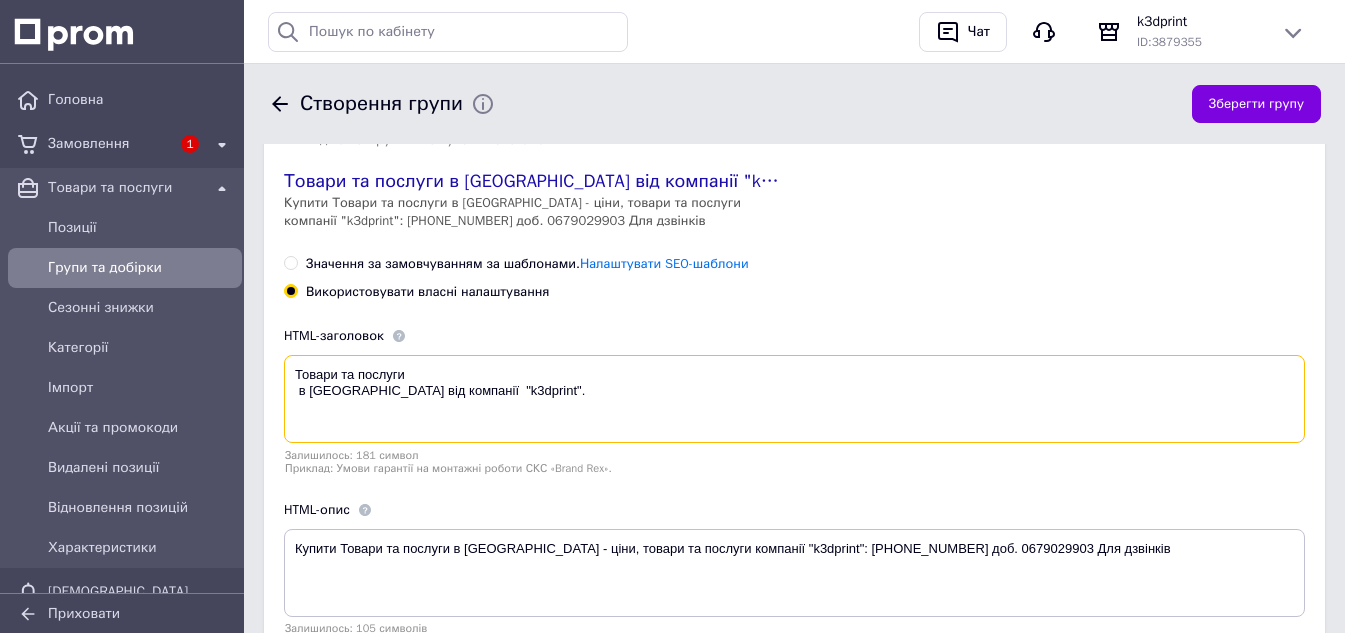 paste on "Насадки для звточки свердел" 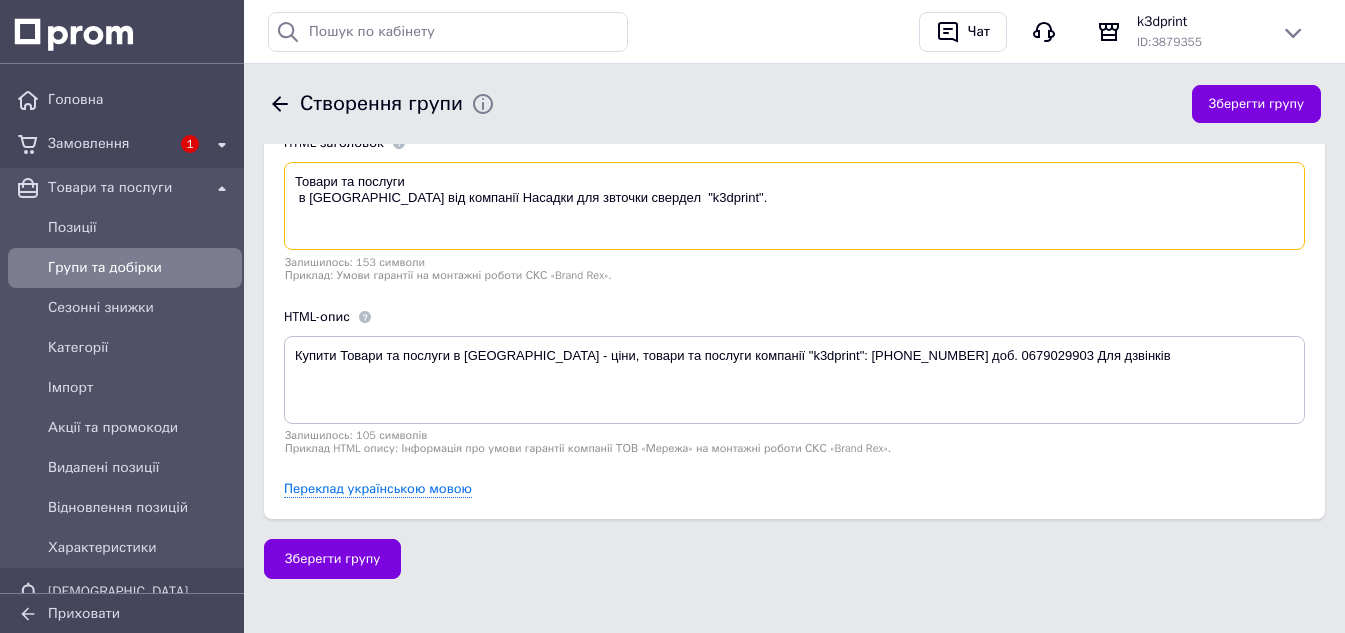 scroll, scrollTop: 1453, scrollLeft: 0, axis: vertical 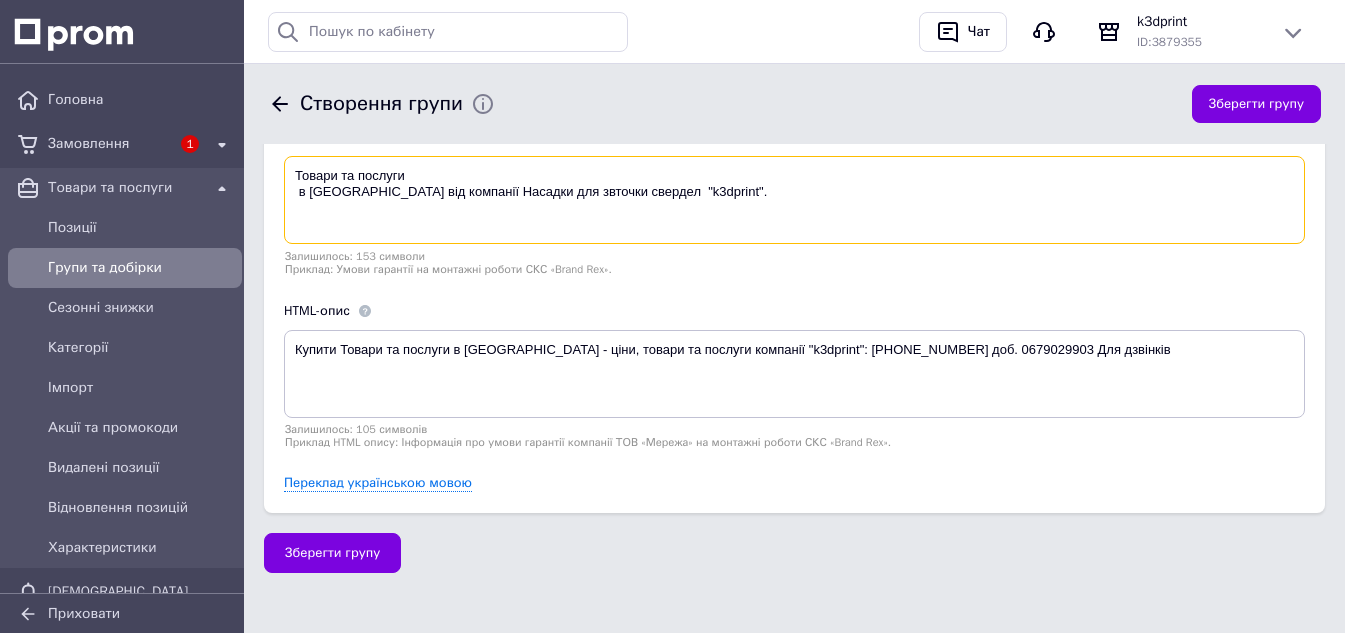 type on "Товари та послуги
в [GEOGRAPHIC_DATA] від компанії Насадки для звточки свердел  "k3dprint"." 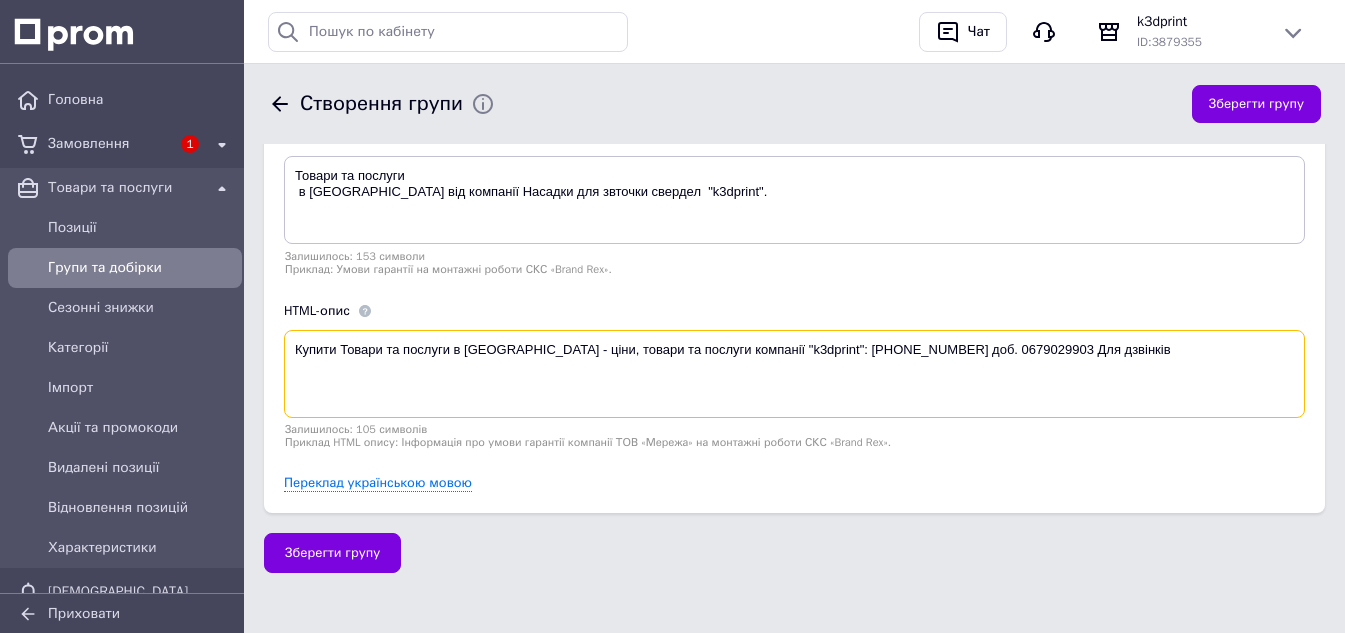 click on "Купити Товари та послуги в [GEOGRAPHIC_DATA] - ціни, товари та послуги компанії "k3dprint": [PHONE_NUMBER] доб. 0679029903 Для дзвінків" at bounding box center (794, 374) 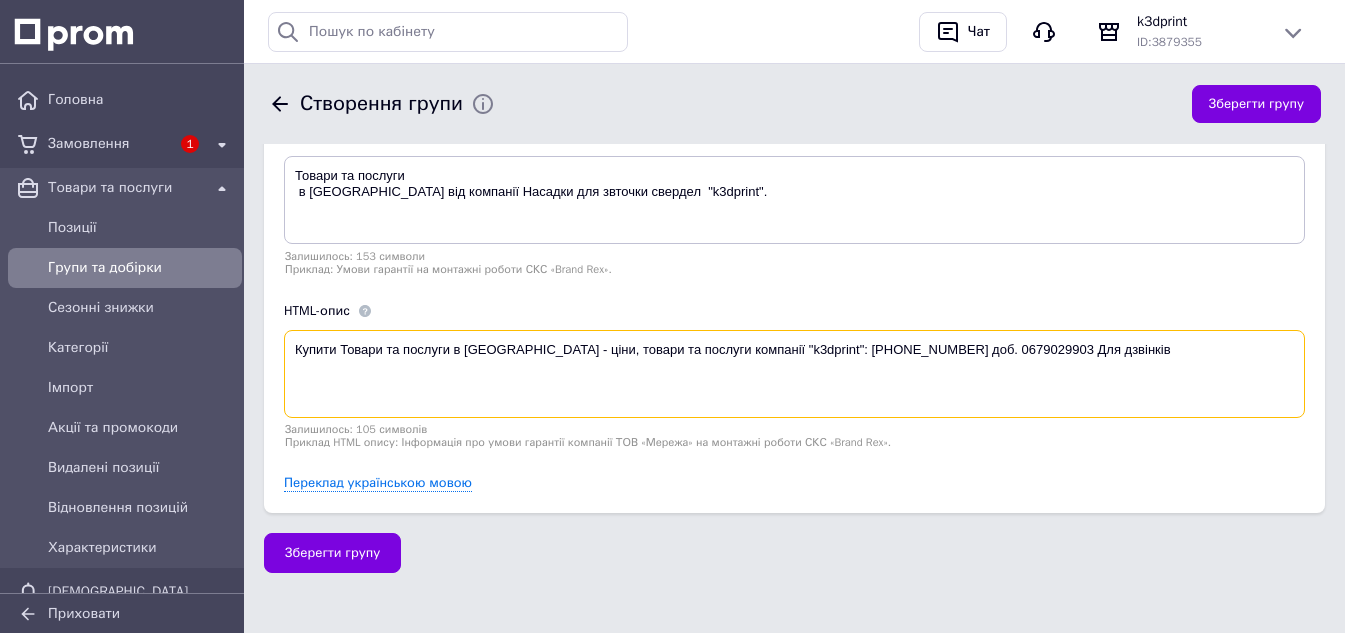 click on "Купити Товари та послуги в [GEOGRAPHIC_DATA] - ціни, товари та послуги компанії "k3dprint": [PHONE_NUMBER] доб. 0679029903 Для дзвінків" at bounding box center (794, 374) 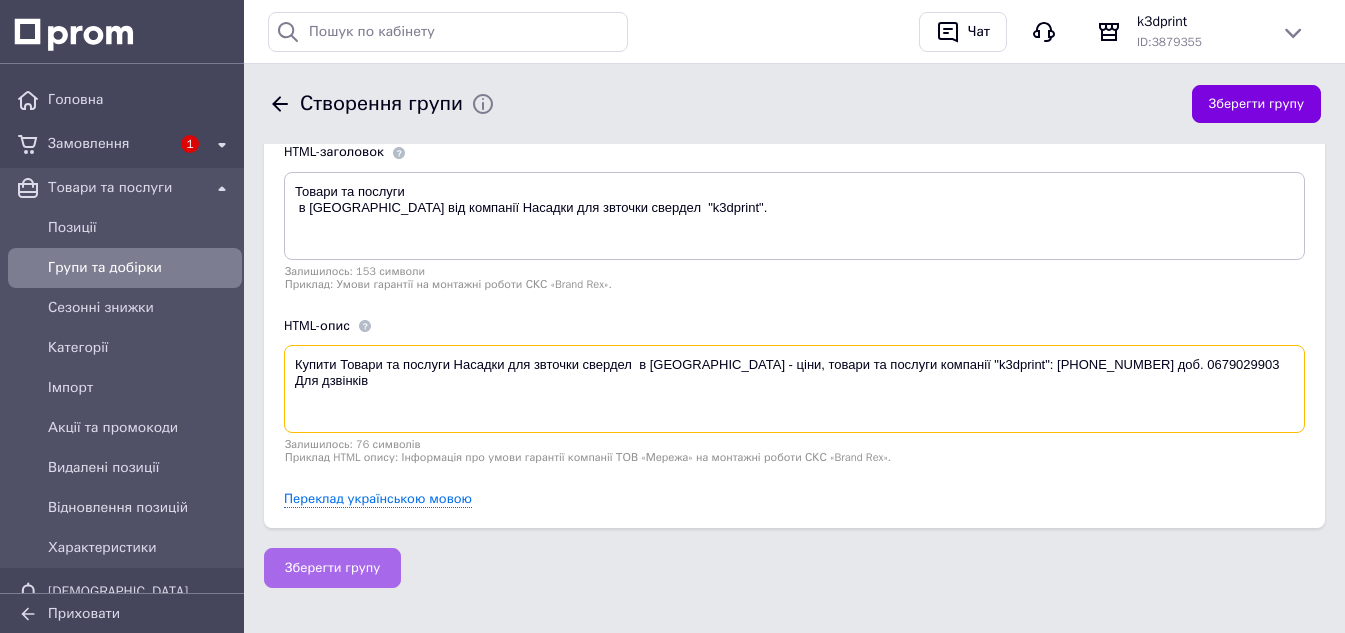 type on "Купити Товари та послуги Насадки для звточки свердел  в [GEOGRAPHIC_DATA] - ціни, товари та послуги компанії "k3dprint": [PHONE_NUMBER] доб. 0679029903 Для дзвінків" 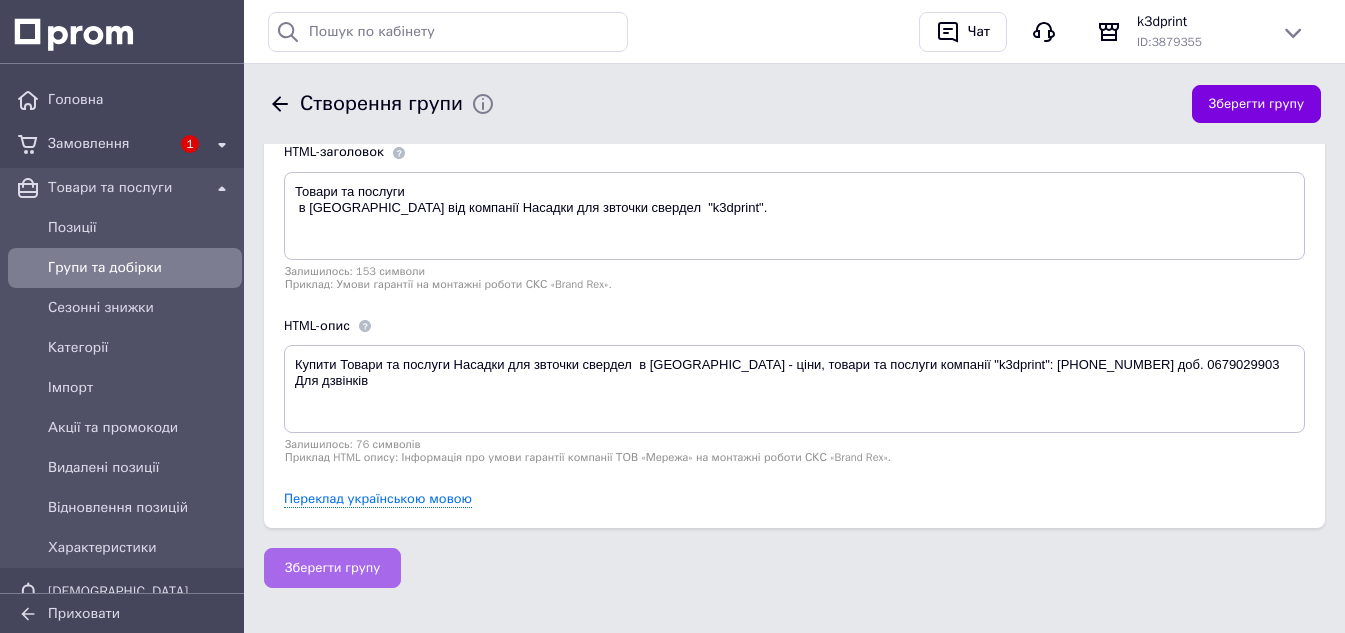 click on "Зберегти групу" at bounding box center (332, 568) 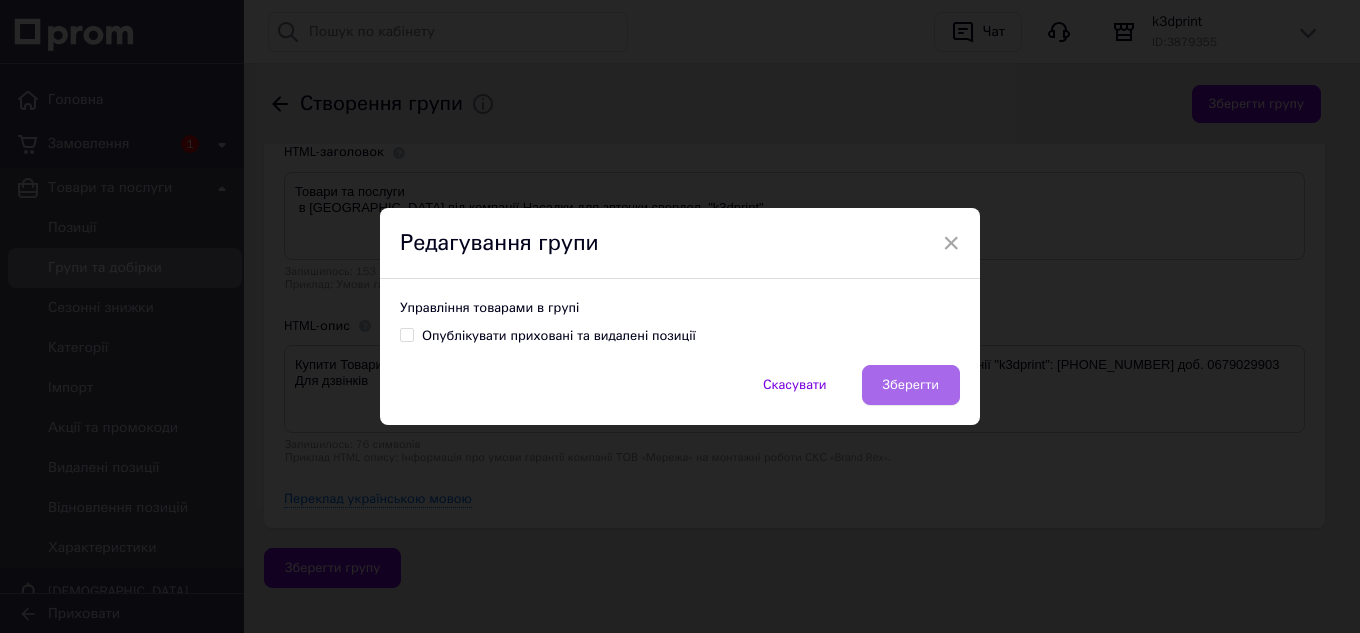 click on "Зберегти" at bounding box center (911, 385) 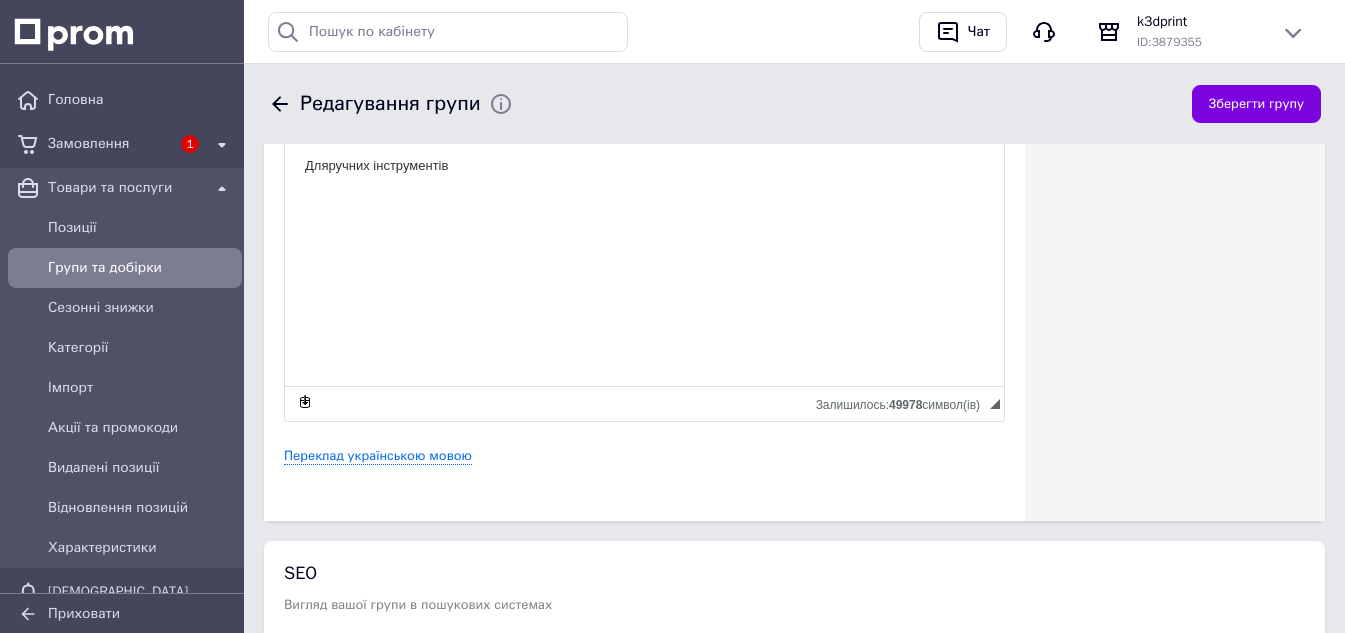 scroll, scrollTop: 900, scrollLeft: 0, axis: vertical 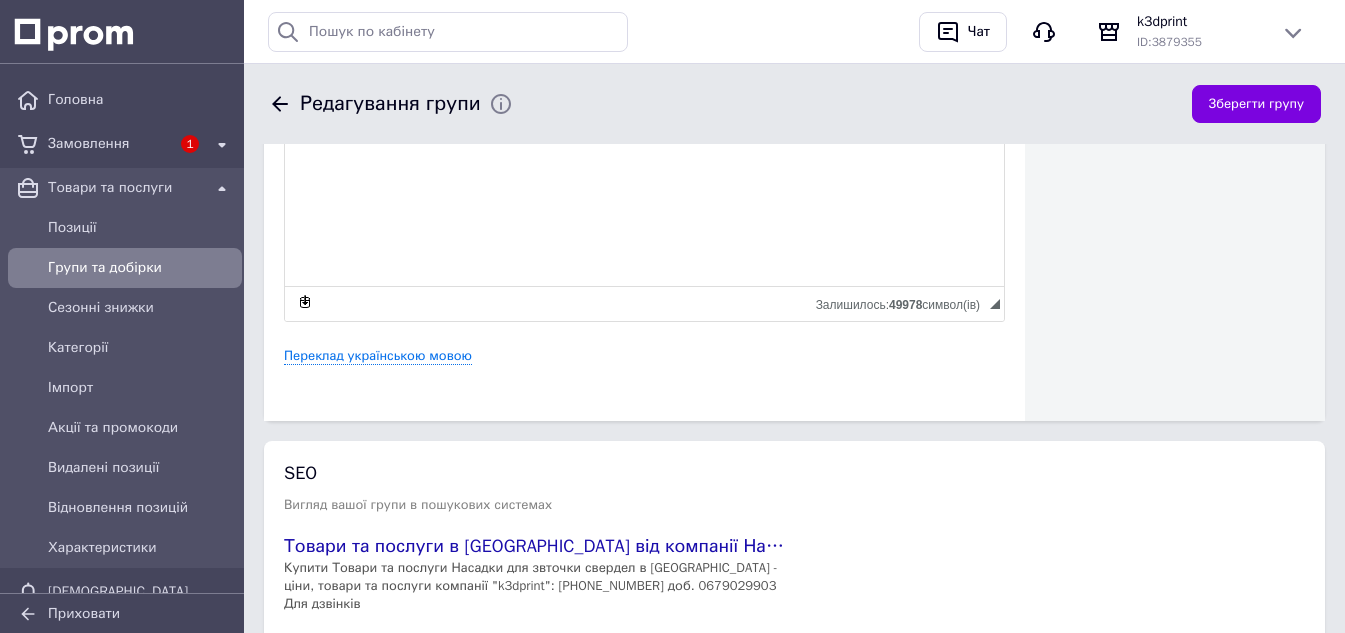 click on "Групи та добірки" at bounding box center (141, 268) 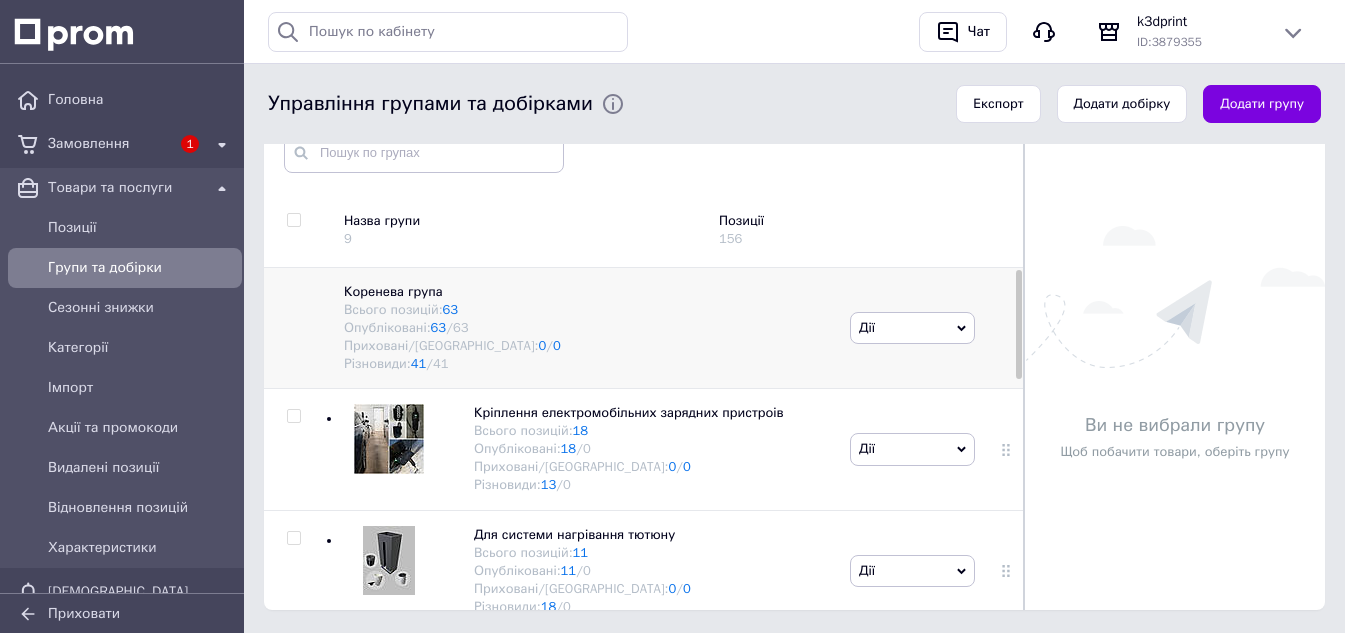 scroll, scrollTop: 237, scrollLeft: 0, axis: vertical 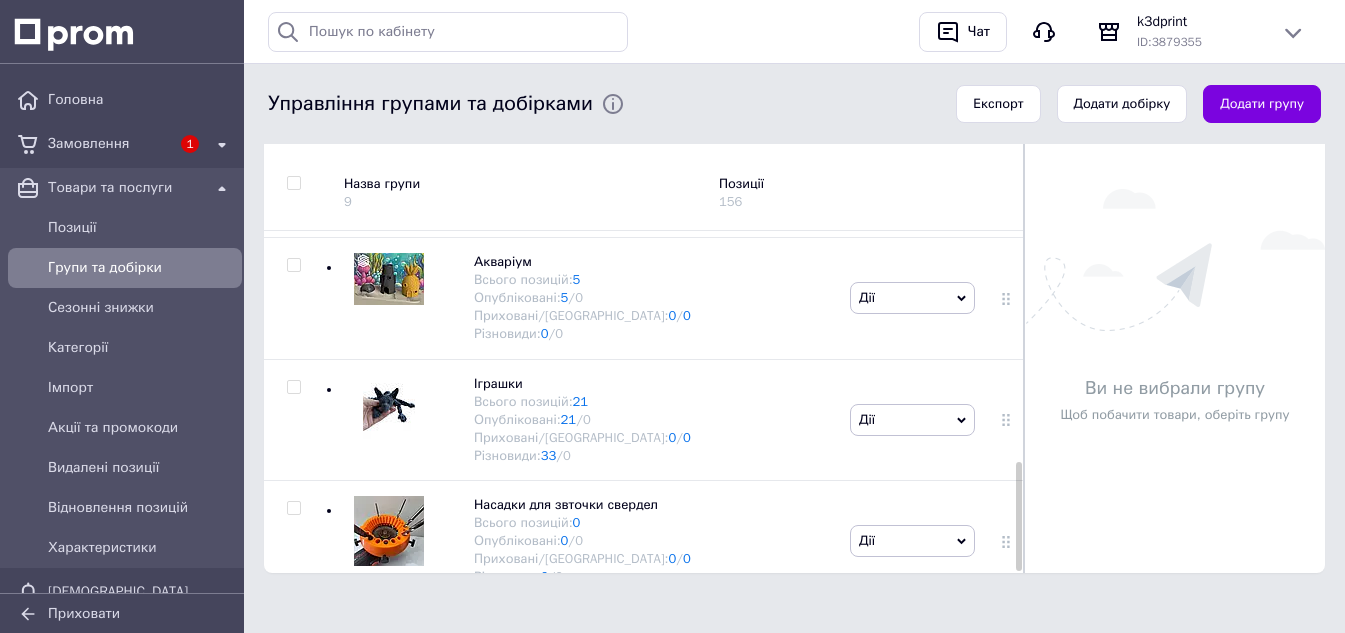 drag, startPoint x: 1018, startPoint y: 314, endPoint x: 1074, endPoint y: 582, distance: 273.78824 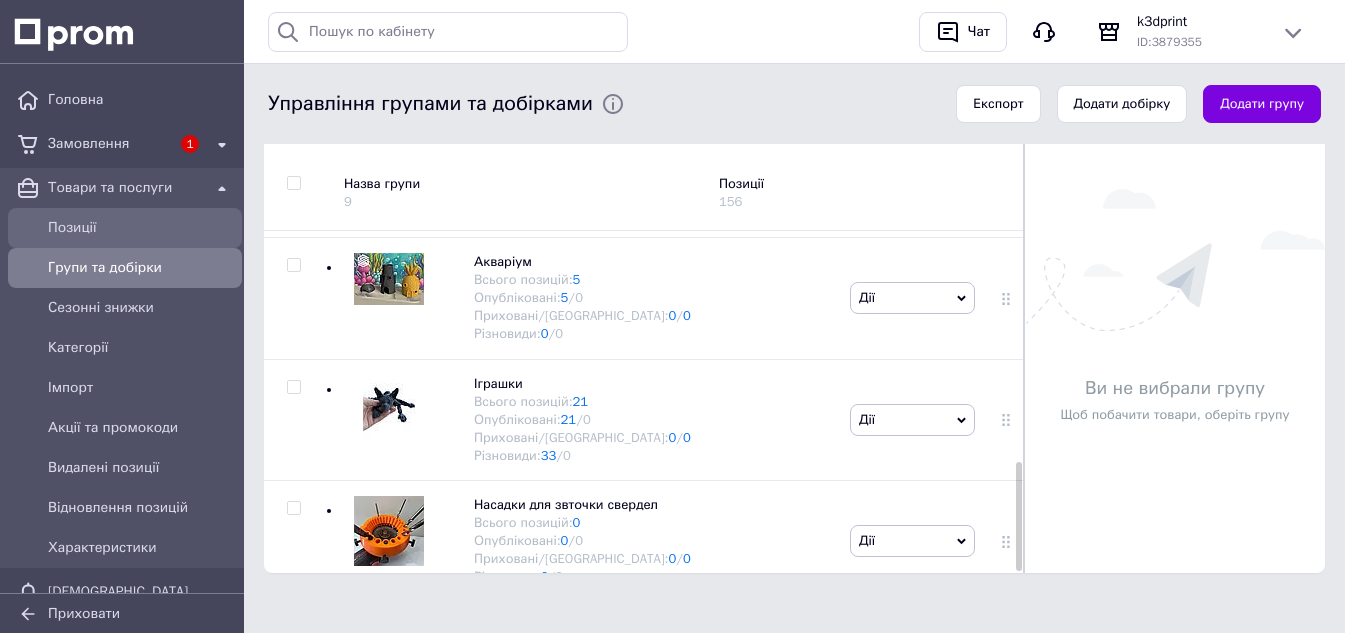click on "Позиції" at bounding box center (141, 228) 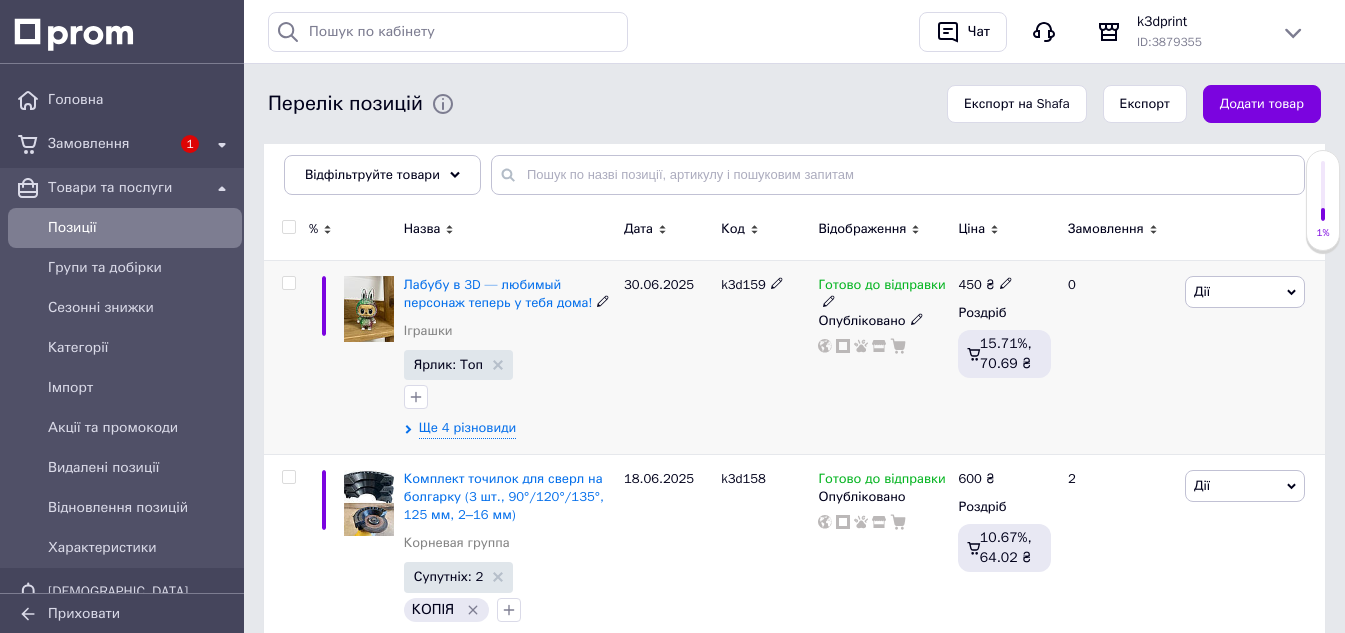 scroll, scrollTop: 300, scrollLeft: 0, axis: vertical 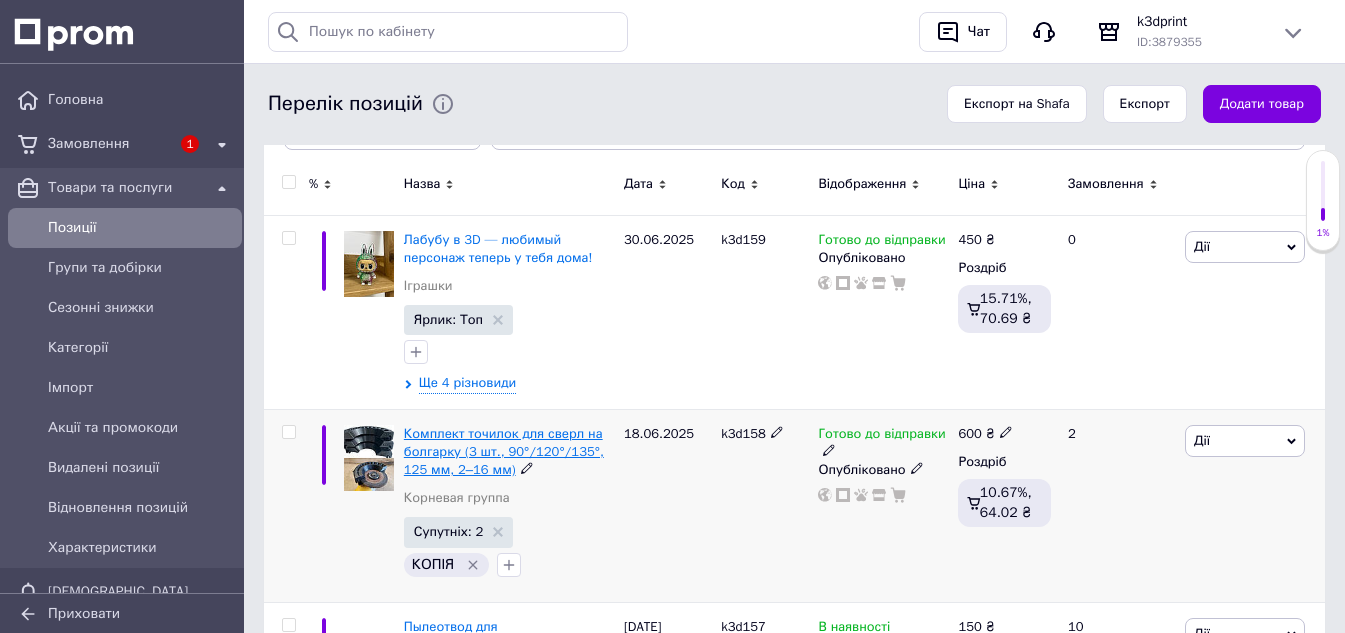 click on "Комплект точилок для сверл на болгарку (3 шт., 90°/120°/135°, 125 мм, 2–16 мм)" at bounding box center (504, 451) 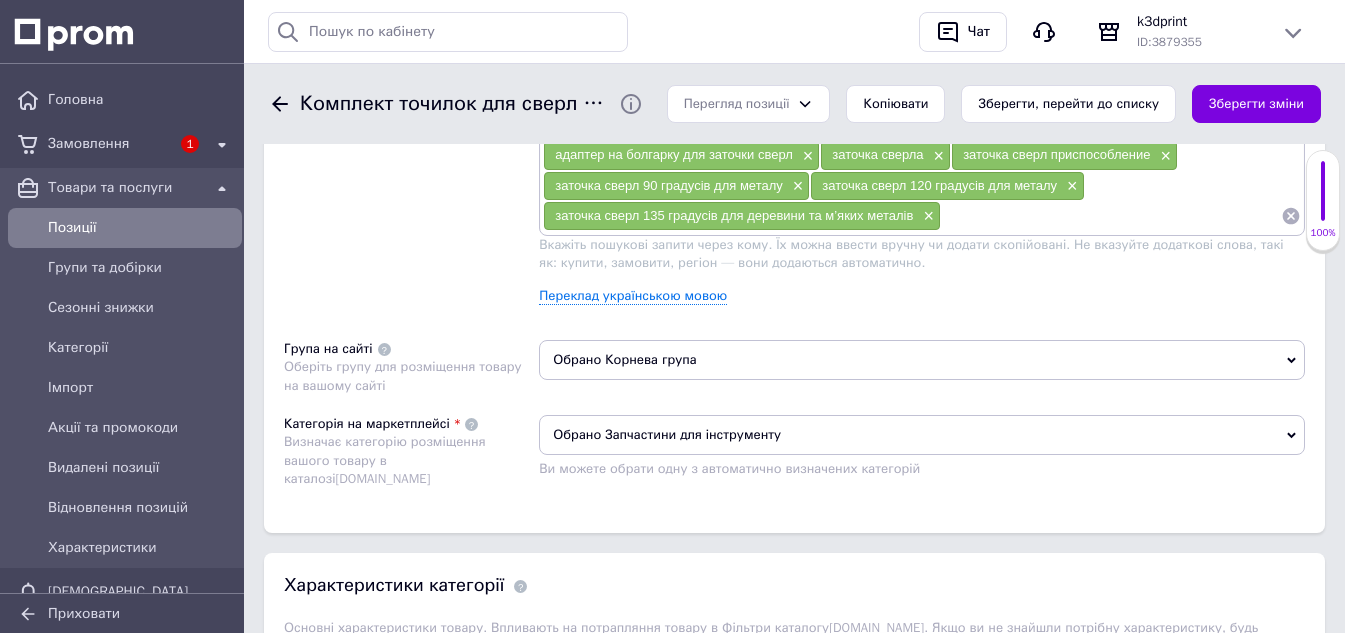 scroll, scrollTop: 1600, scrollLeft: 0, axis: vertical 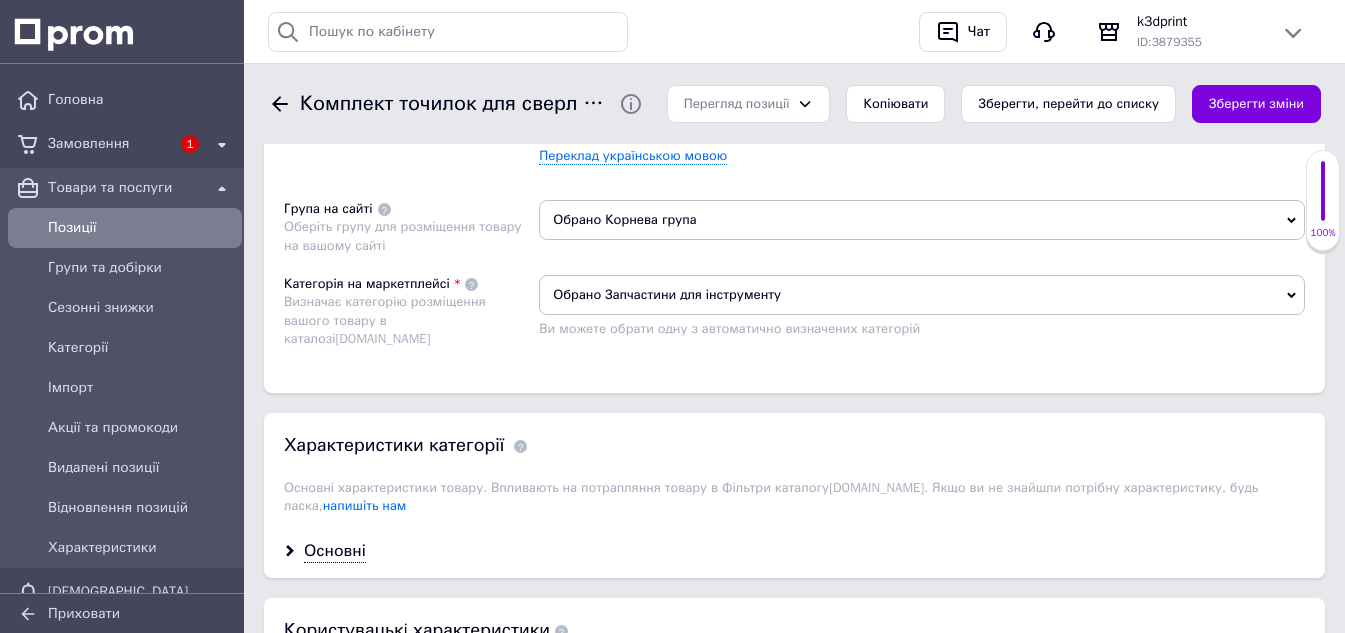 click on "Обрано Корнева група" at bounding box center [922, 220] 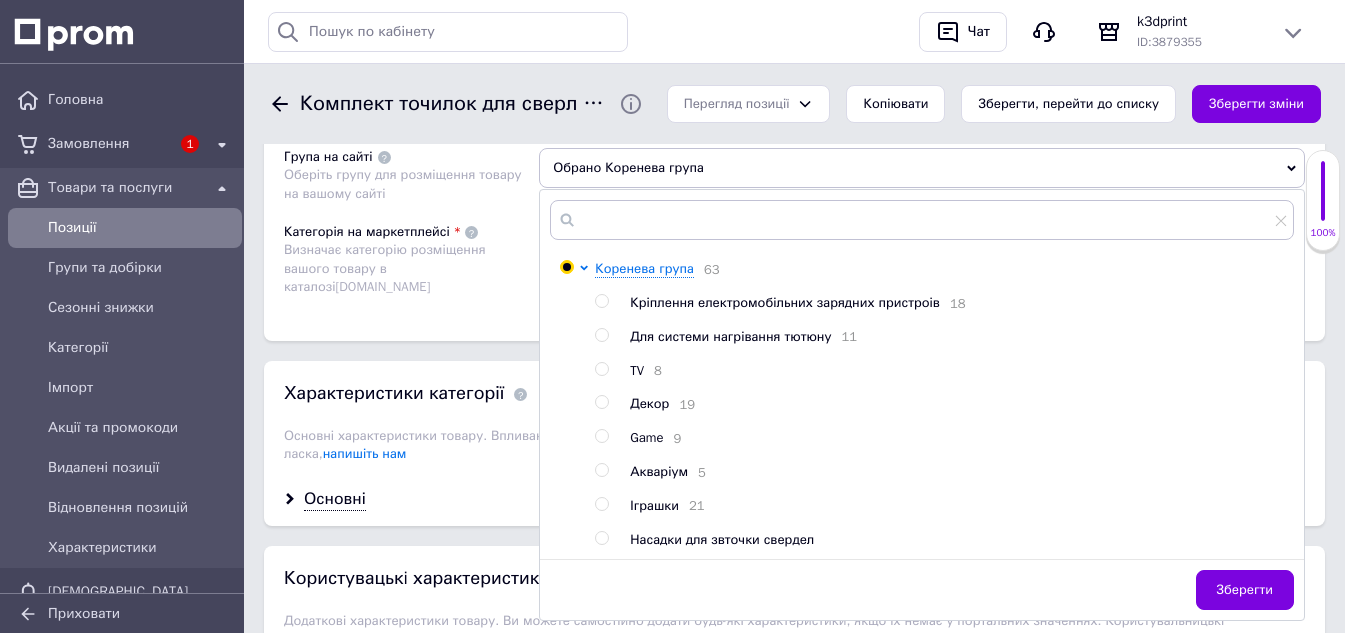 scroll, scrollTop: 1800, scrollLeft: 0, axis: vertical 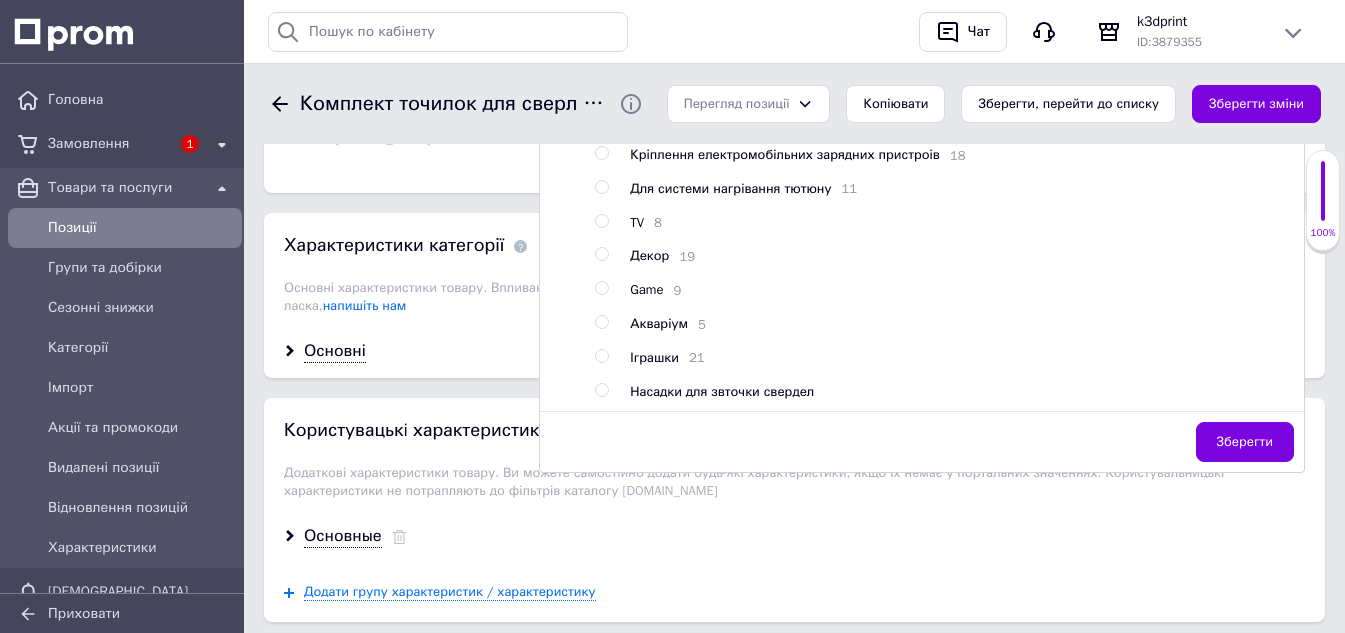 click at bounding box center (601, 390) 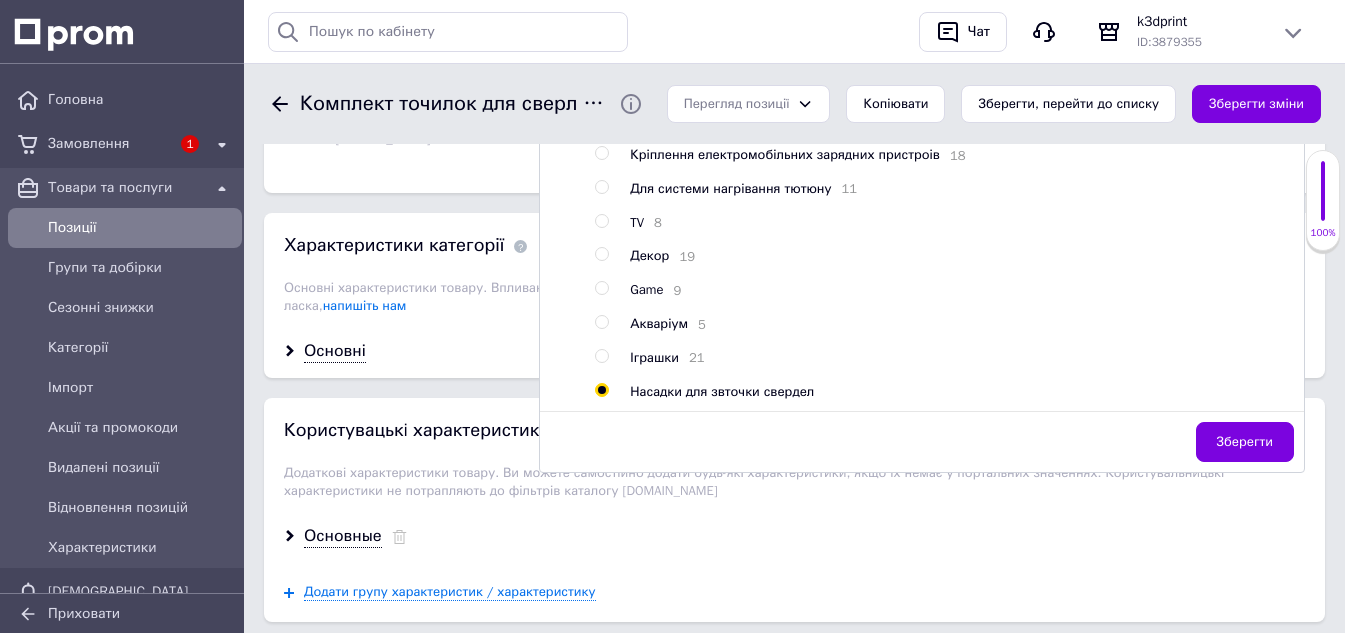 radio on "true" 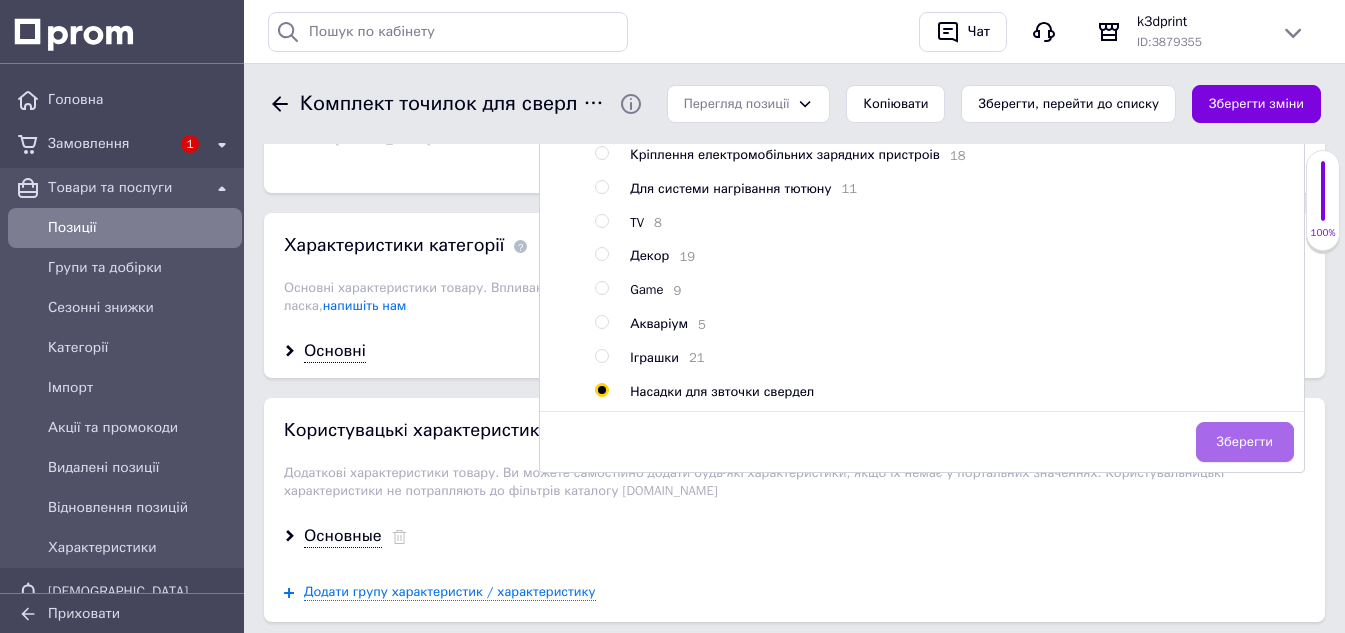 click on "Зберегти" at bounding box center (1245, 442) 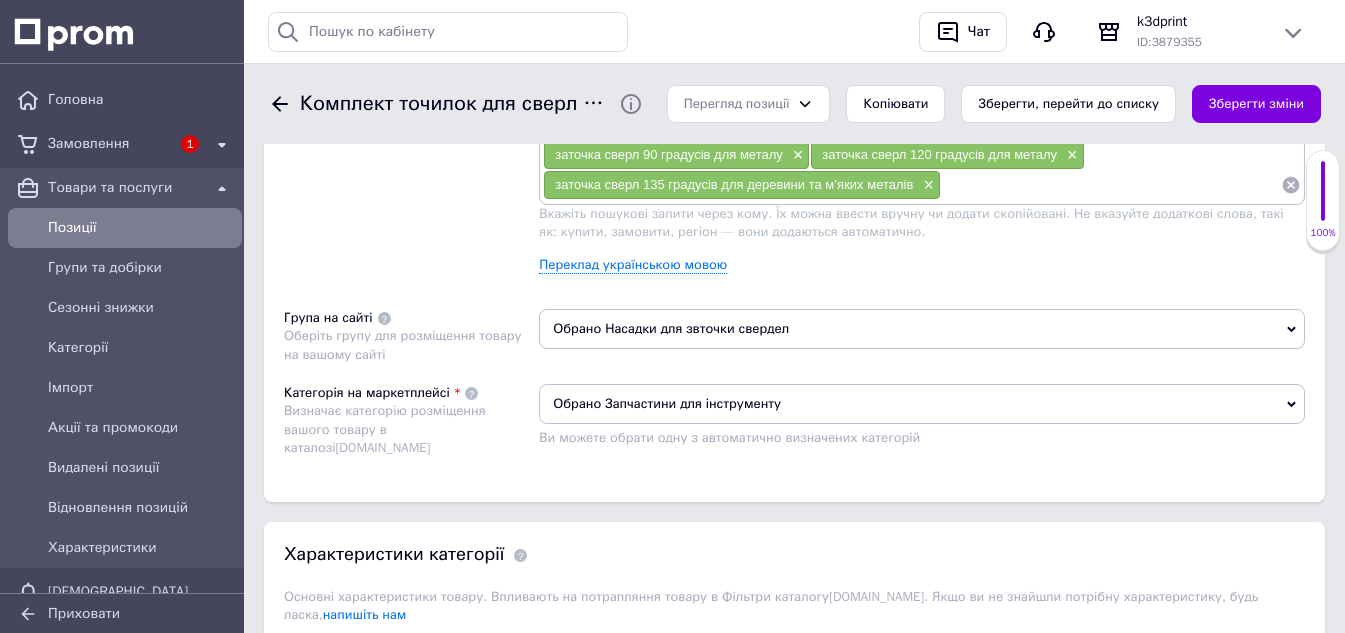 scroll, scrollTop: 1400, scrollLeft: 0, axis: vertical 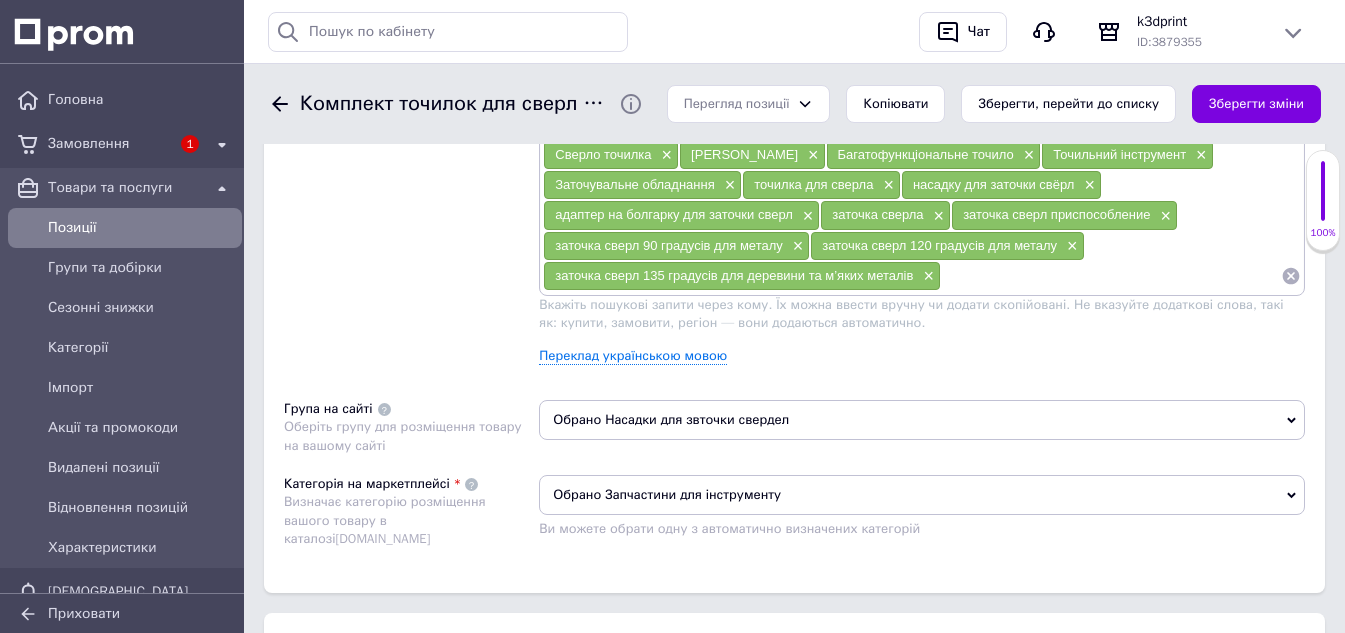 click on "Зберегти зміни" at bounding box center (1256, 104) 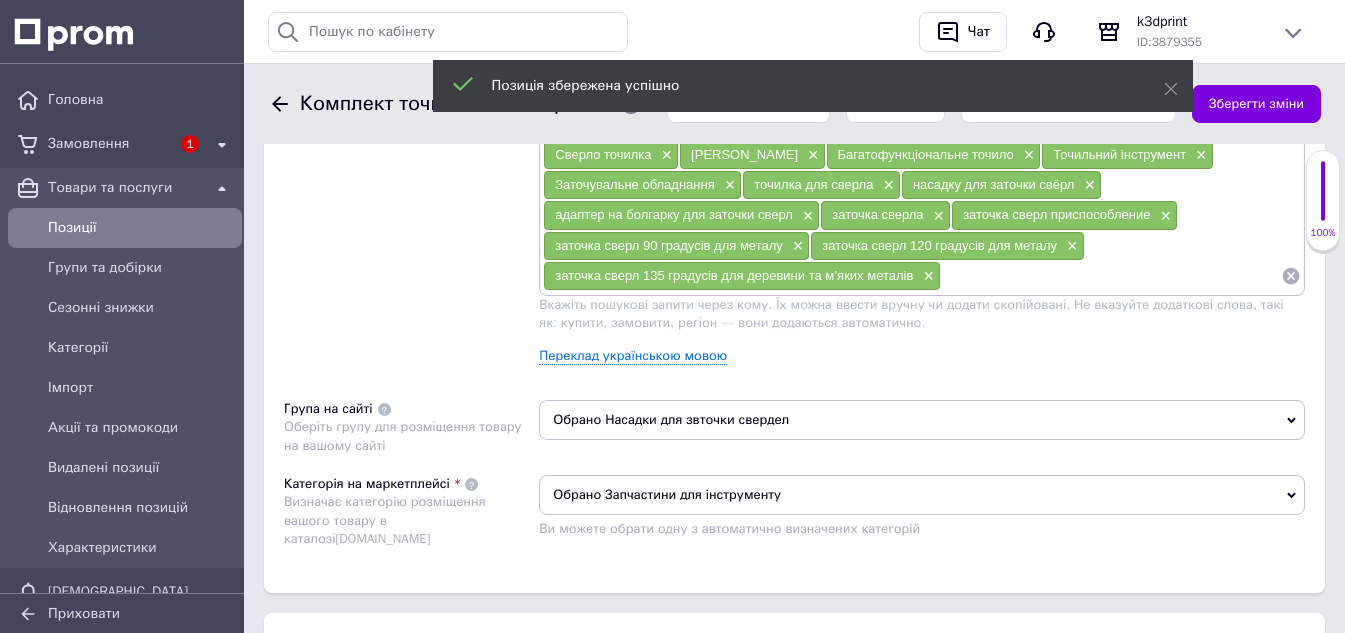 click on "Позиція збережена успішно" at bounding box center (813, 88) 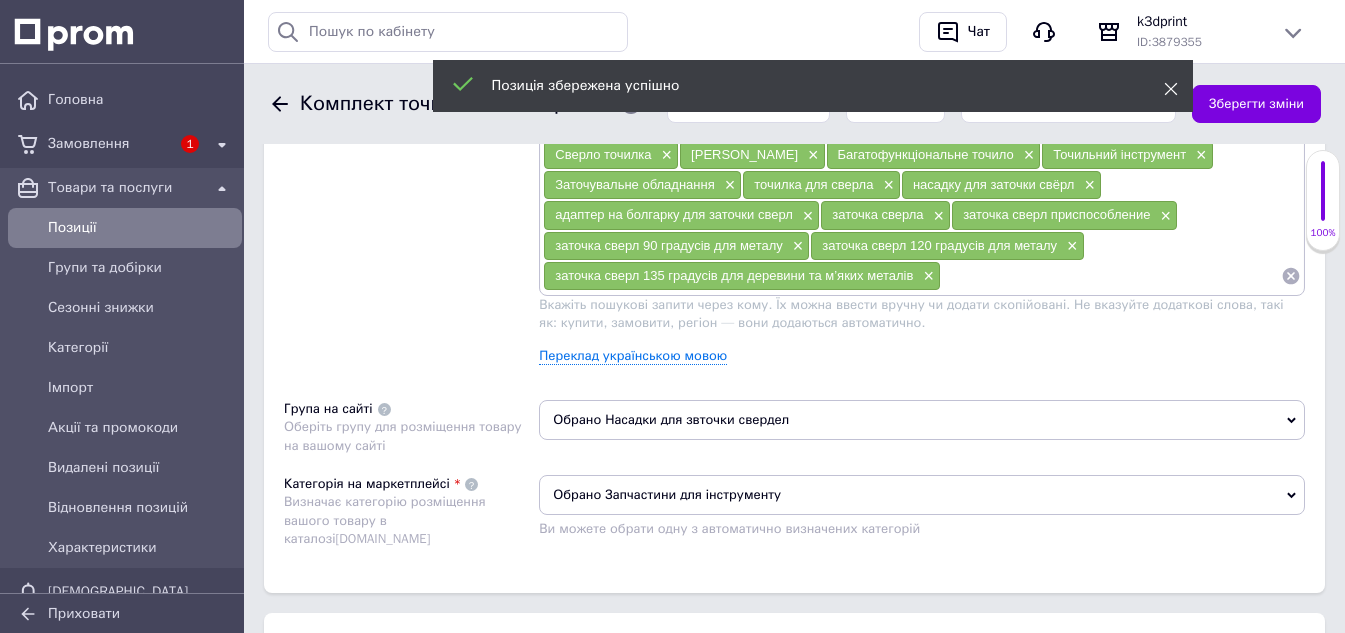 click 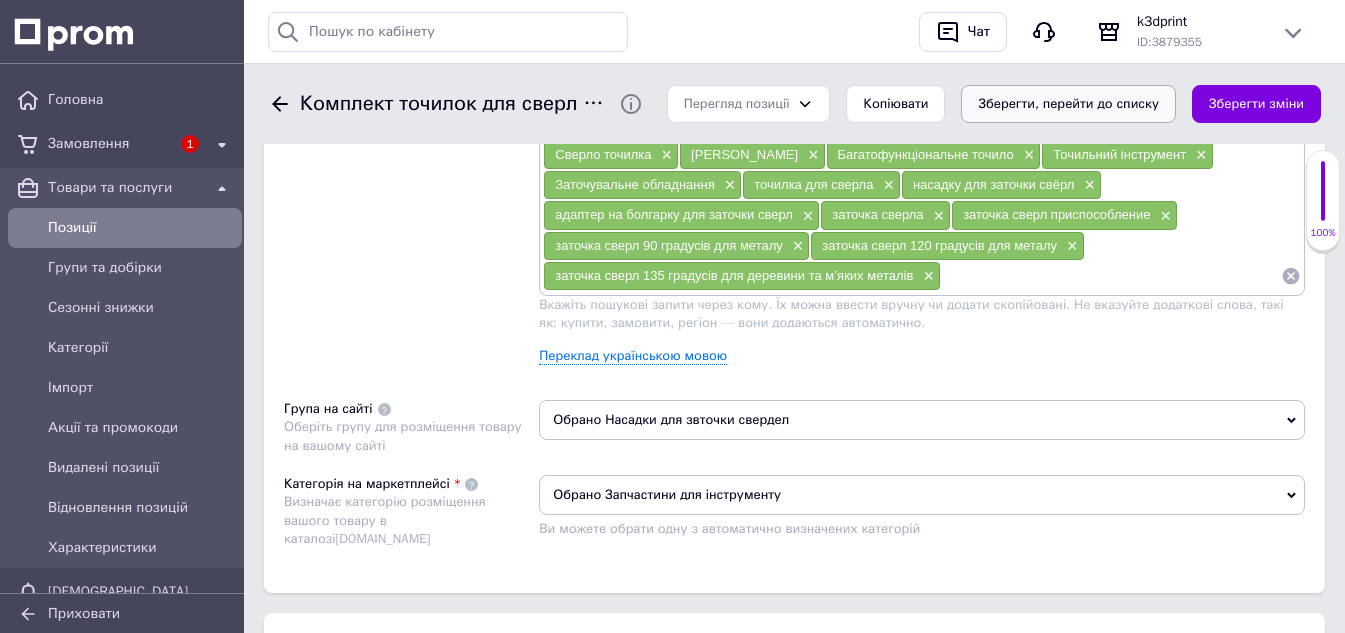 click on "Зберегти, перейти до списку" at bounding box center (1068, 104) 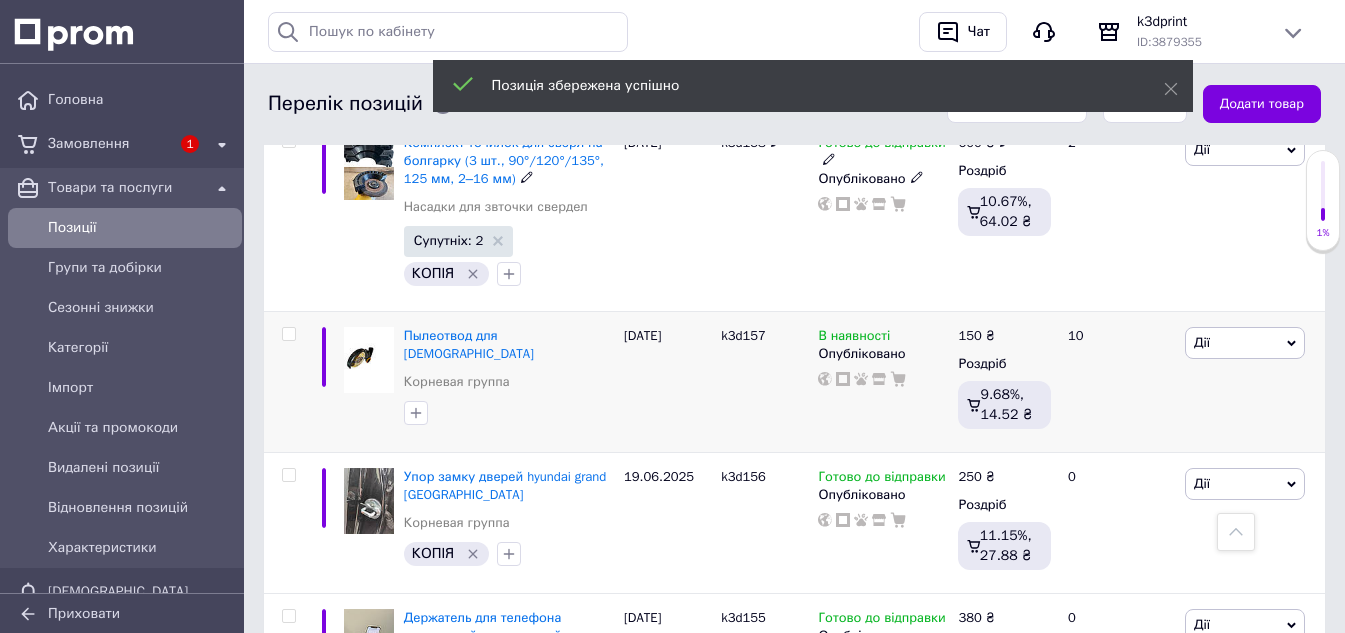 scroll, scrollTop: 600, scrollLeft: 0, axis: vertical 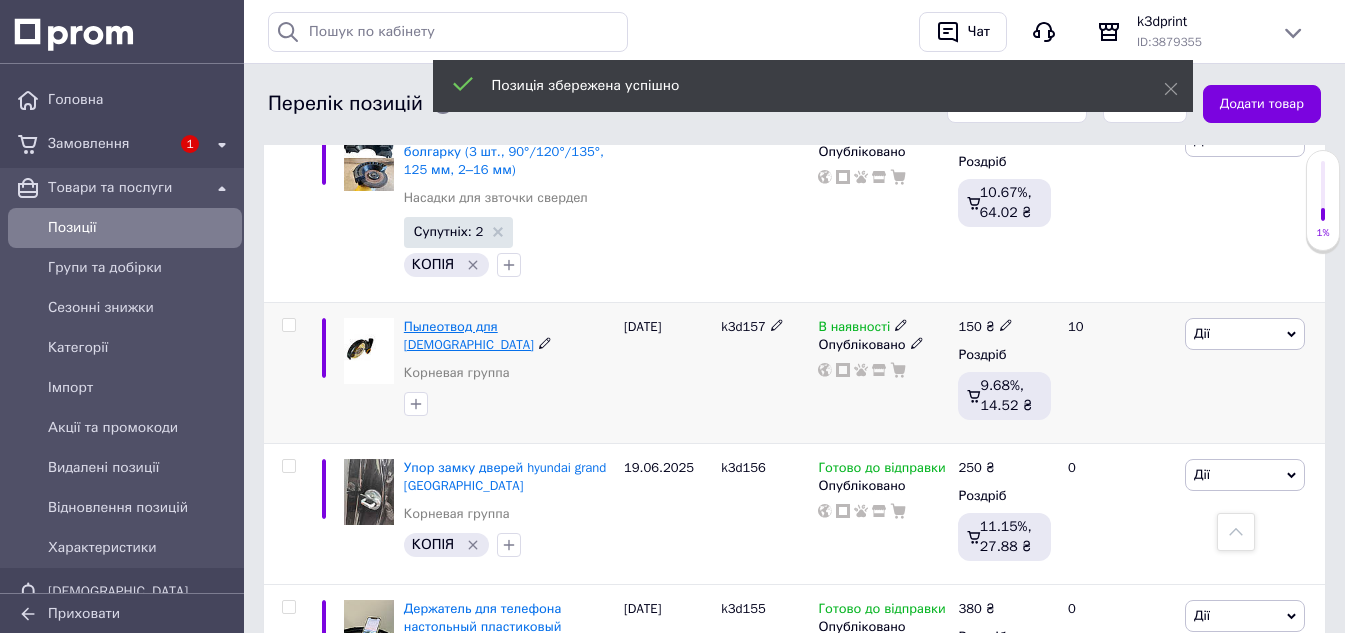 click on "Пылеотвод для [DEMOGRAPHIC_DATA]" at bounding box center (469, 335) 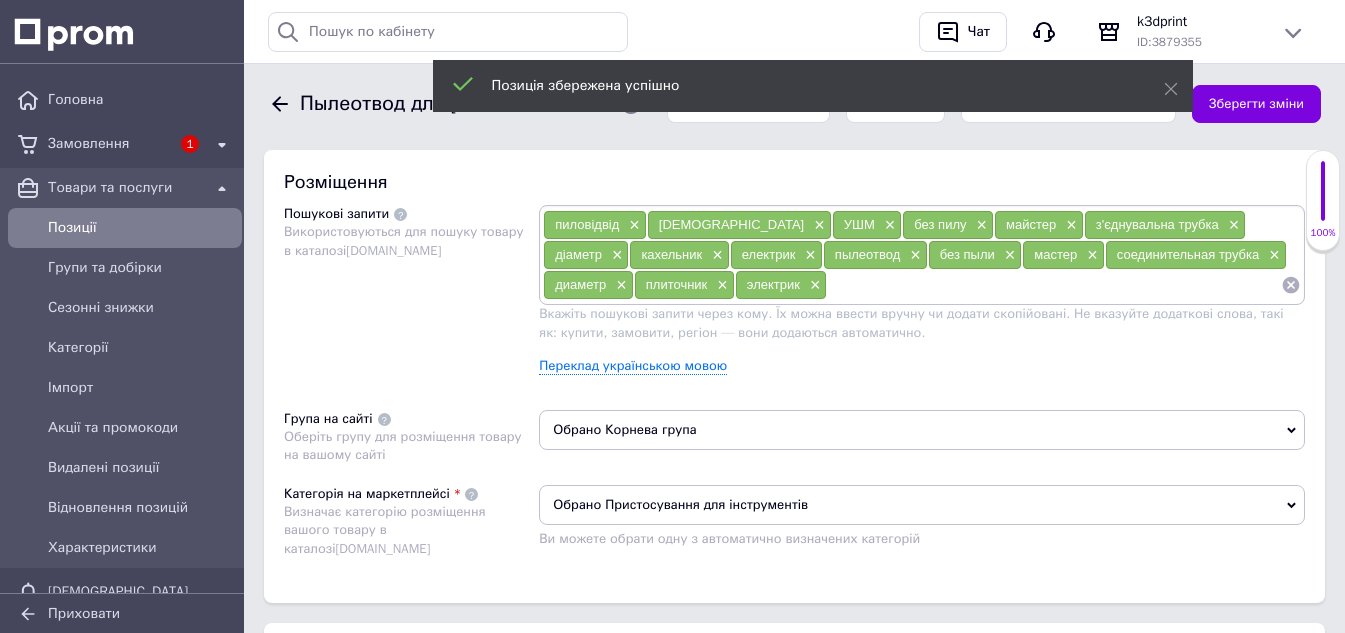 scroll, scrollTop: 1200, scrollLeft: 0, axis: vertical 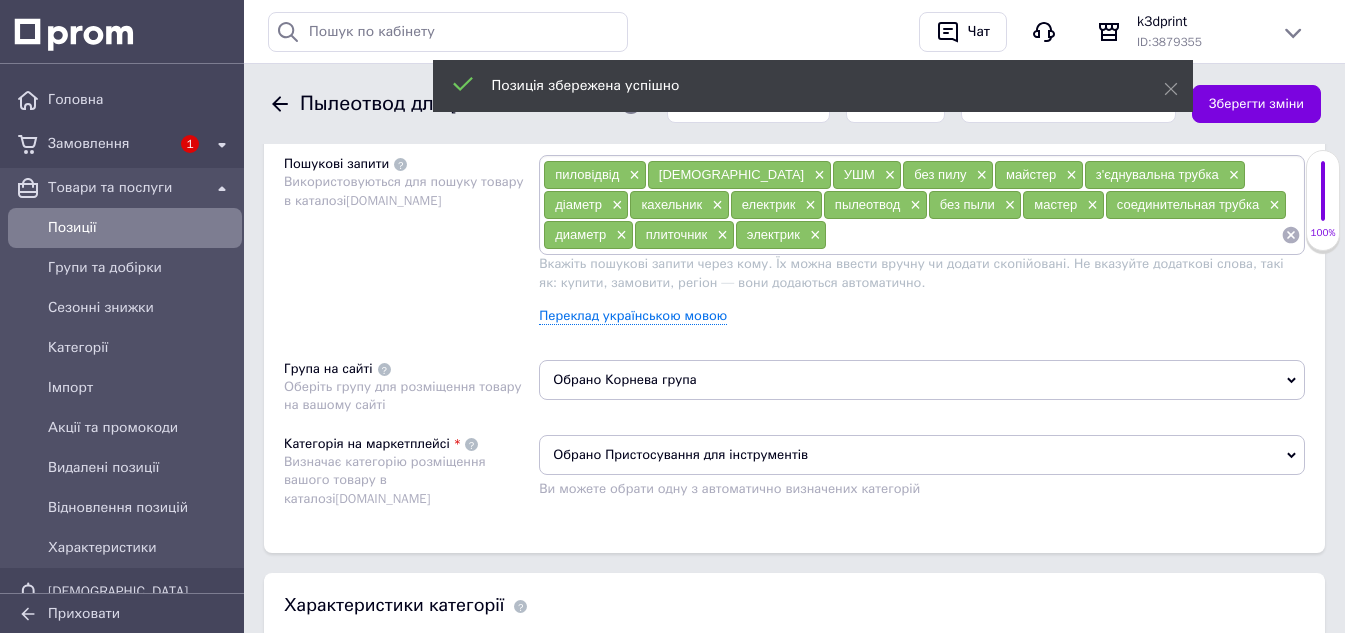 click on "Обрано Корнева група" at bounding box center [922, 380] 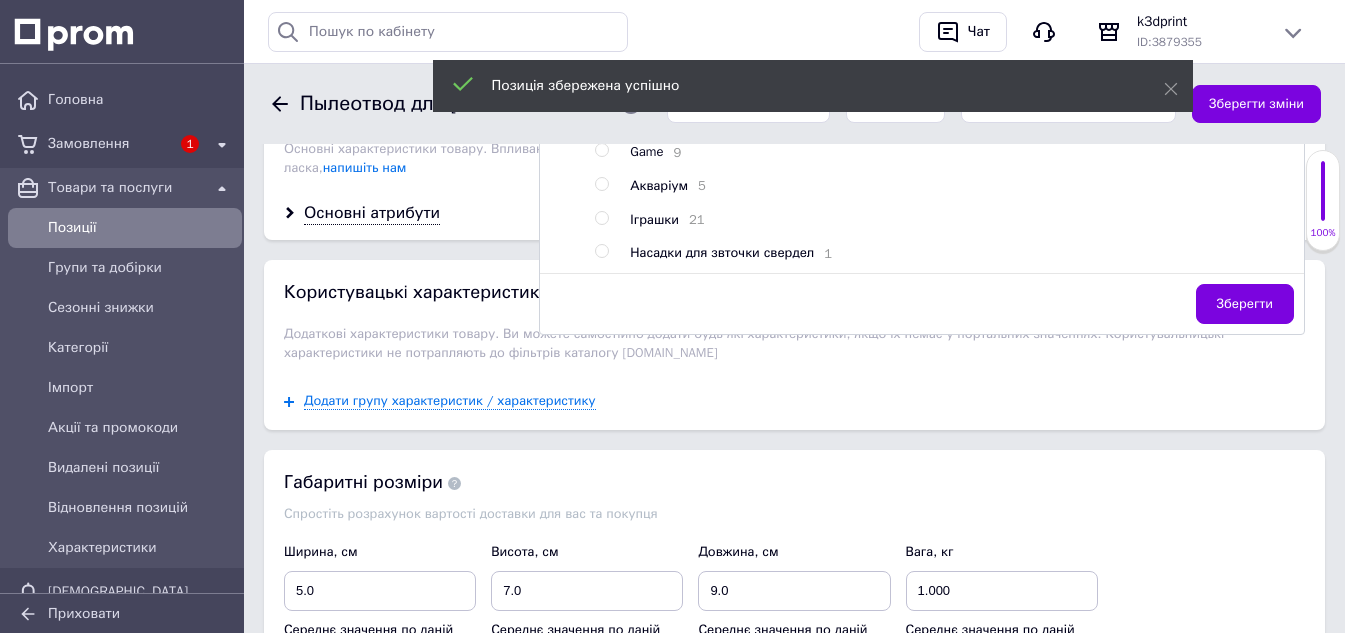 scroll, scrollTop: 1700, scrollLeft: 0, axis: vertical 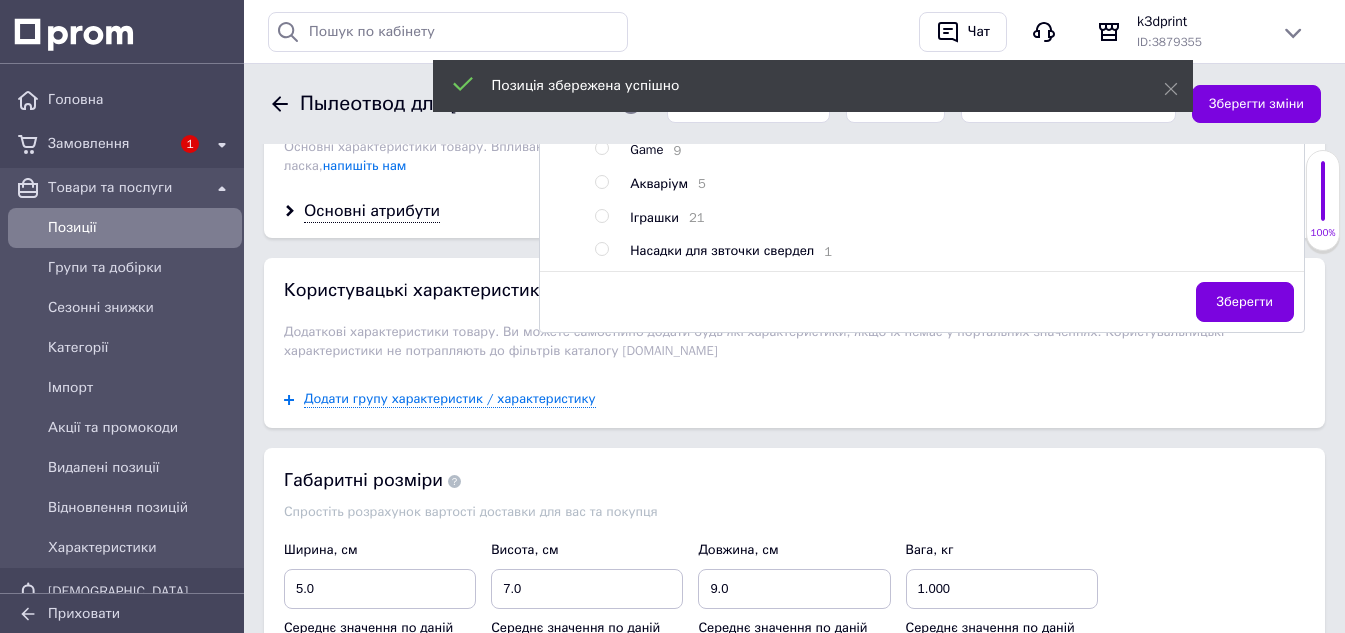 click at bounding box center [601, 249] 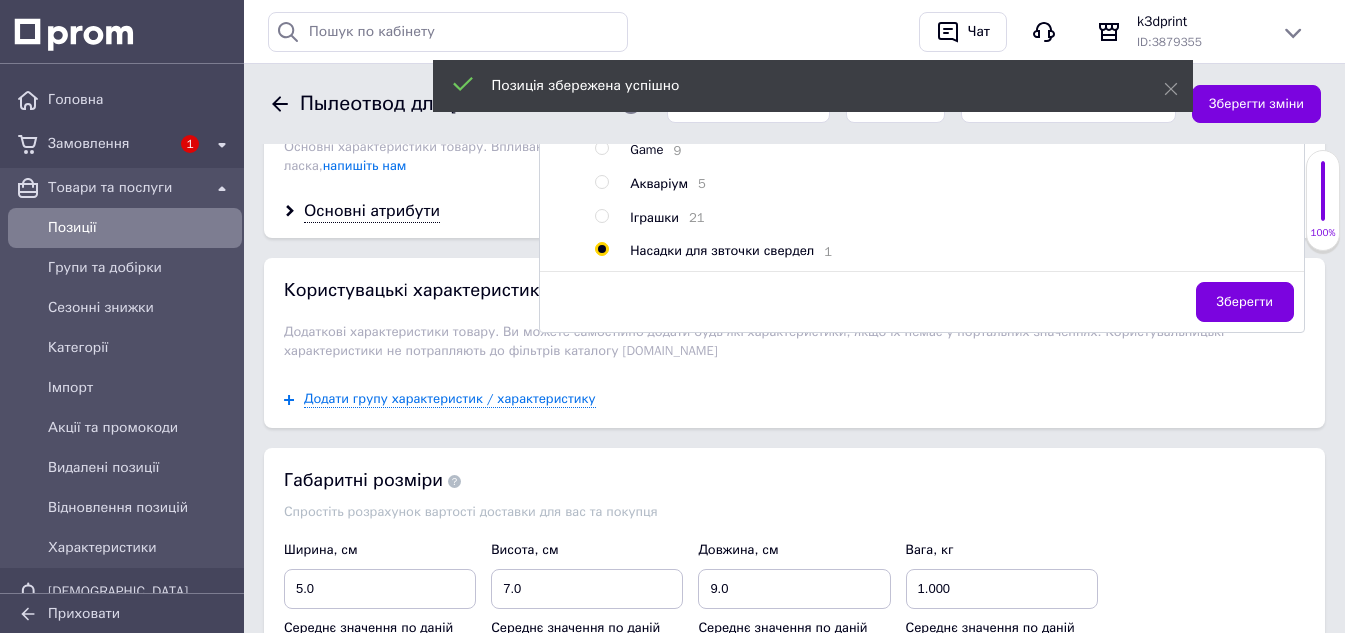 radio on "true" 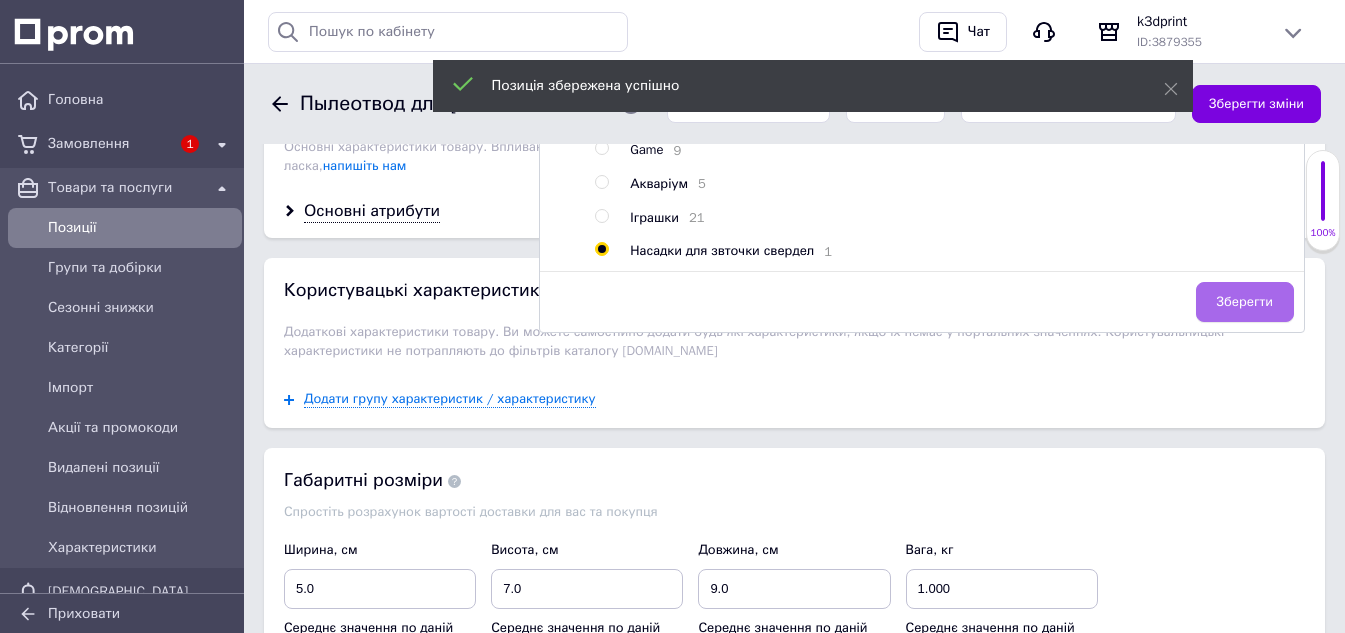 click on "Зберегти" at bounding box center (1245, 302) 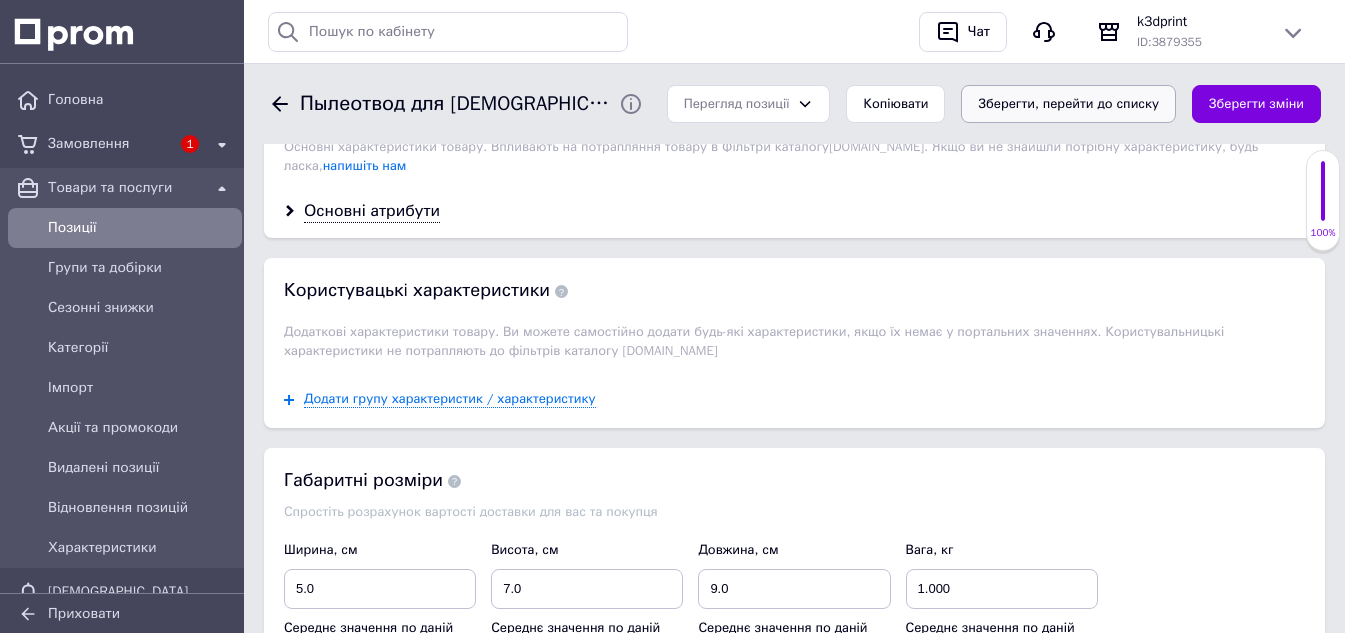 click on "Зберегти, перейти до списку" at bounding box center (1068, 104) 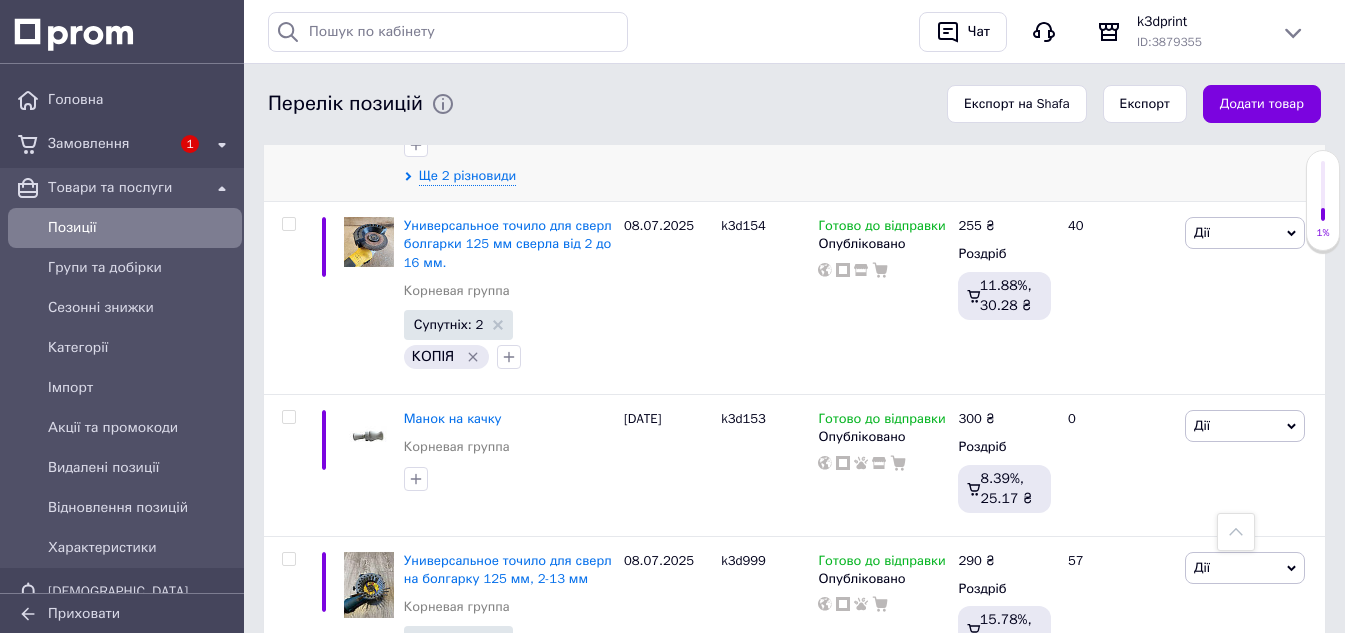 scroll, scrollTop: 1200, scrollLeft: 0, axis: vertical 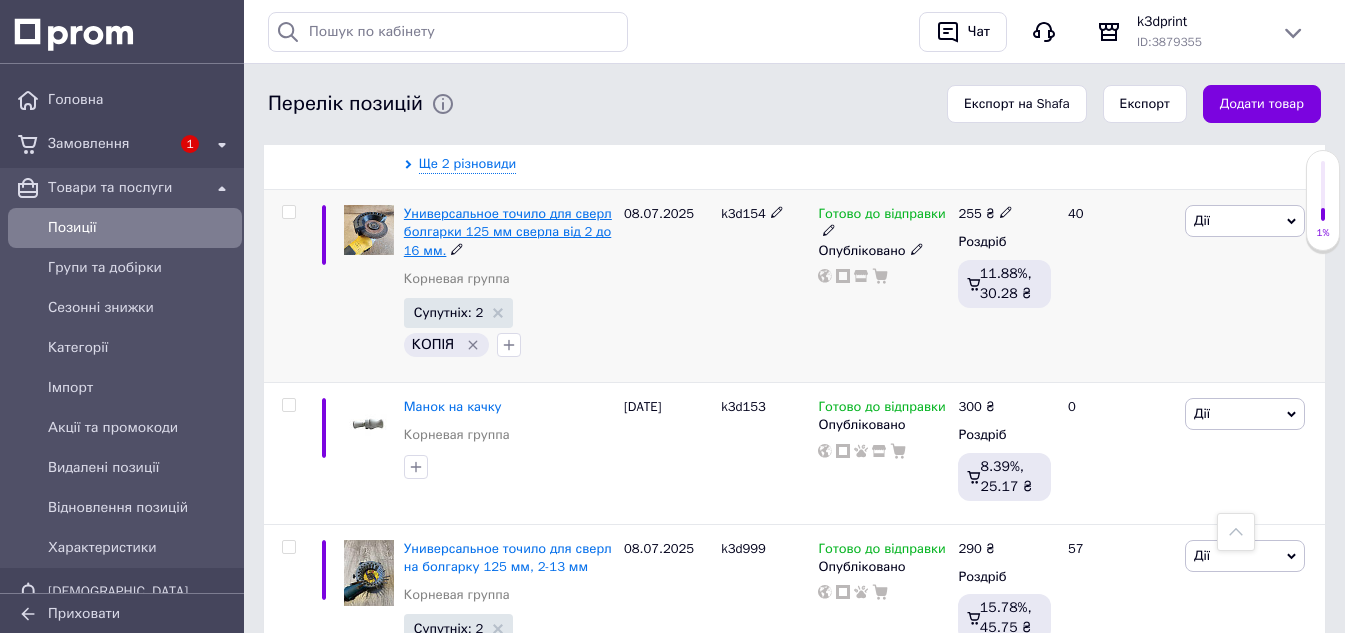 click on "Универсальное точило для сверл болгарки 125 мм сверла від 2 до 16 мм." at bounding box center [508, 231] 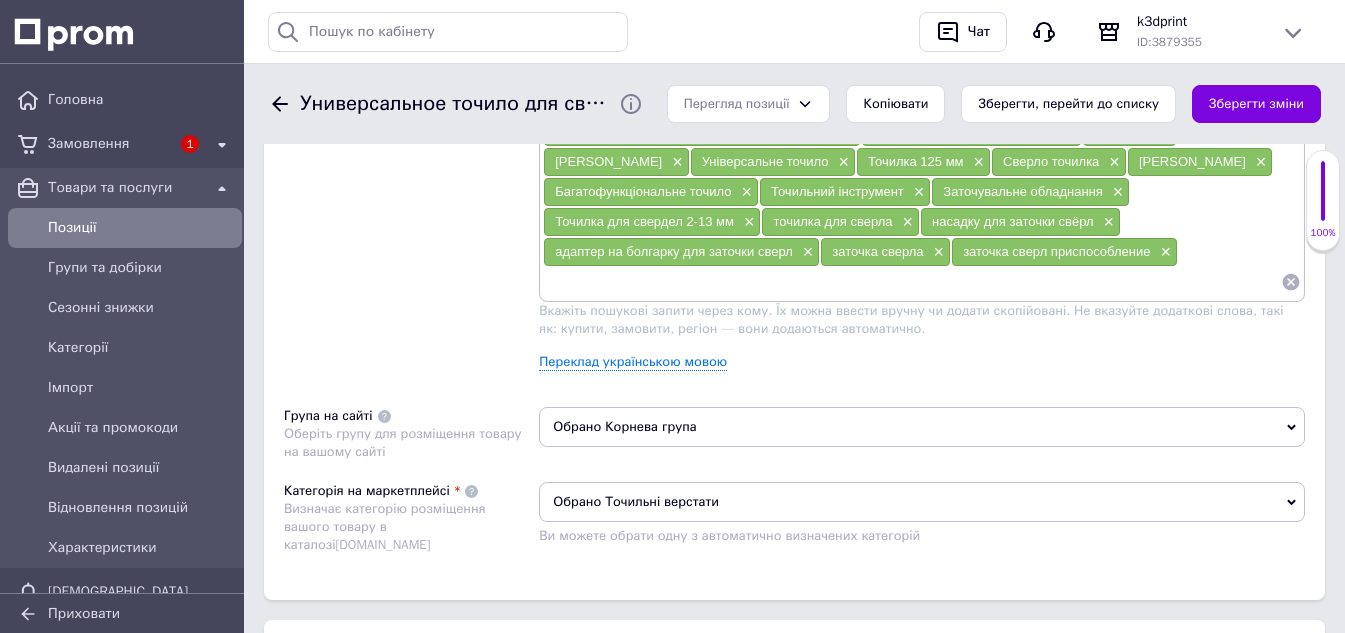 scroll, scrollTop: 1600, scrollLeft: 0, axis: vertical 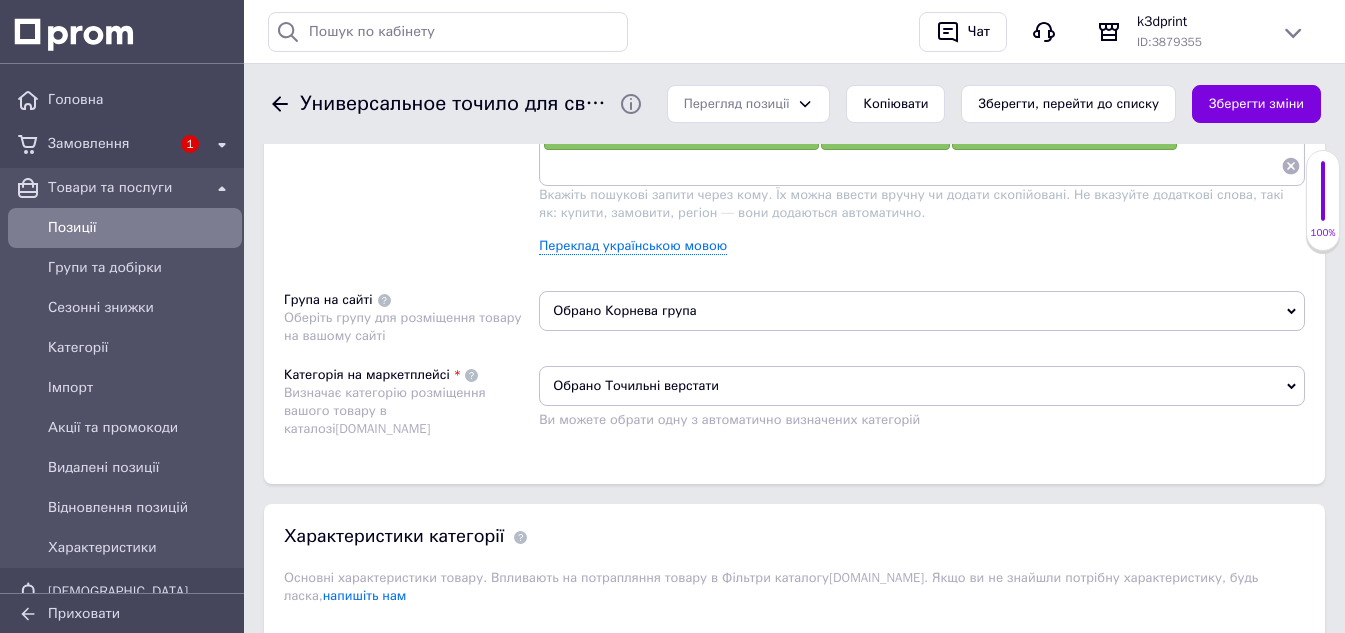 click on "Обрано Корнева група" at bounding box center [922, 311] 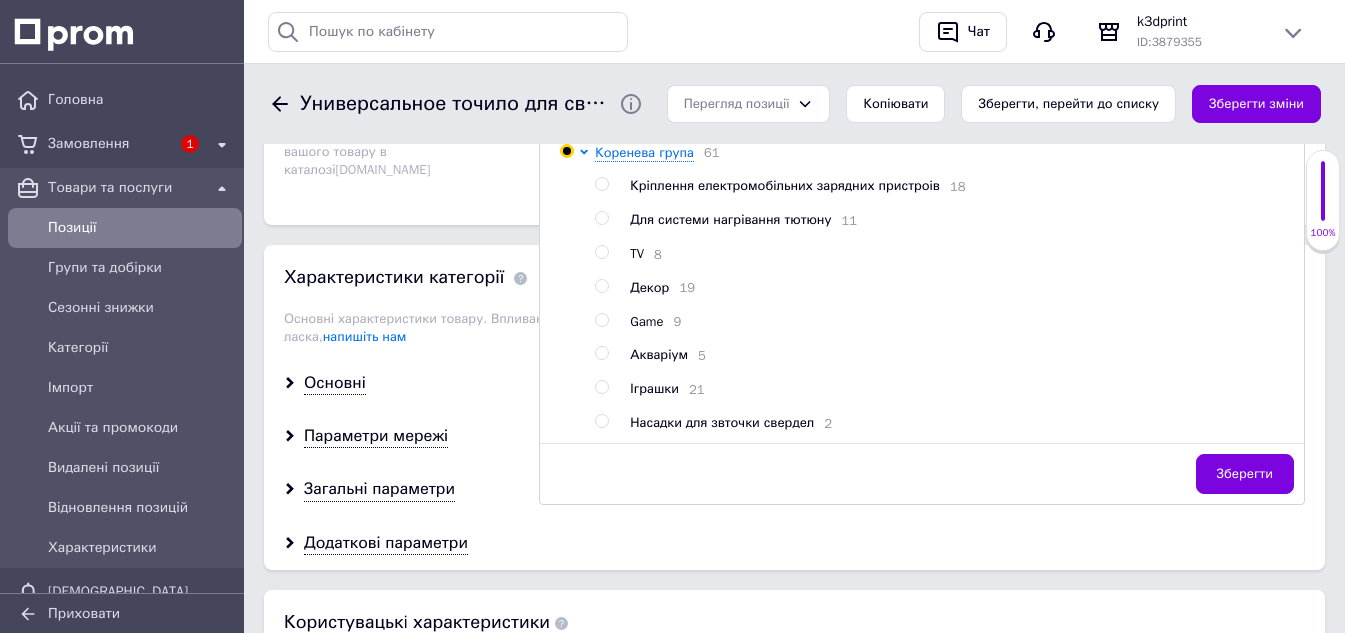 scroll, scrollTop: 1900, scrollLeft: 0, axis: vertical 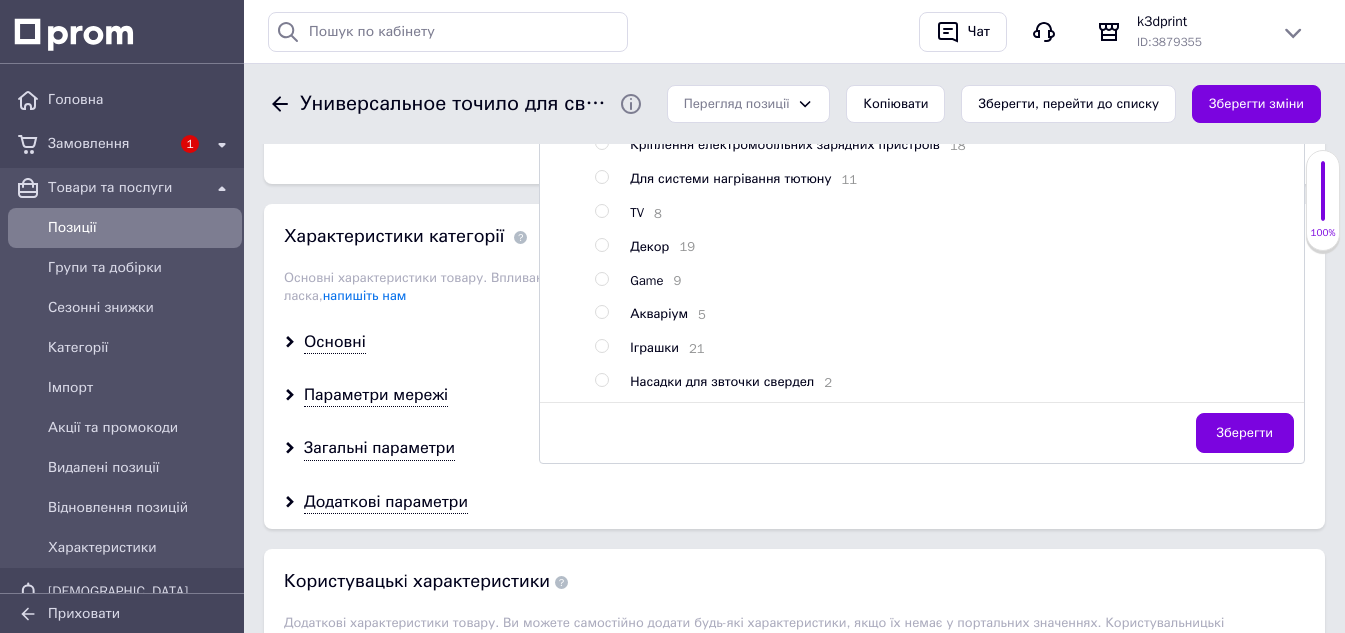 click at bounding box center (601, 380) 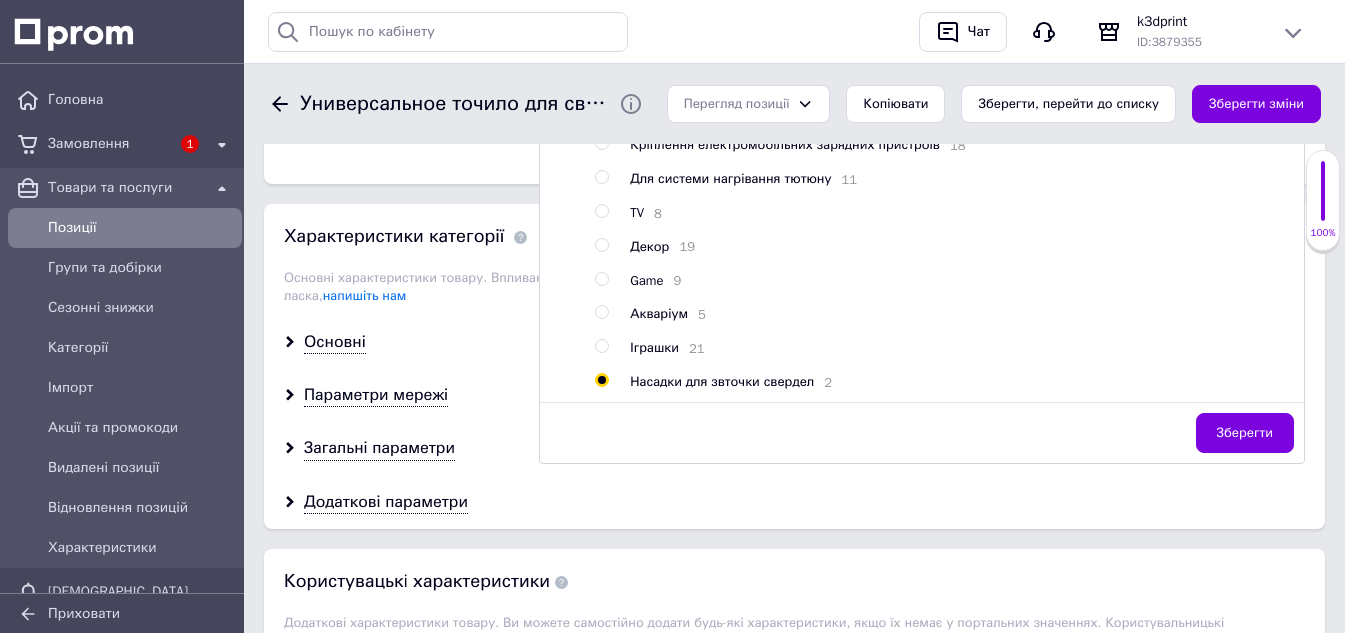 radio on "true" 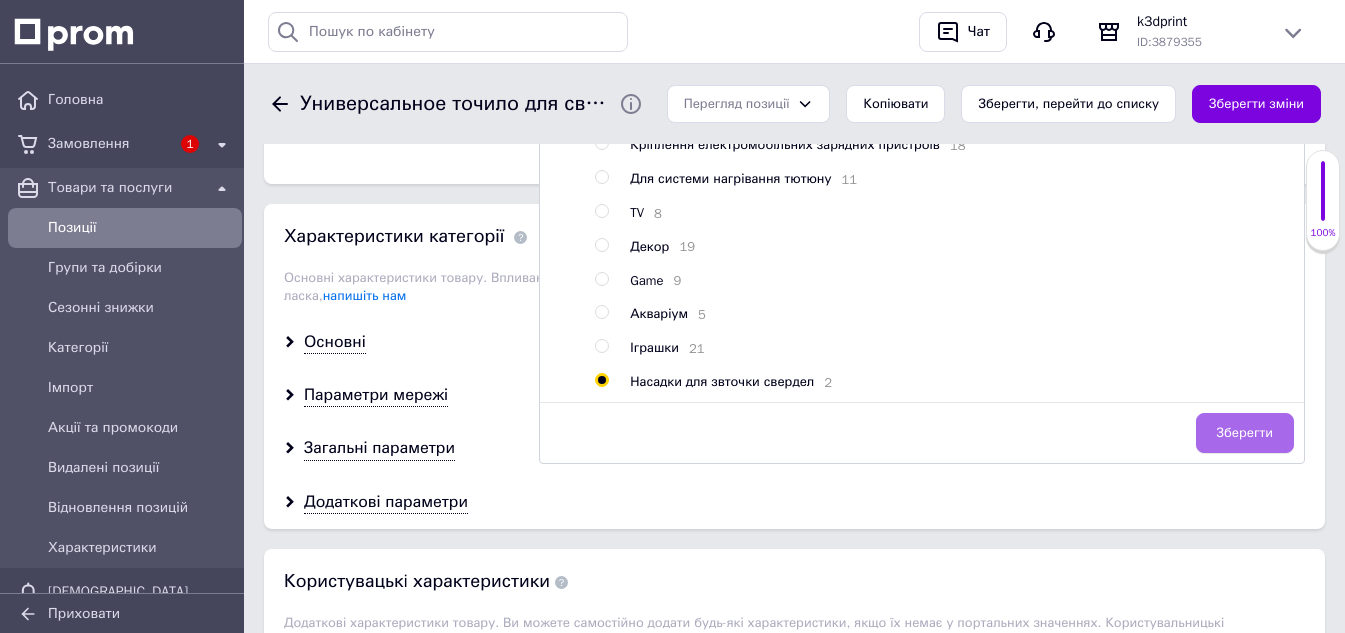 click on "Зберегти" at bounding box center (1245, 433) 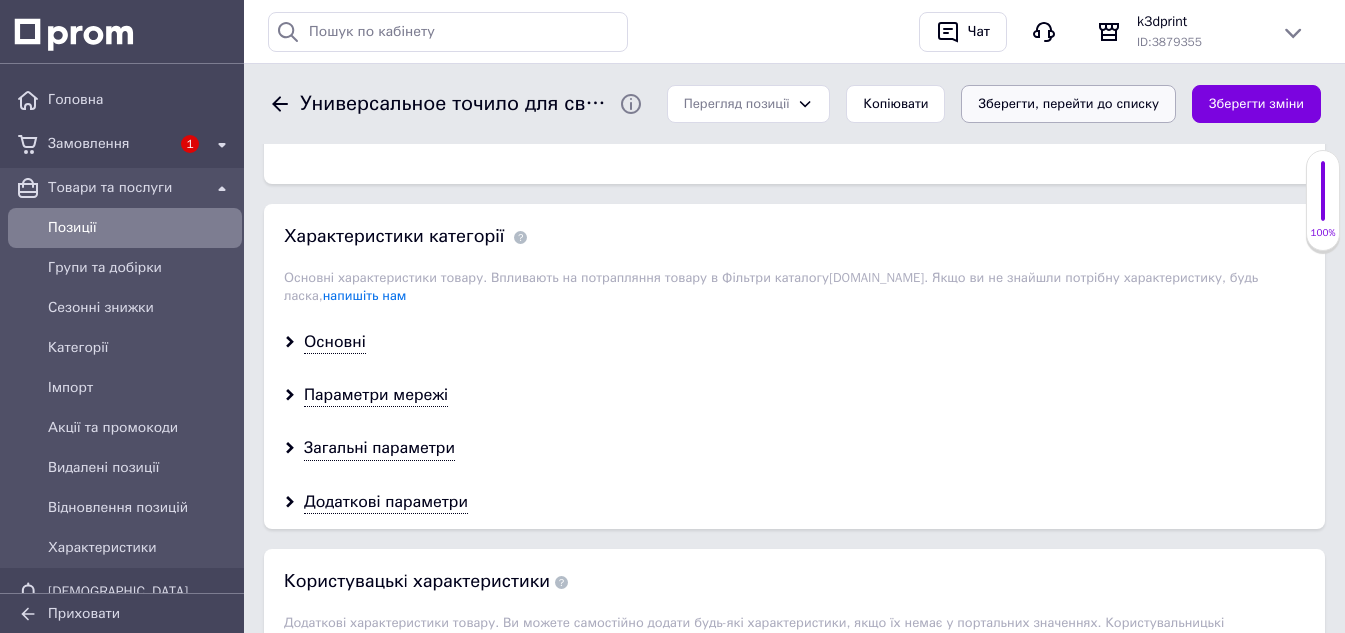 click on "Зберегти, перейти до списку" at bounding box center [1068, 104] 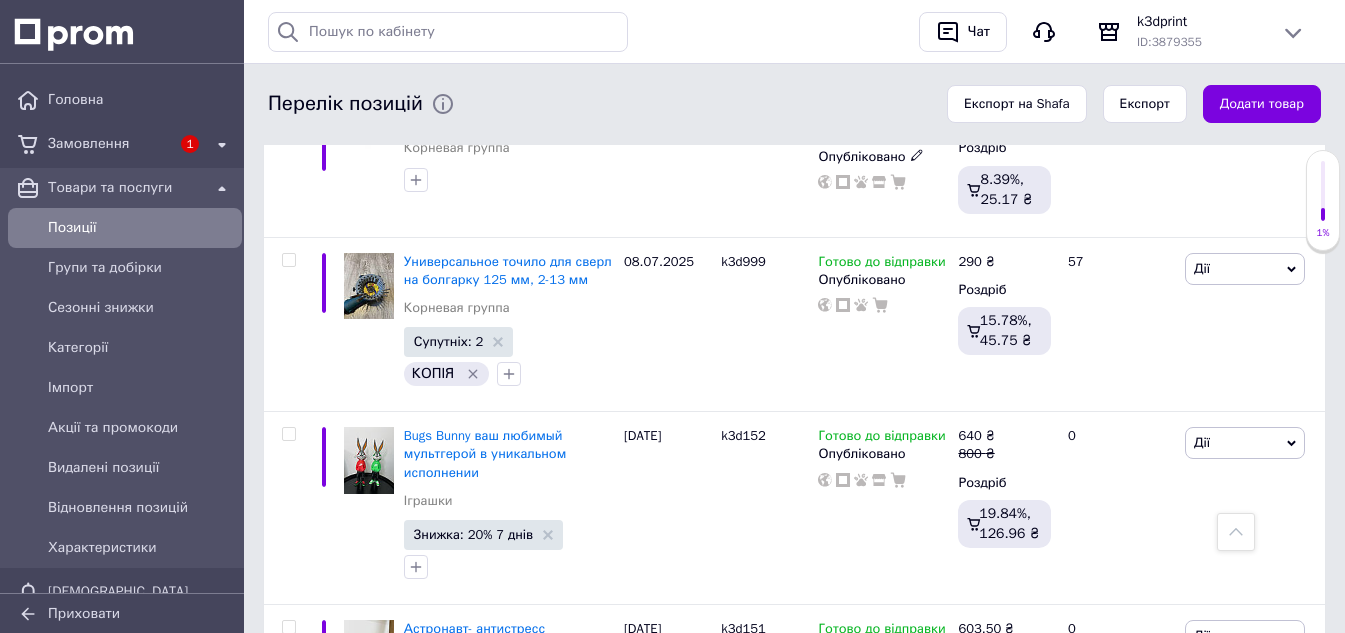 scroll, scrollTop: 1500, scrollLeft: 0, axis: vertical 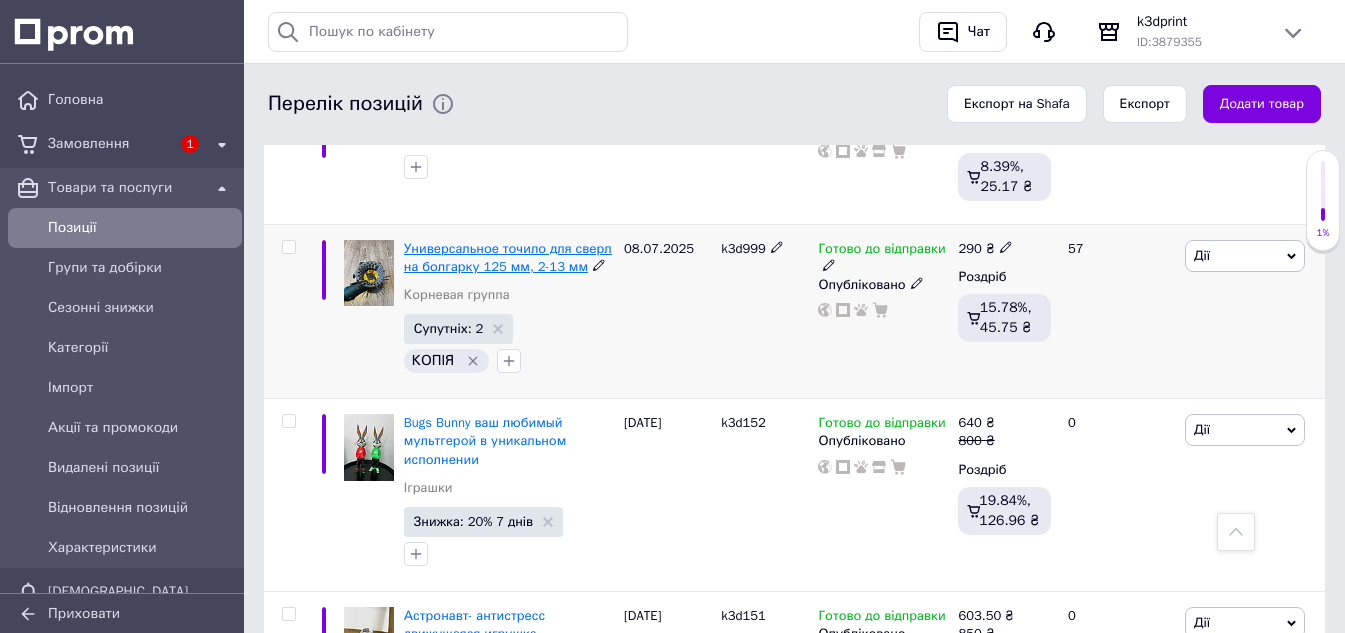 click on "Универсальное точило для сверл на болгарку 125 мм, 2-13 мм" at bounding box center (508, 257) 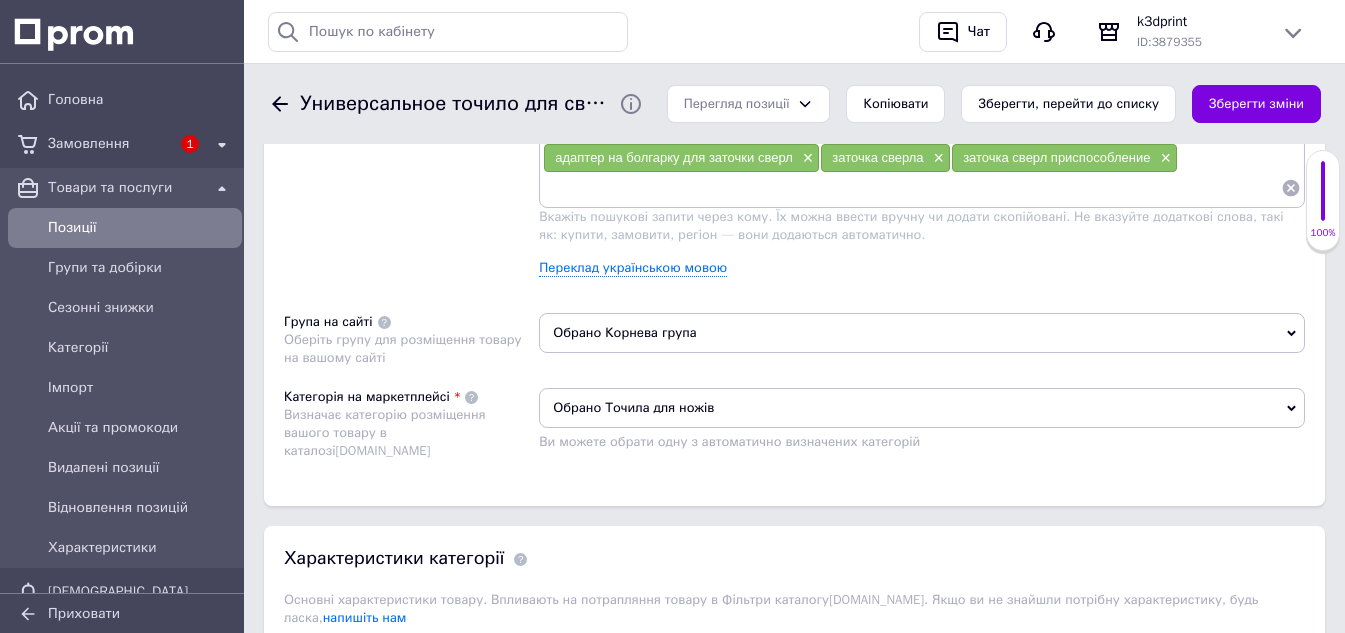 scroll, scrollTop: 1600, scrollLeft: 0, axis: vertical 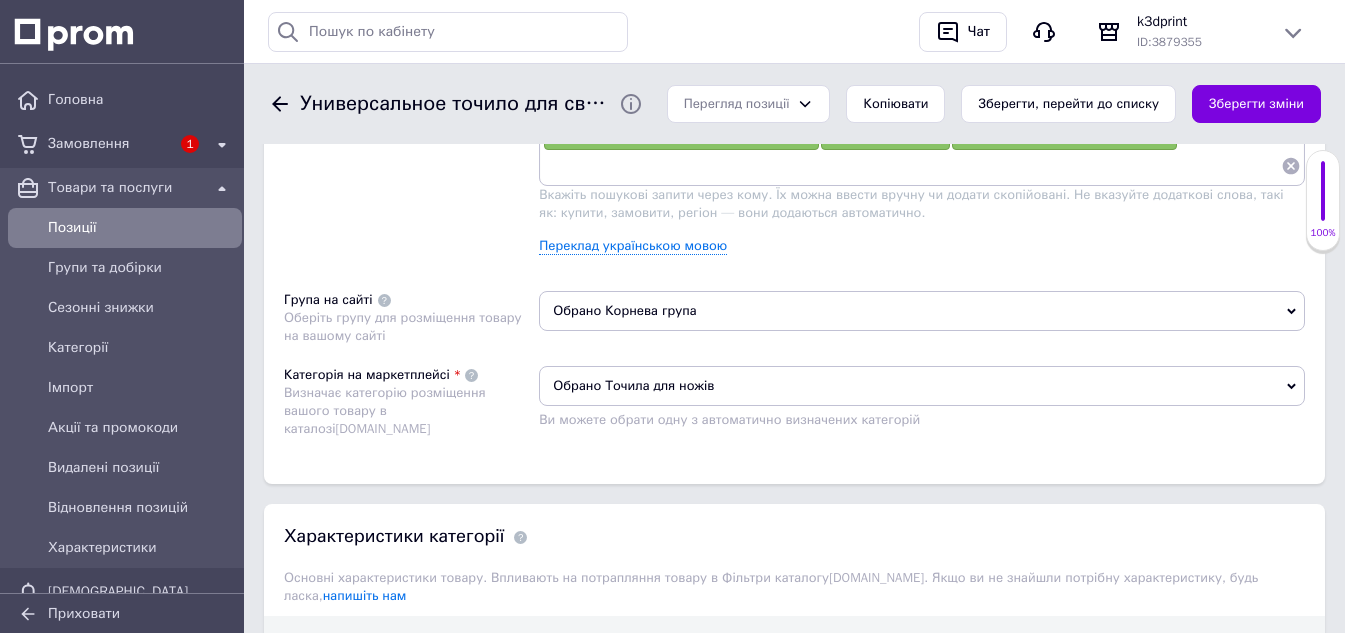 click on "Обрано Корнева група" at bounding box center [922, 311] 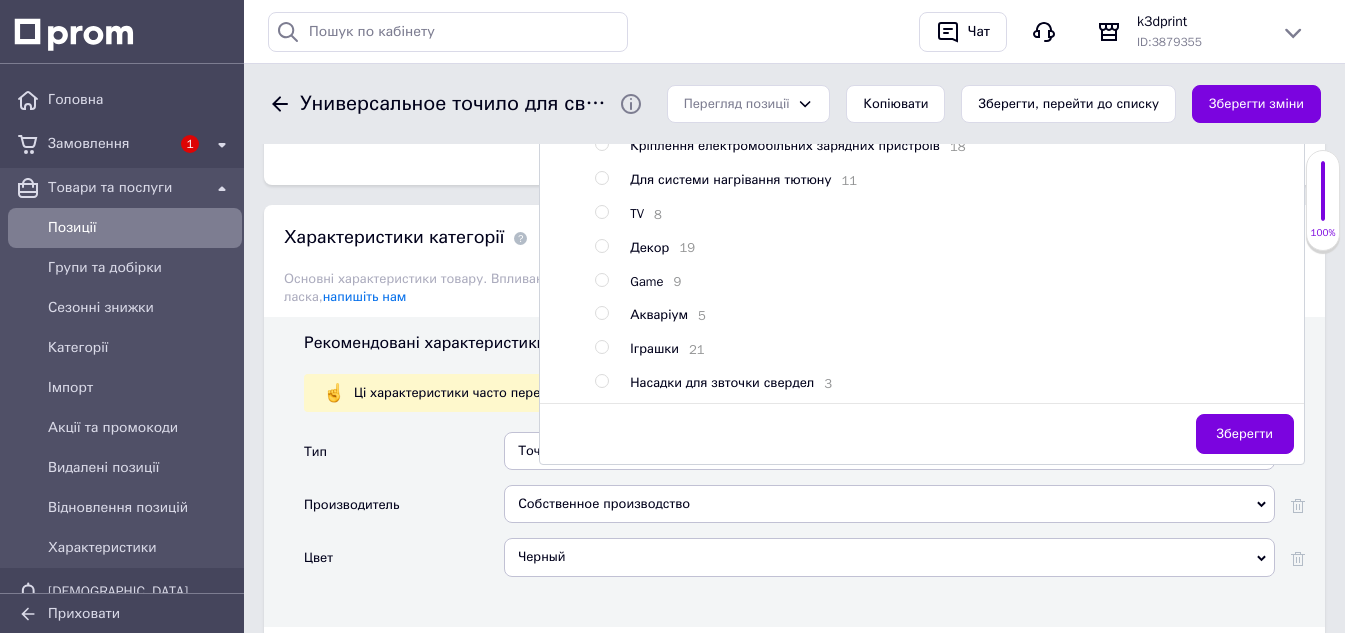 scroll, scrollTop: 1900, scrollLeft: 0, axis: vertical 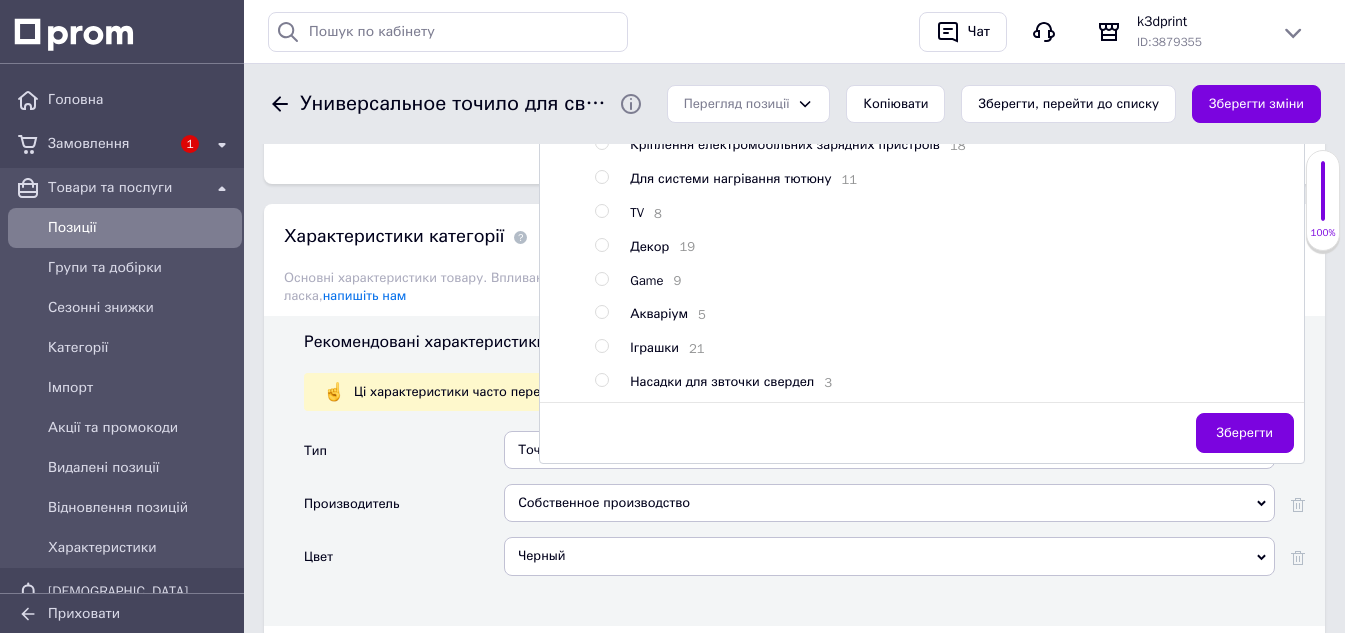 click at bounding box center (601, 380) 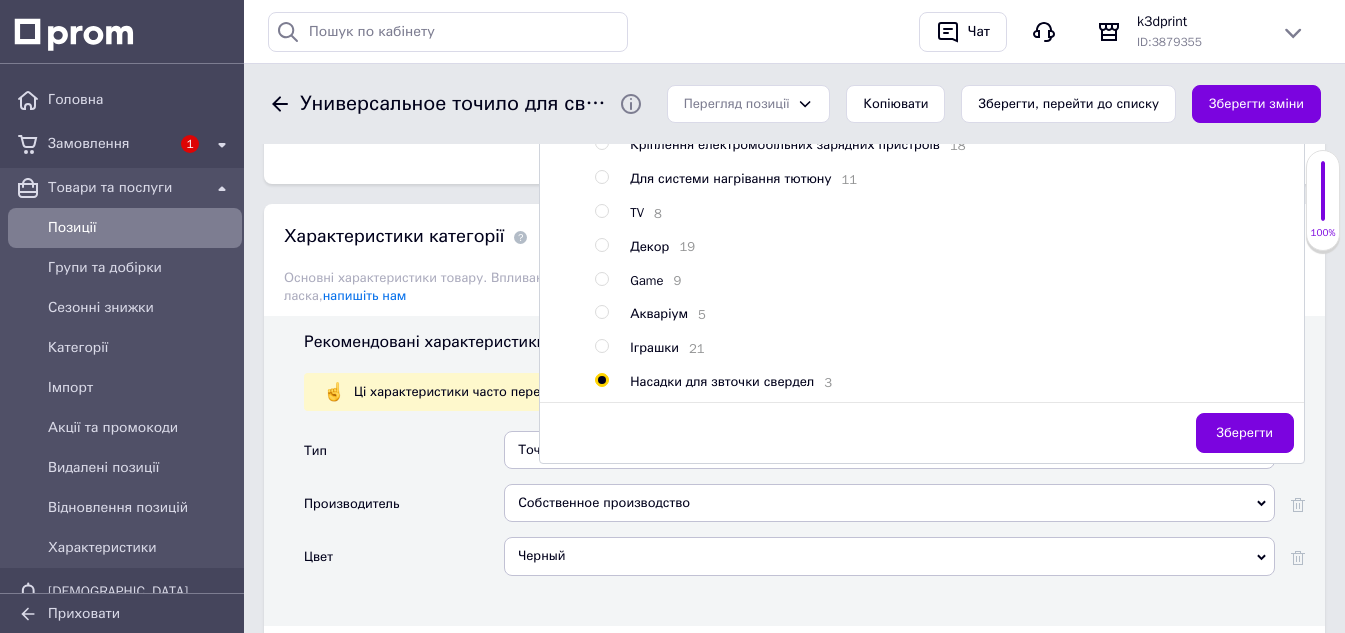 radio on "true" 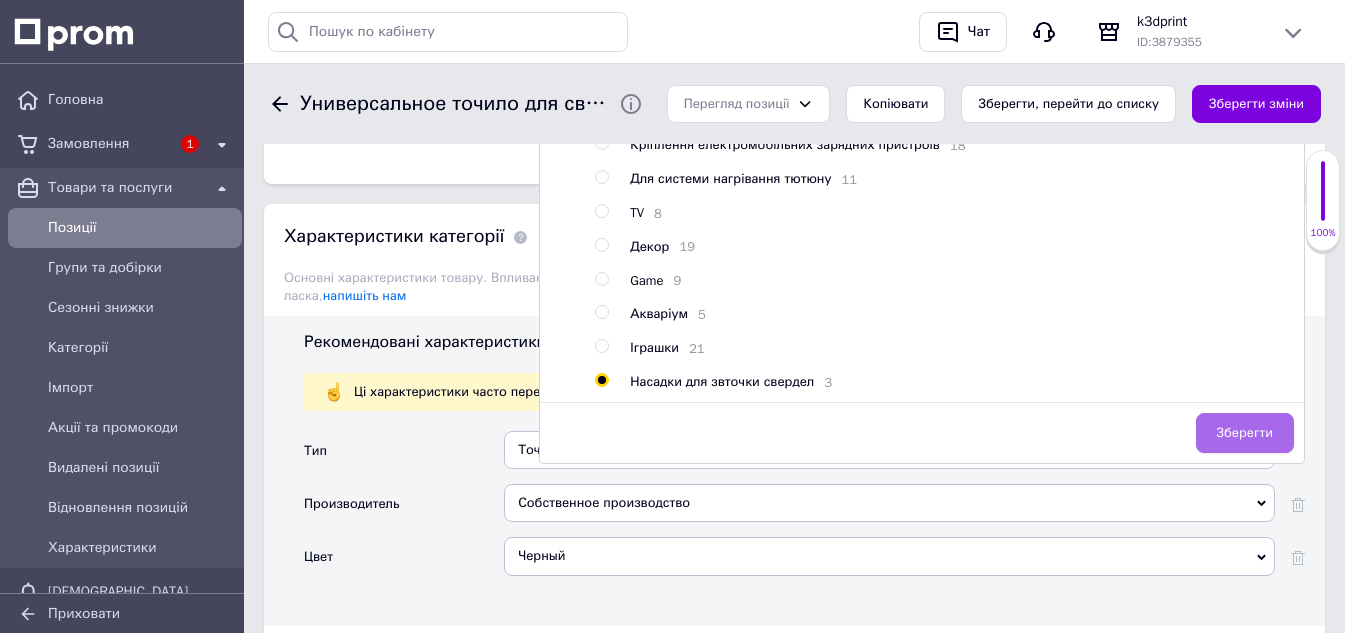 click on "Зберегти" at bounding box center [1245, 433] 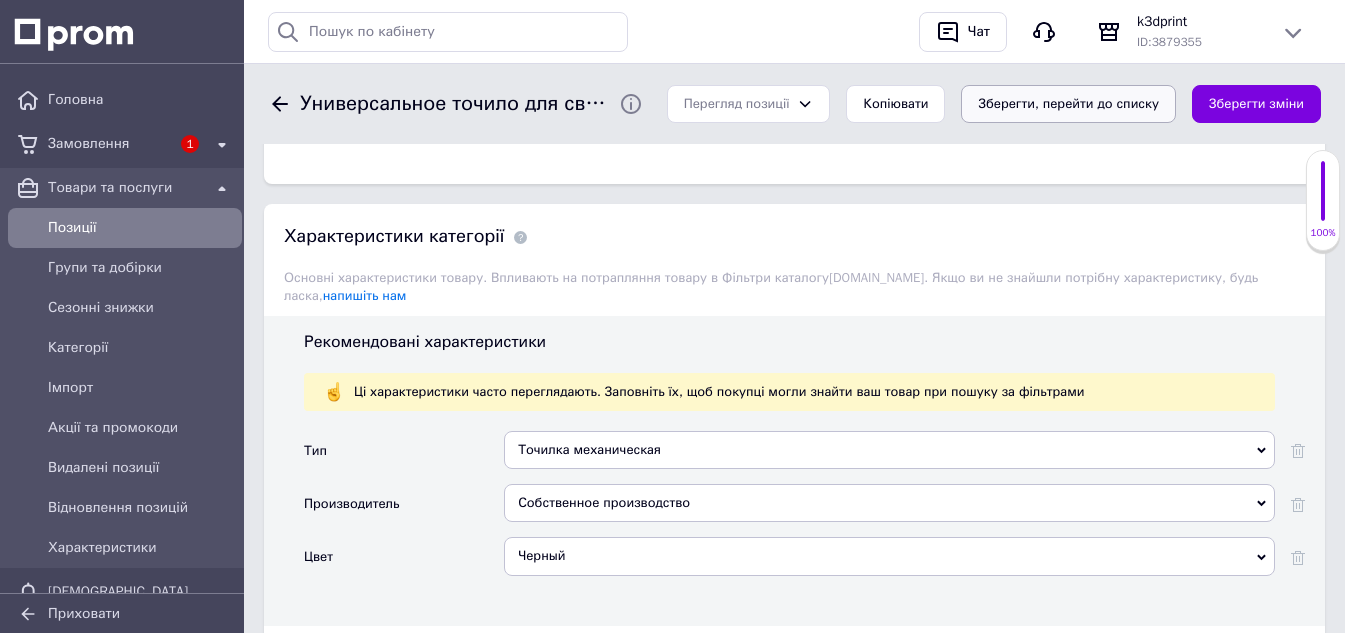 click on "Зберегти, перейти до списку" at bounding box center (1068, 104) 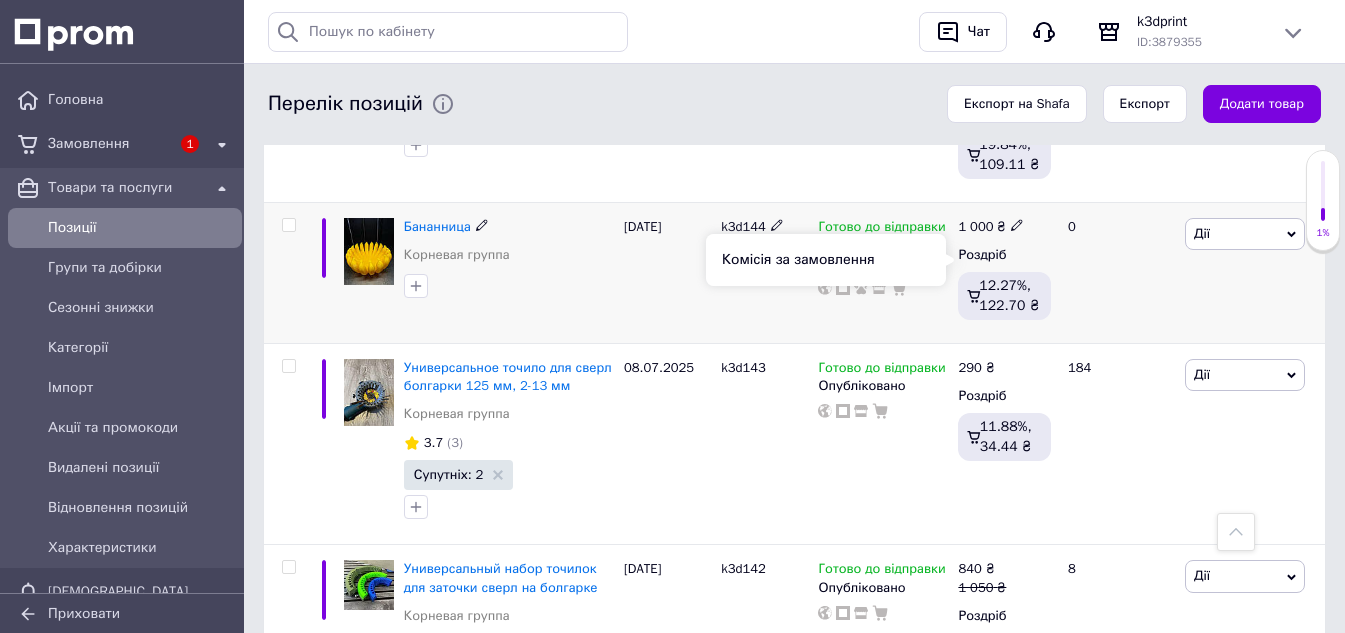 scroll, scrollTop: 3600, scrollLeft: 0, axis: vertical 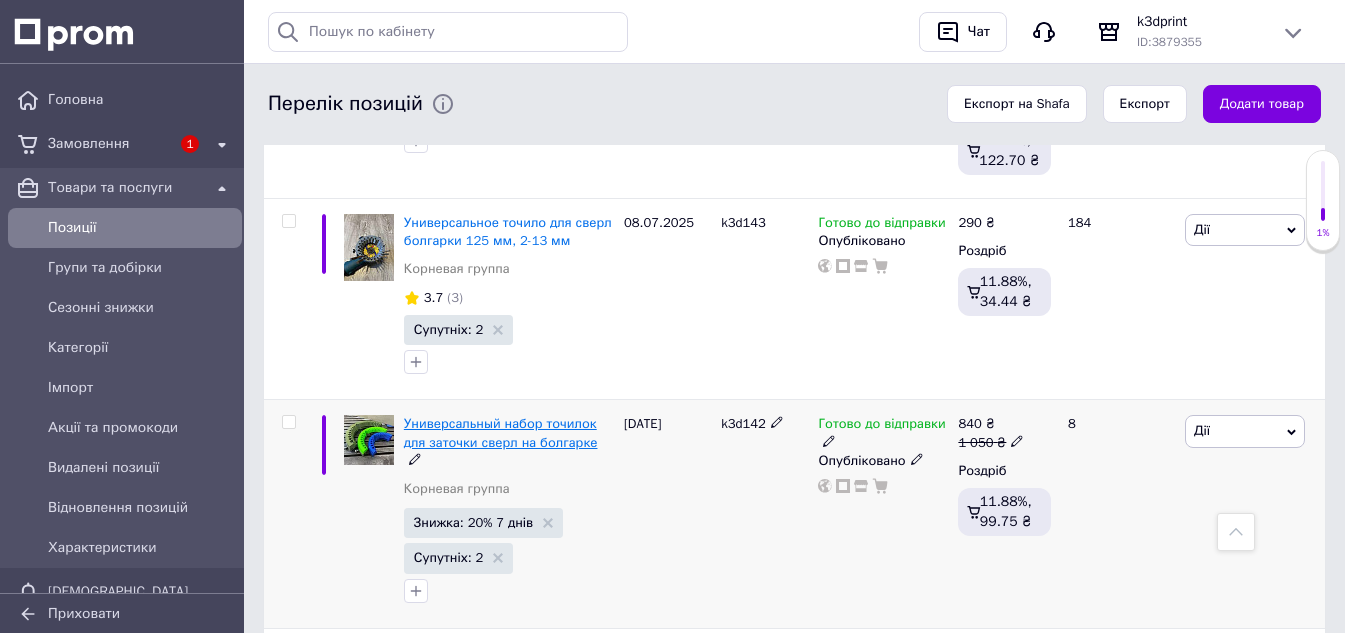 click on "Универсальный набор точилок для заточки сверл на болгарке" at bounding box center [501, 432] 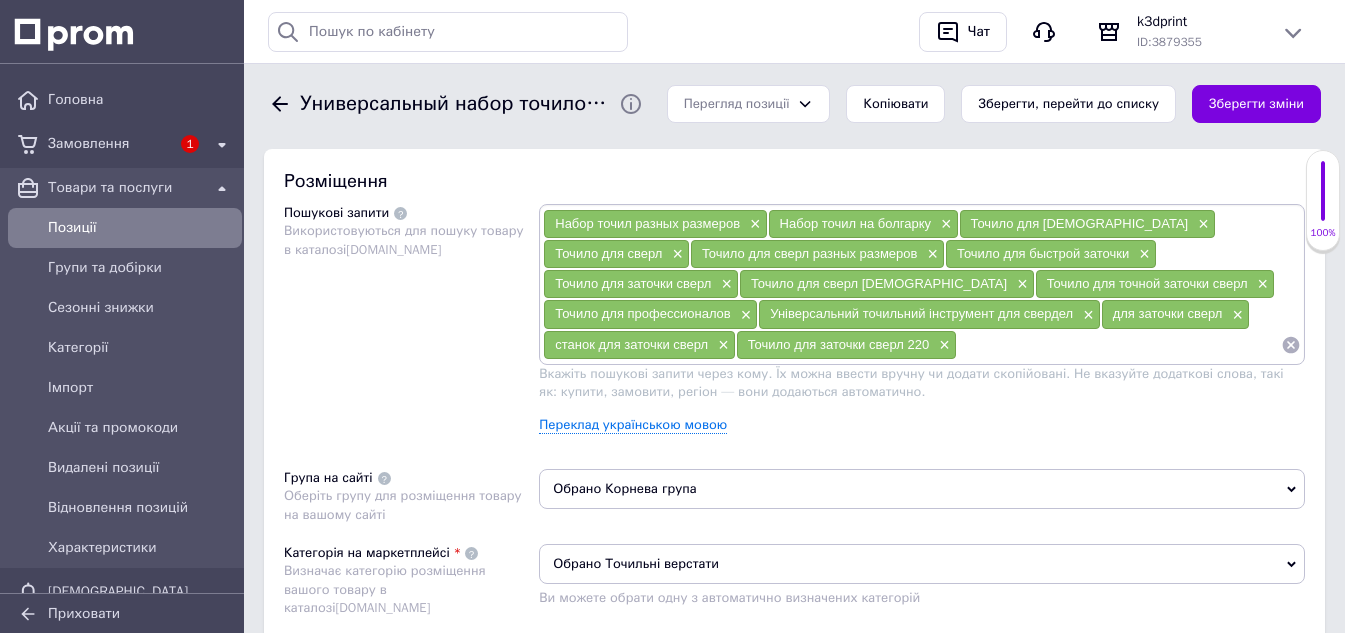 scroll, scrollTop: 1200, scrollLeft: 0, axis: vertical 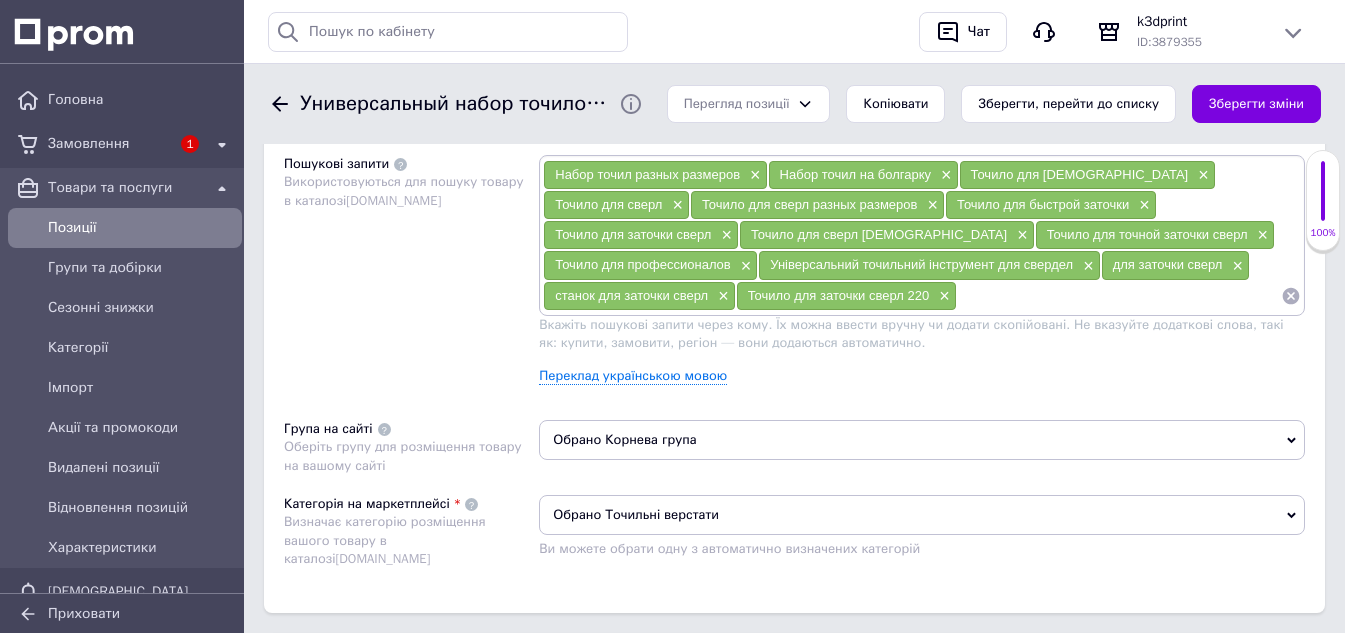 click on "Обрано Корнева група" at bounding box center [922, 440] 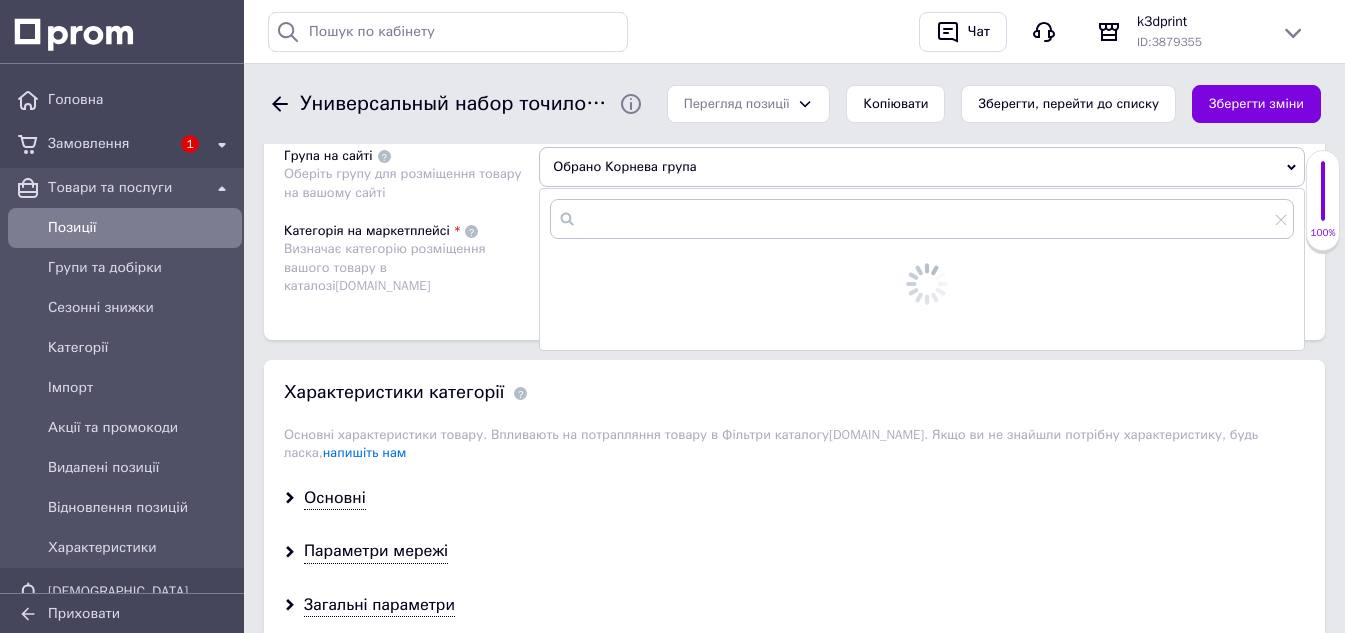 scroll, scrollTop: 1500, scrollLeft: 0, axis: vertical 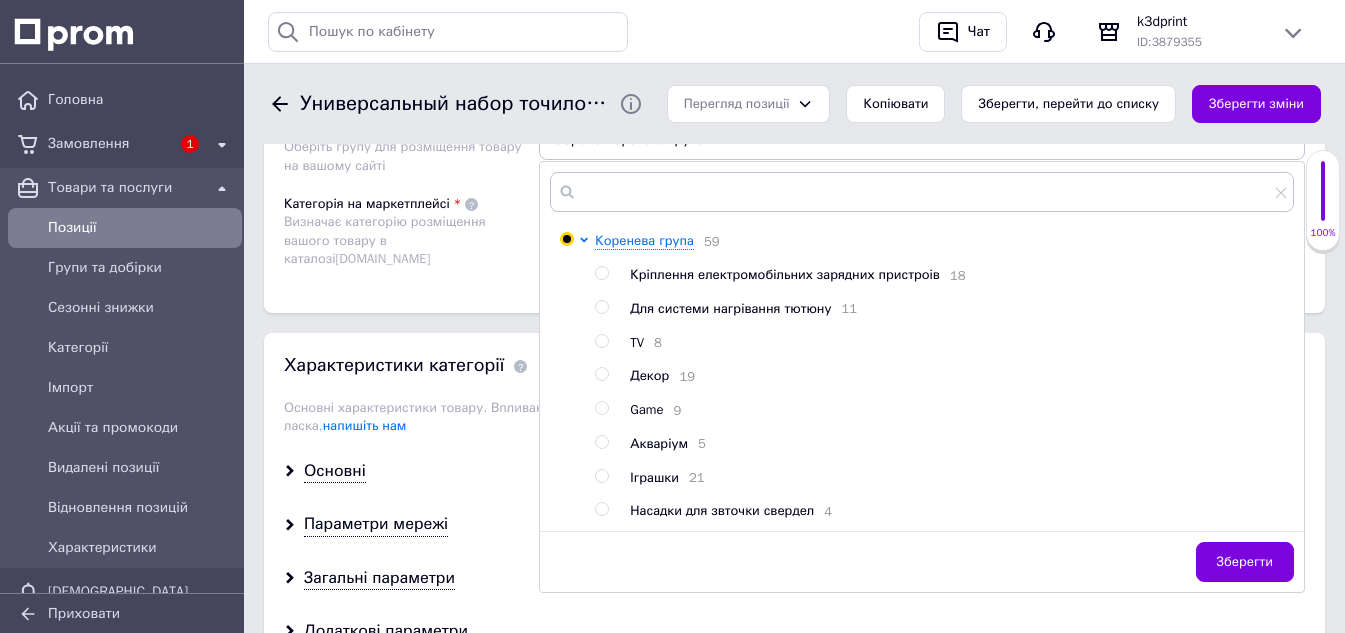 click at bounding box center [601, 509] 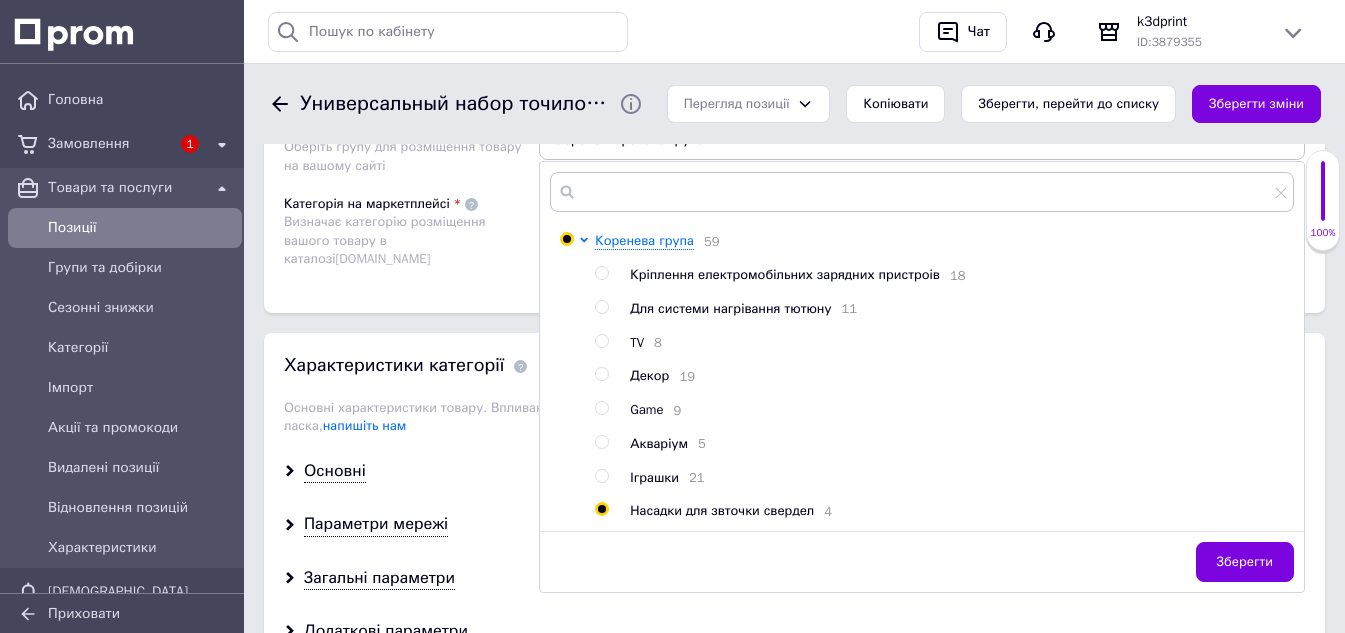 radio on "true" 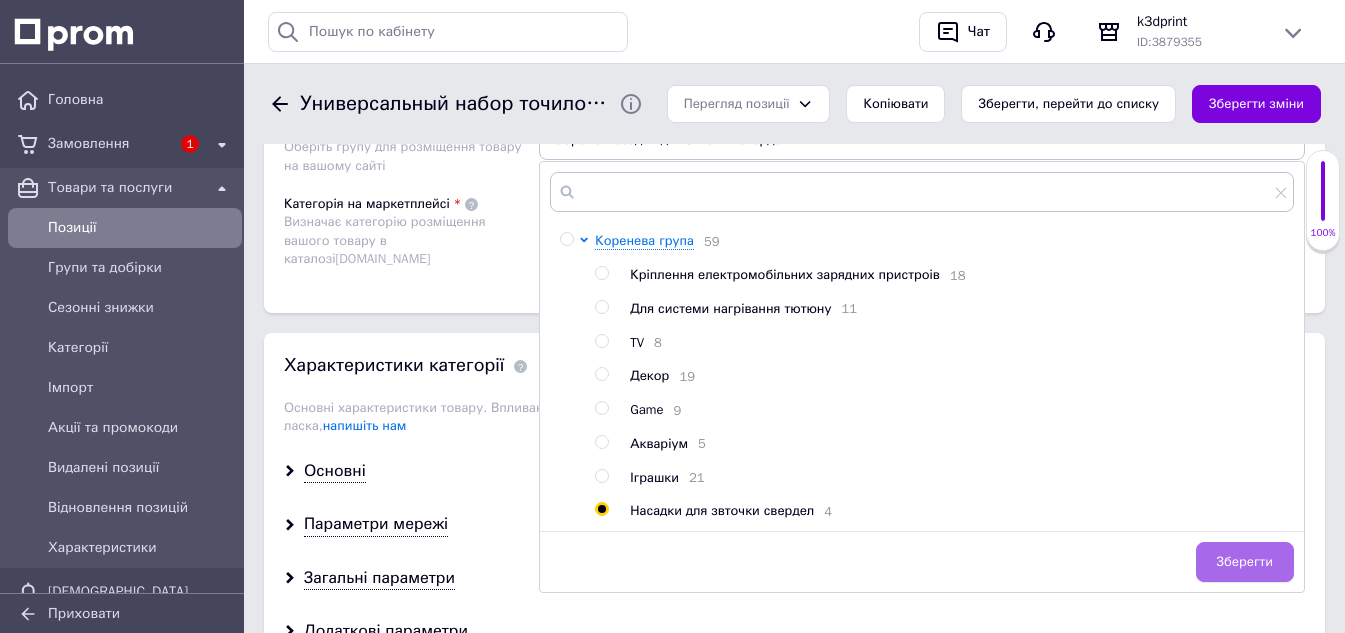 click on "Зберегти" at bounding box center [1245, 562] 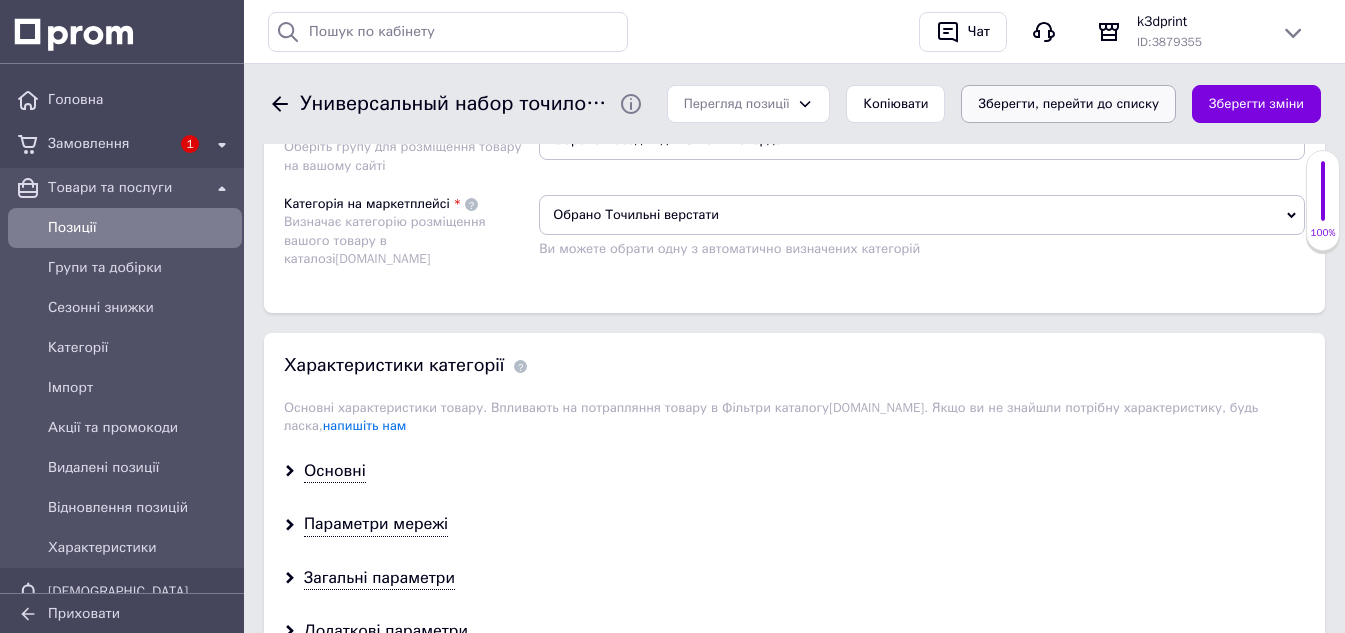 click on "Зберегти, перейти до списку" at bounding box center [1068, 104] 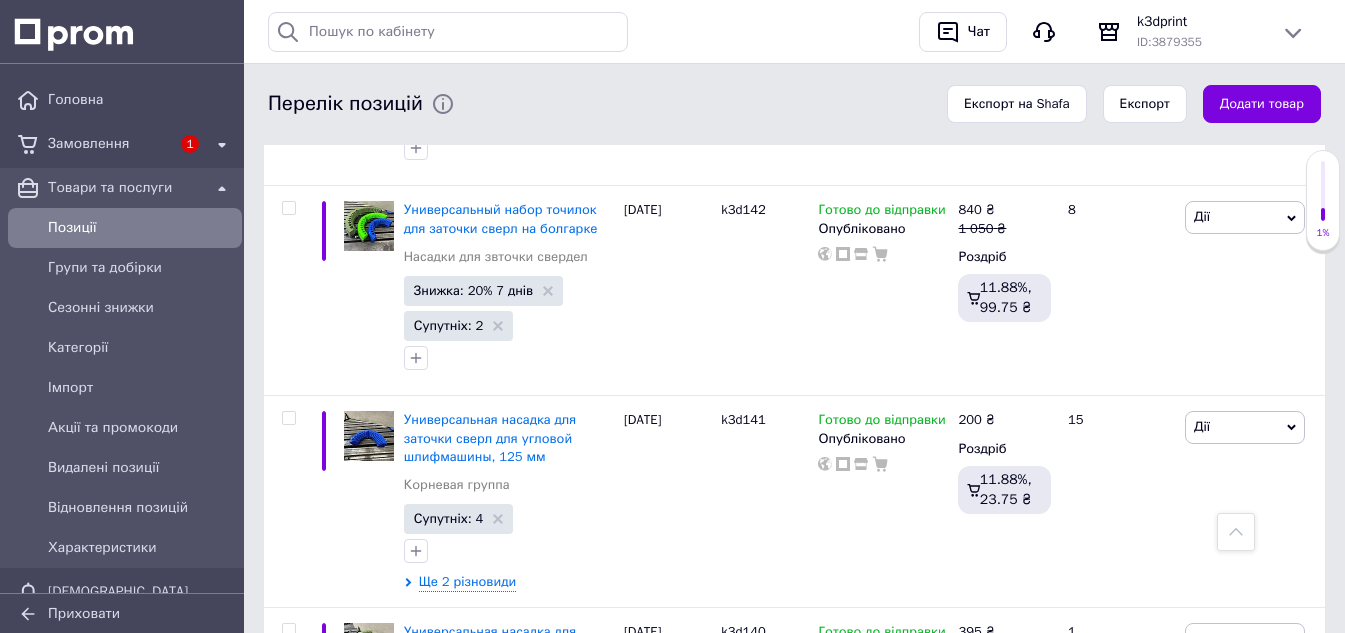 scroll, scrollTop: 3900, scrollLeft: 0, axis: vertical 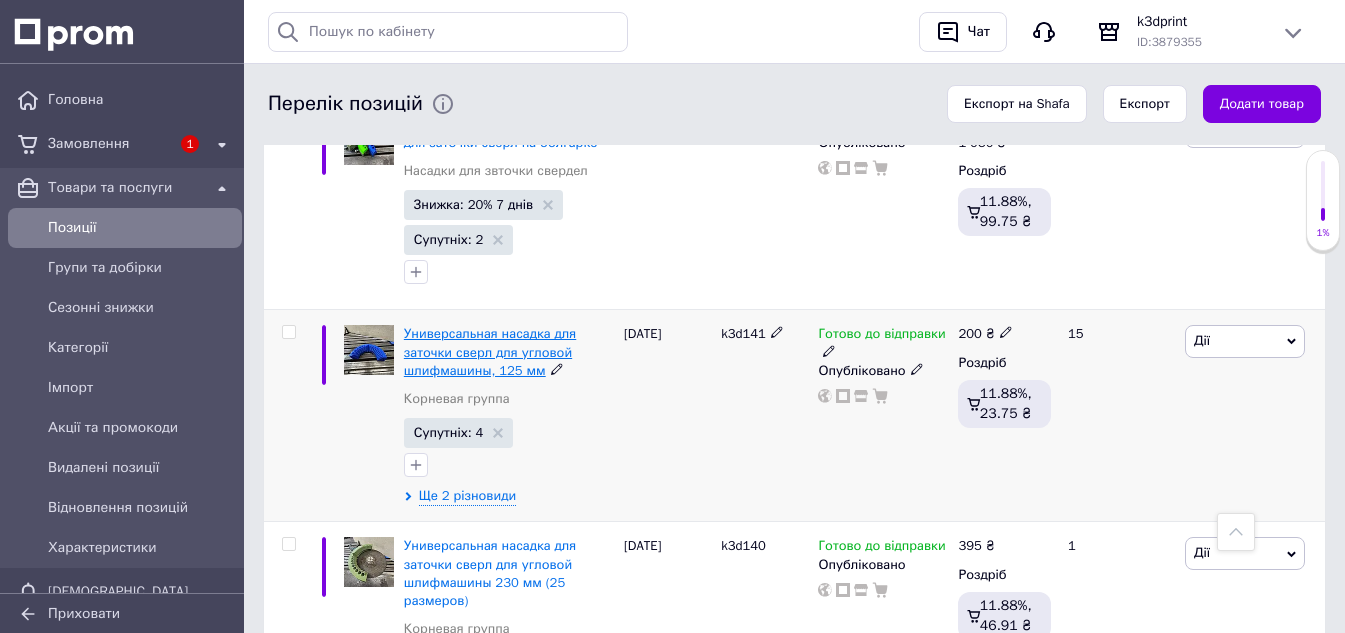 click on "Универсальная насадка для заточки сверл для угловой шлифмашины, 125 мм" at bounding box center [490, 351] 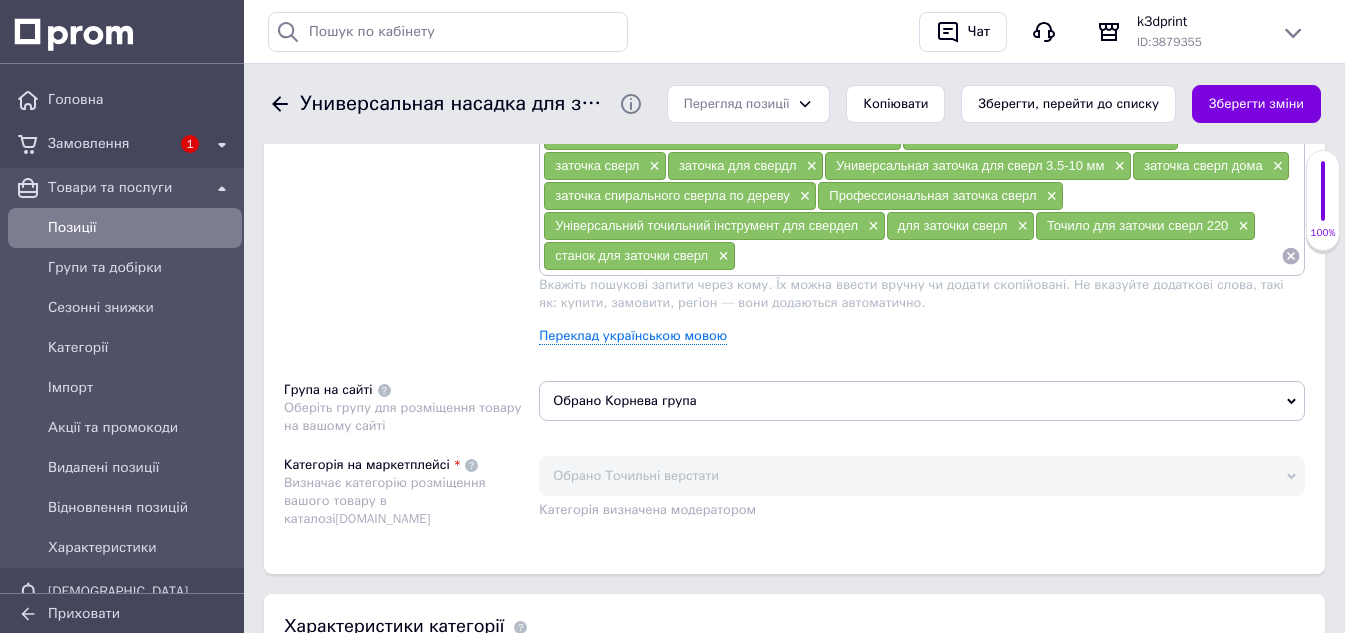 scroll, scrollTop: 1400, scrollLeft: 0, axis: vertical 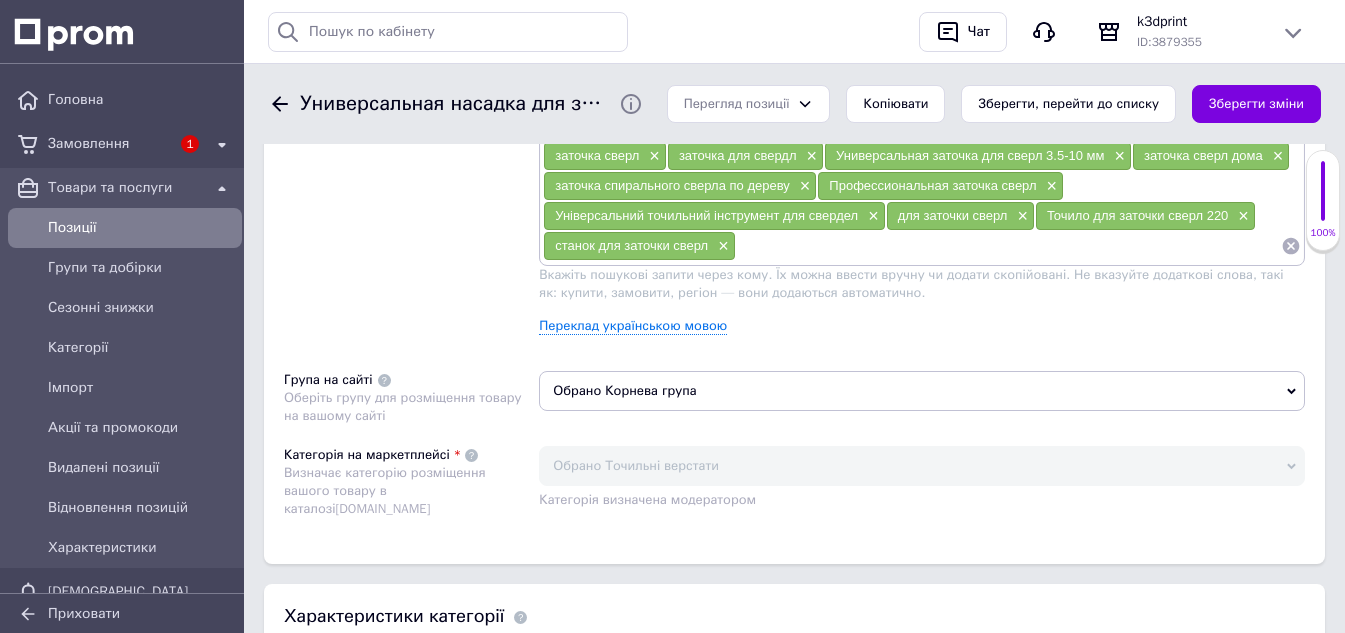 click on "Обрано Корнева група" at bounding box center [922, 391] 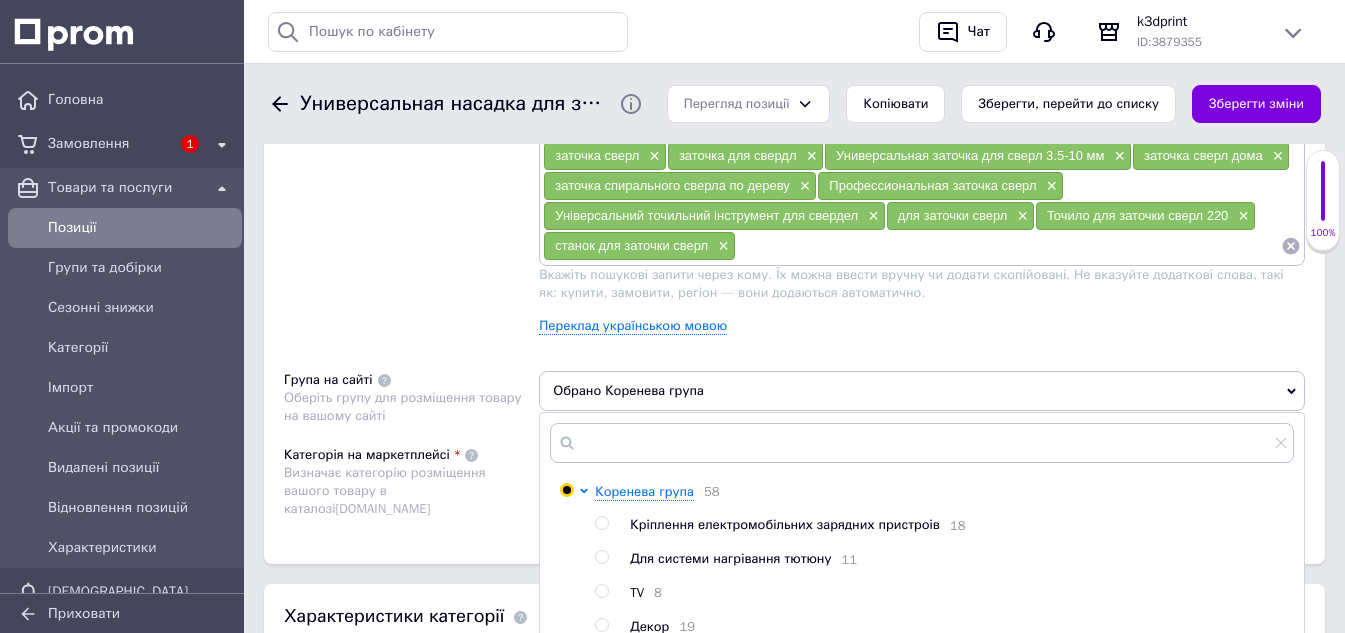 scroll, scrollTop: 1600, scrollLeft: 0, axis: vertical 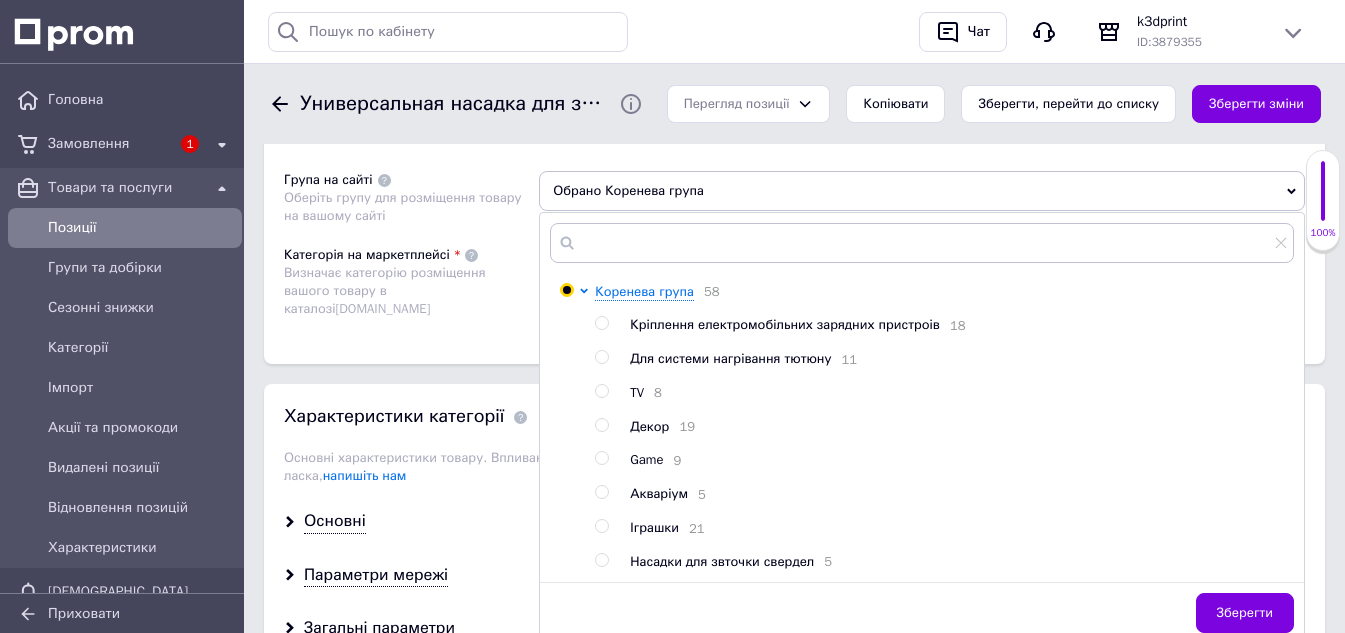click at bounding box center [601, 560] 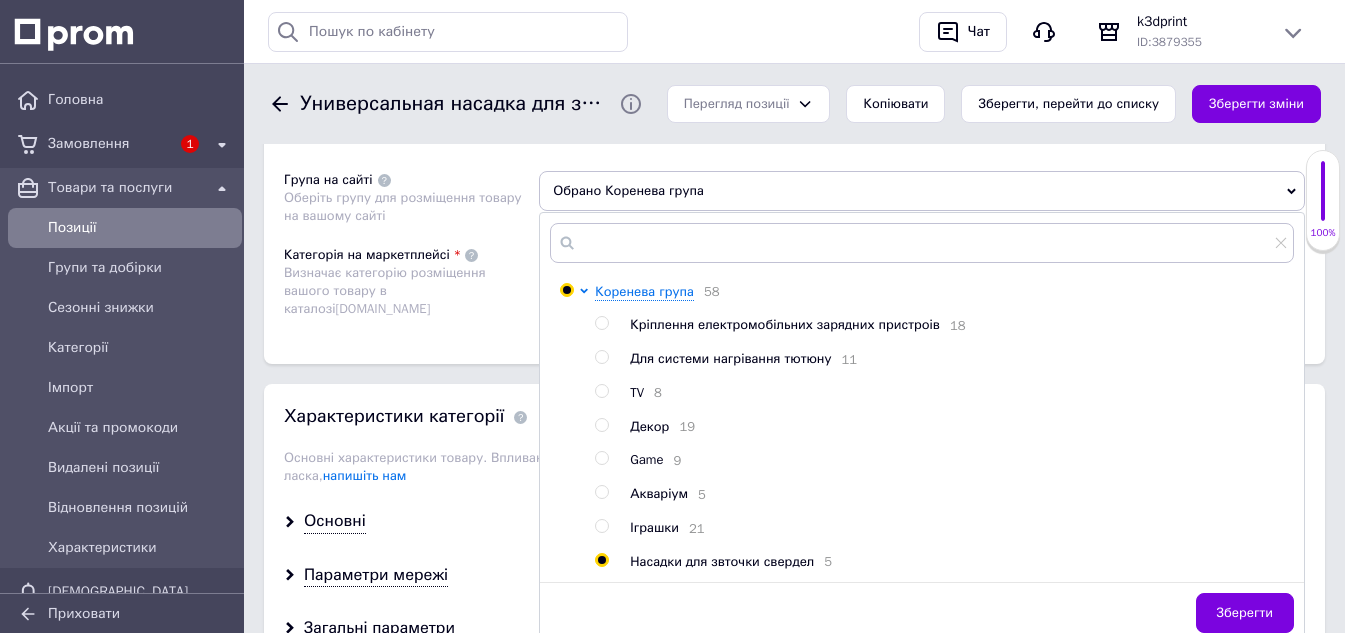 radio on "true" 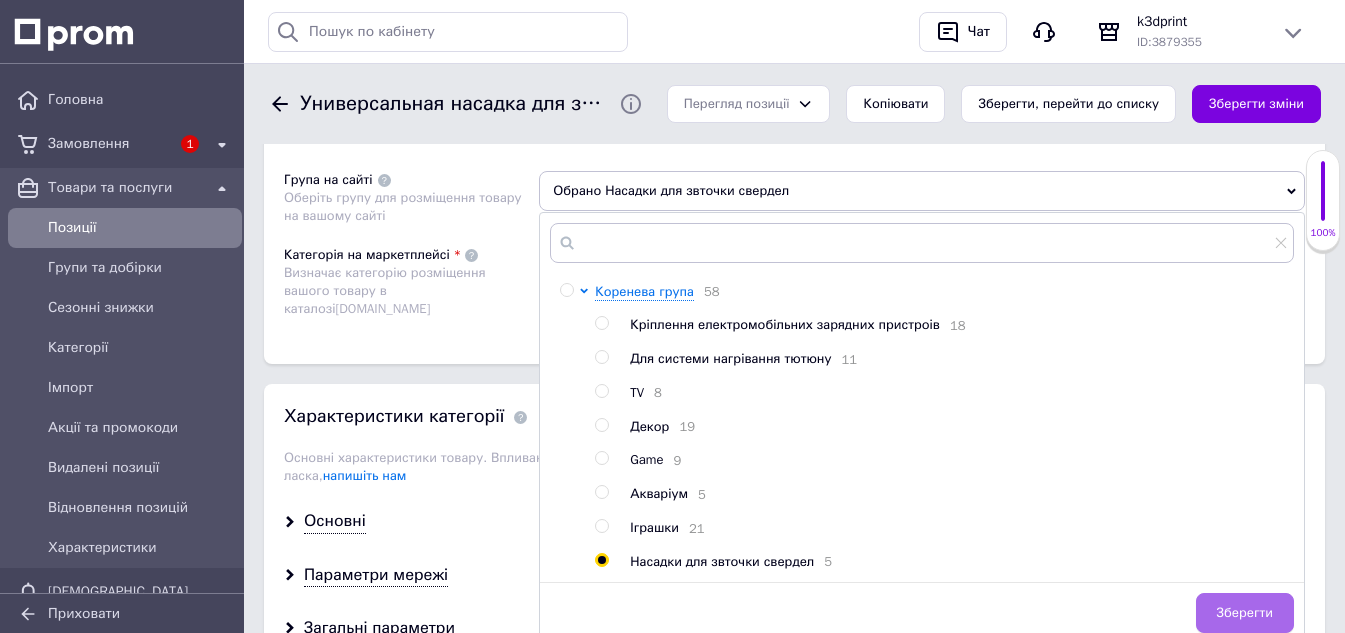 click on "Зберегти" at bounding box center (1245, 613) 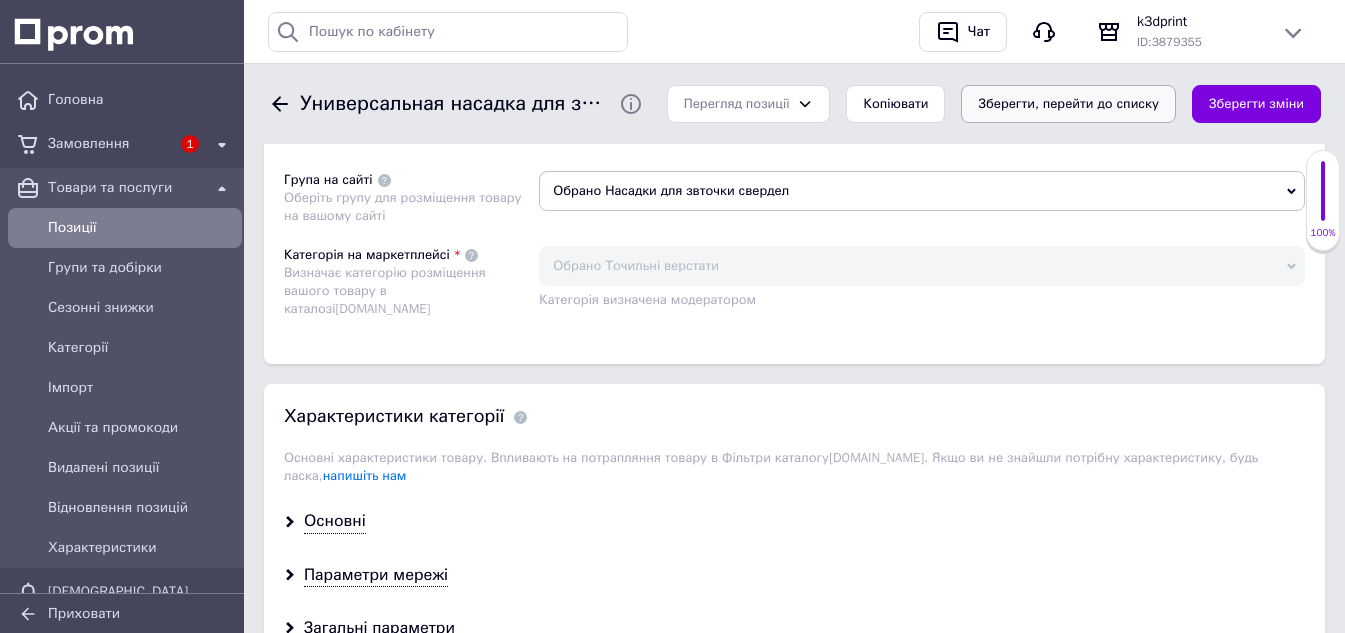 click on "Зберегти, перейти до списку" at bounding box center [1068, 104] 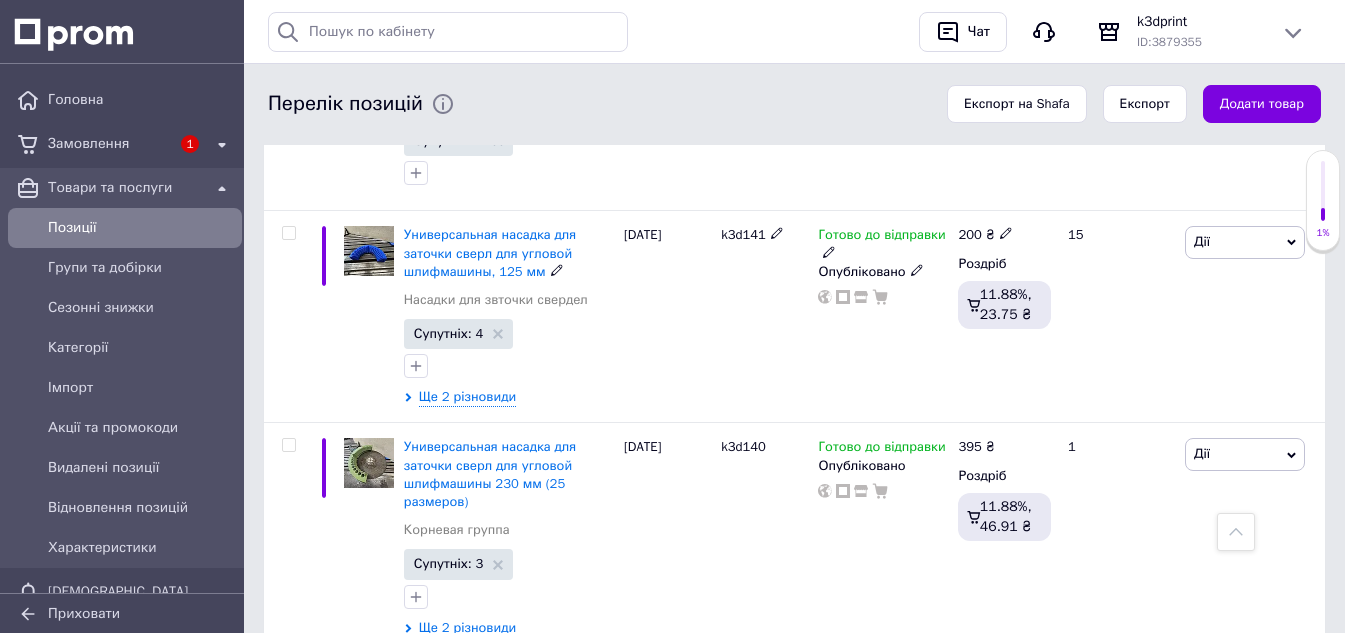 scroll, scrollTop: 4000, scrollLeft: 0, axis: vertical 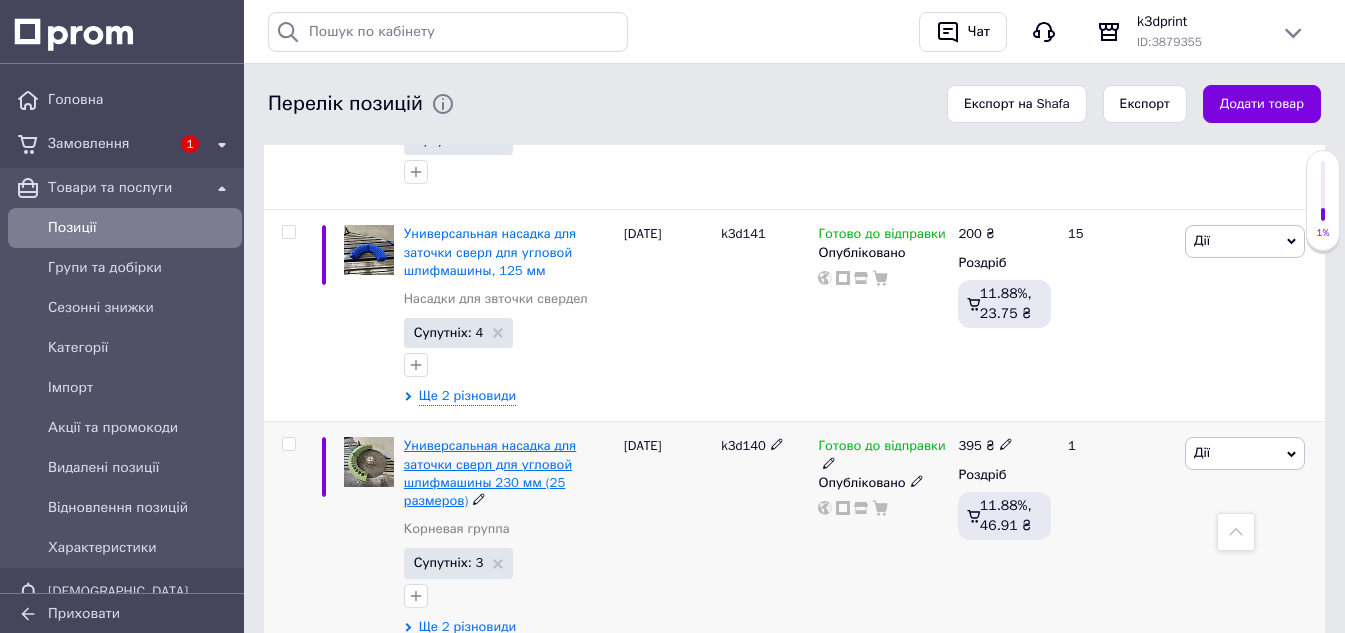click on "Универсальная насадка для заточки сверл для угловой шлифмашины 230 мм (25 размеров)" at bounding box center (490, 473) 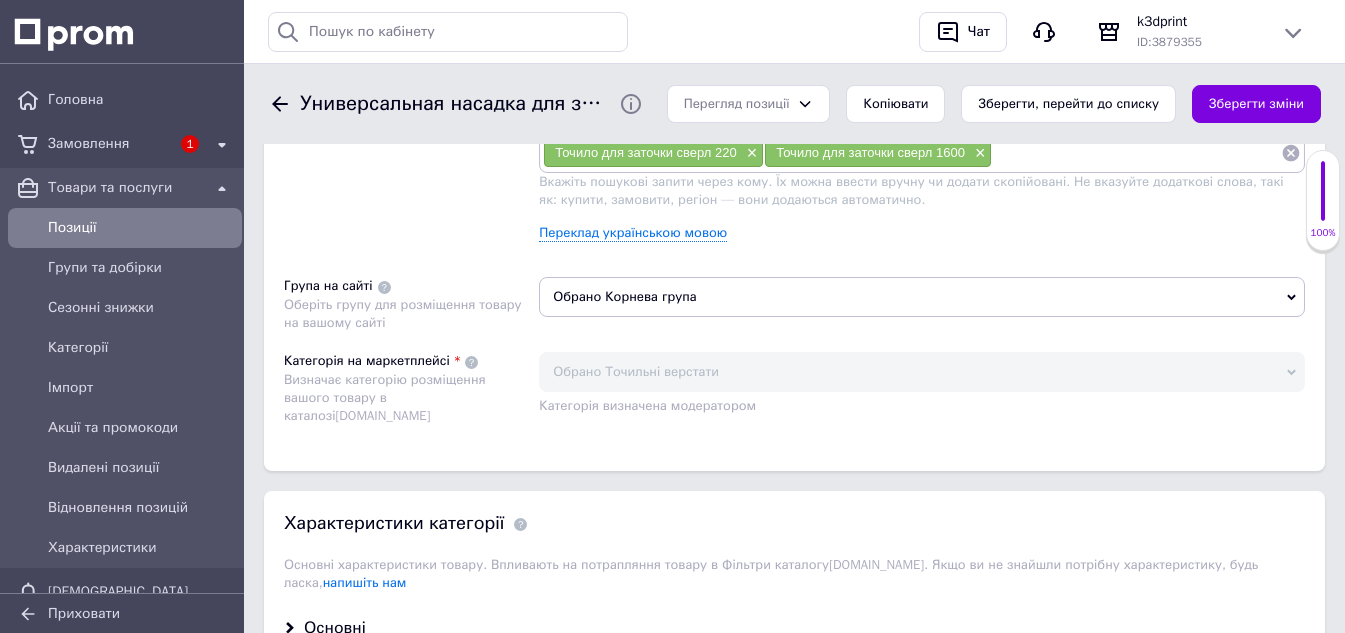 scroll, scrollTop: 1500, scrollLeft: 0, axis: vertical 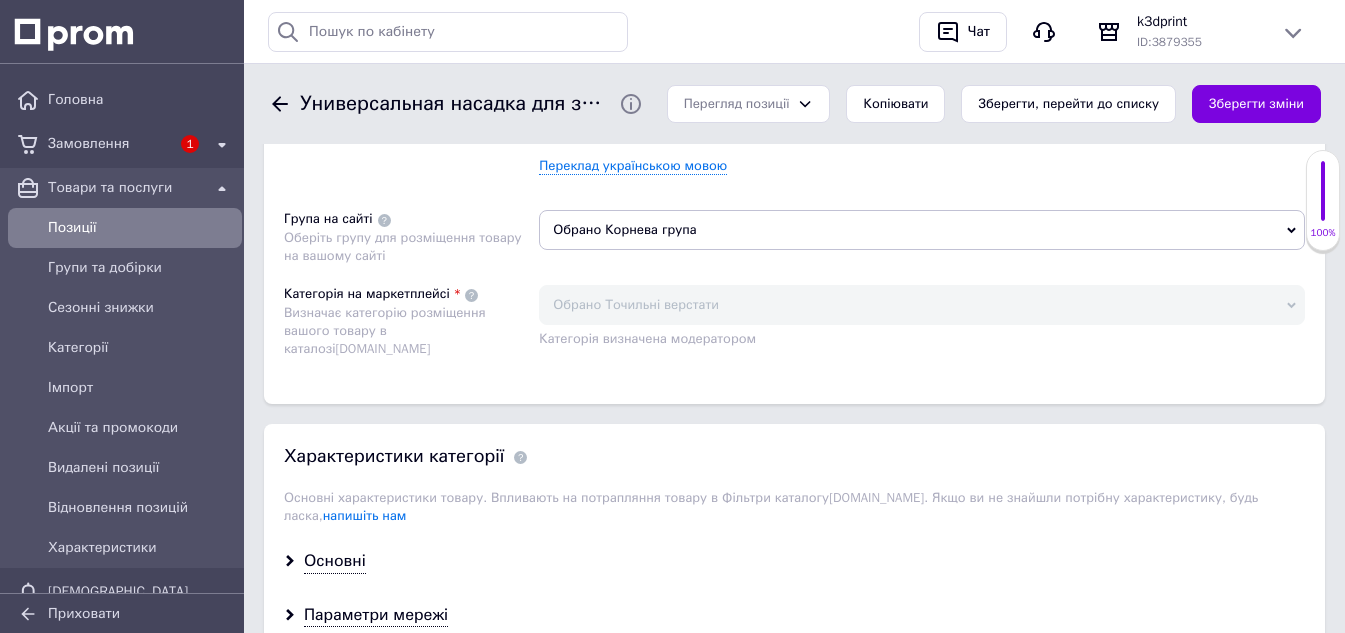 click on "Обрано Корнева група" at bounding box center (922, 230) 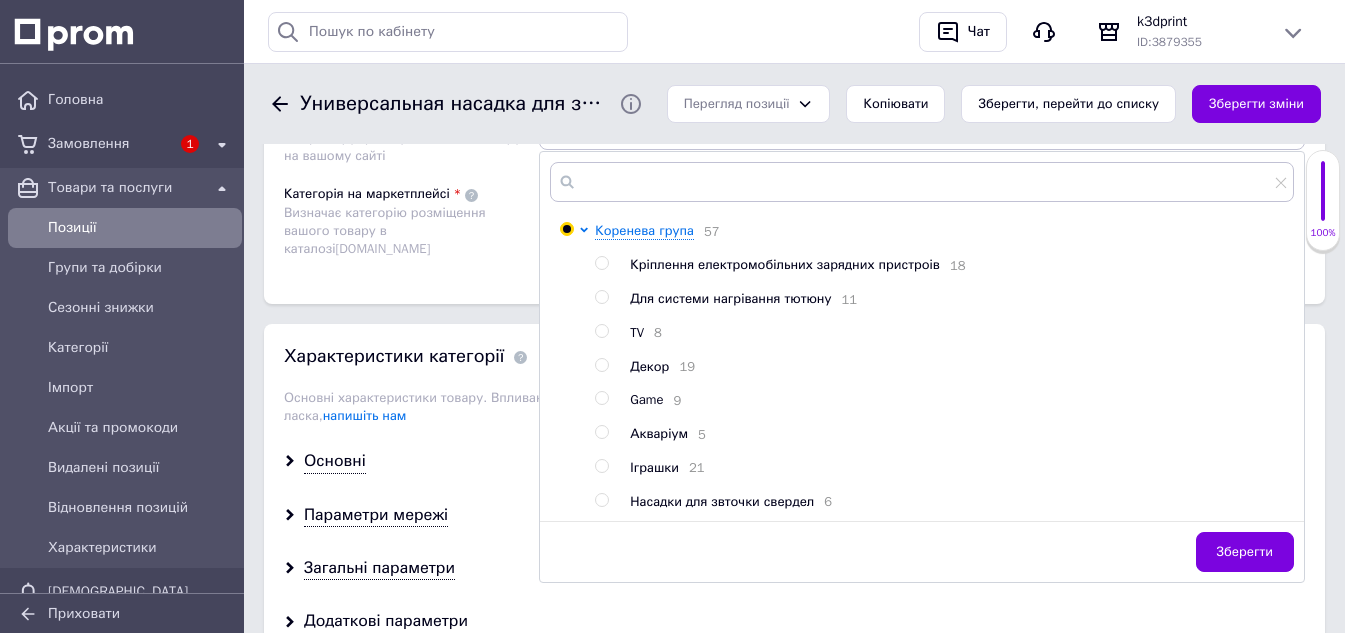 scroll, scrollTop: 1800, scrollLeft: 0, axis: vertical 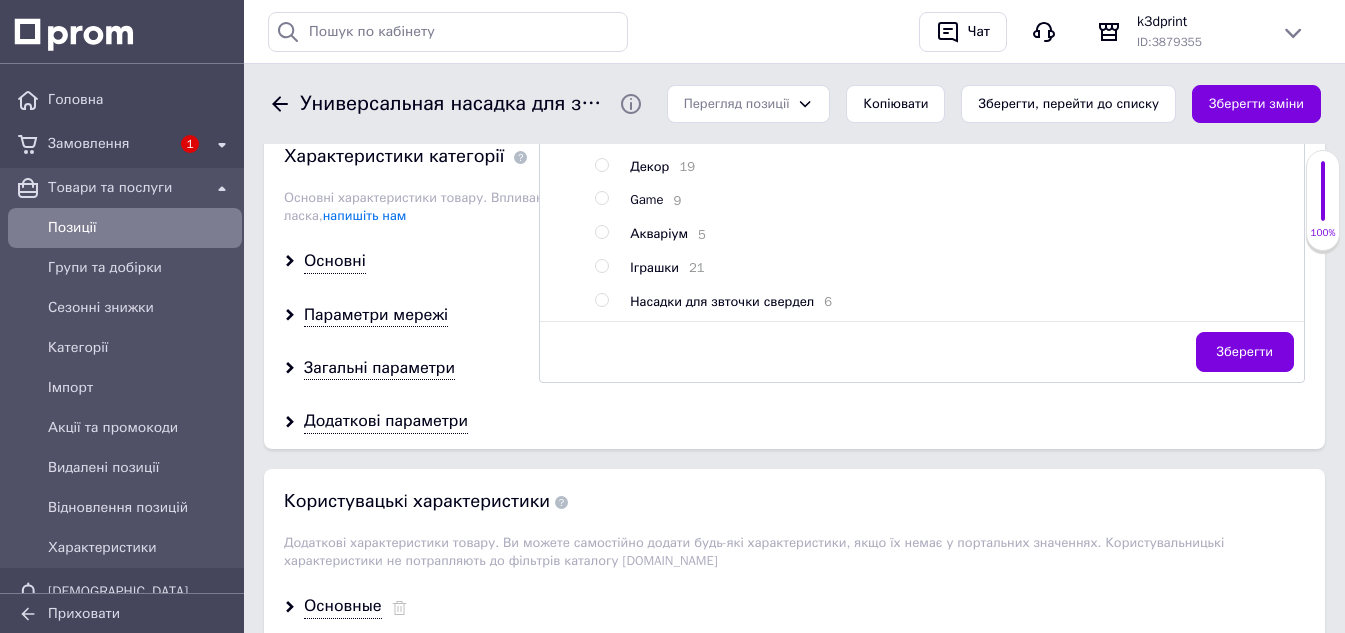 click at bounding box center (601, 300) 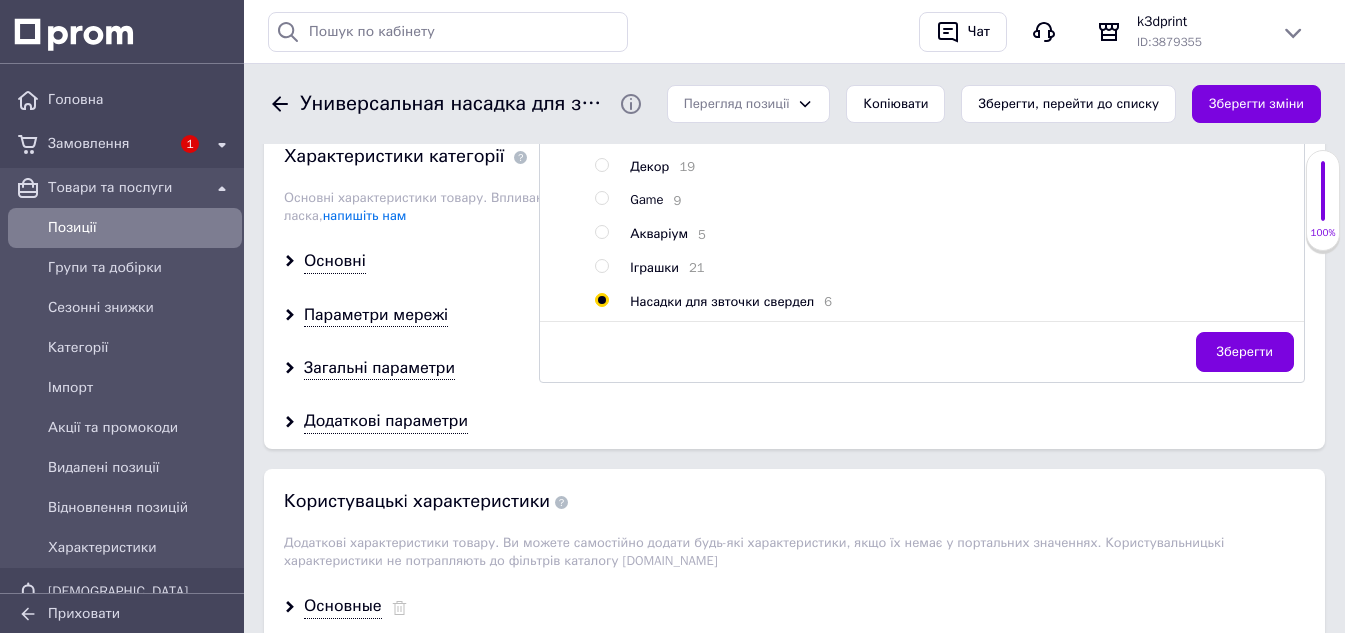 radio on "true" 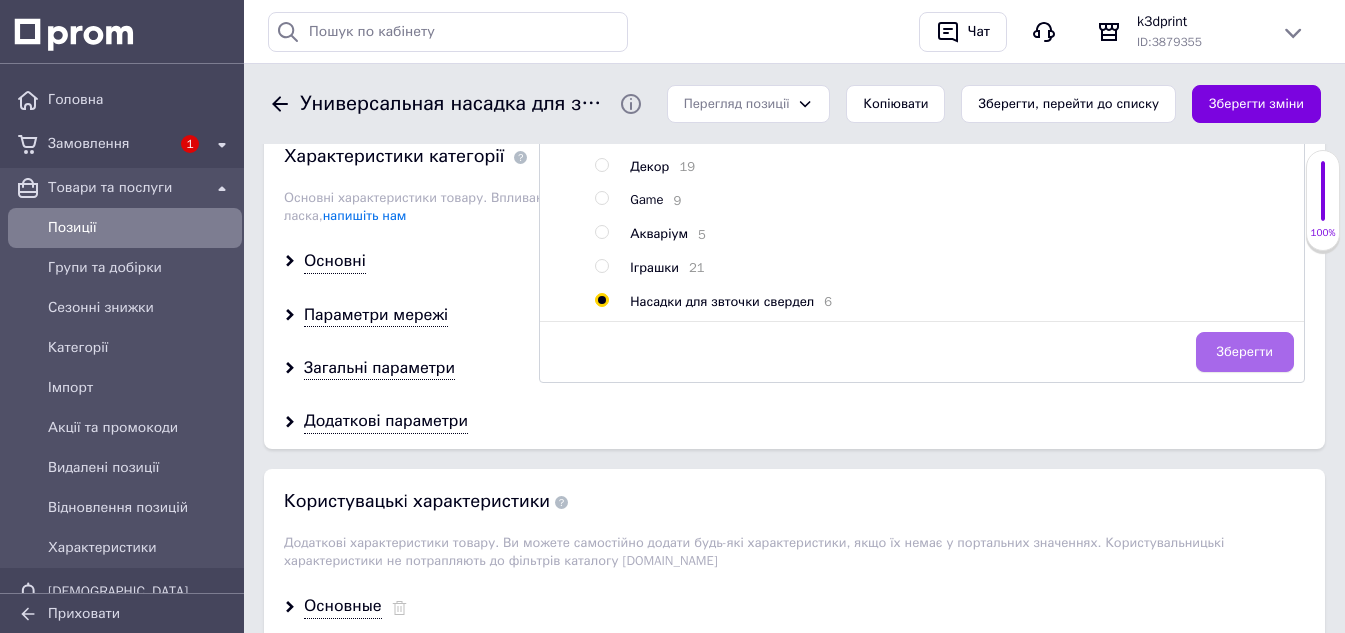 click on "Зберегти" at bounding box center [1245, 352] 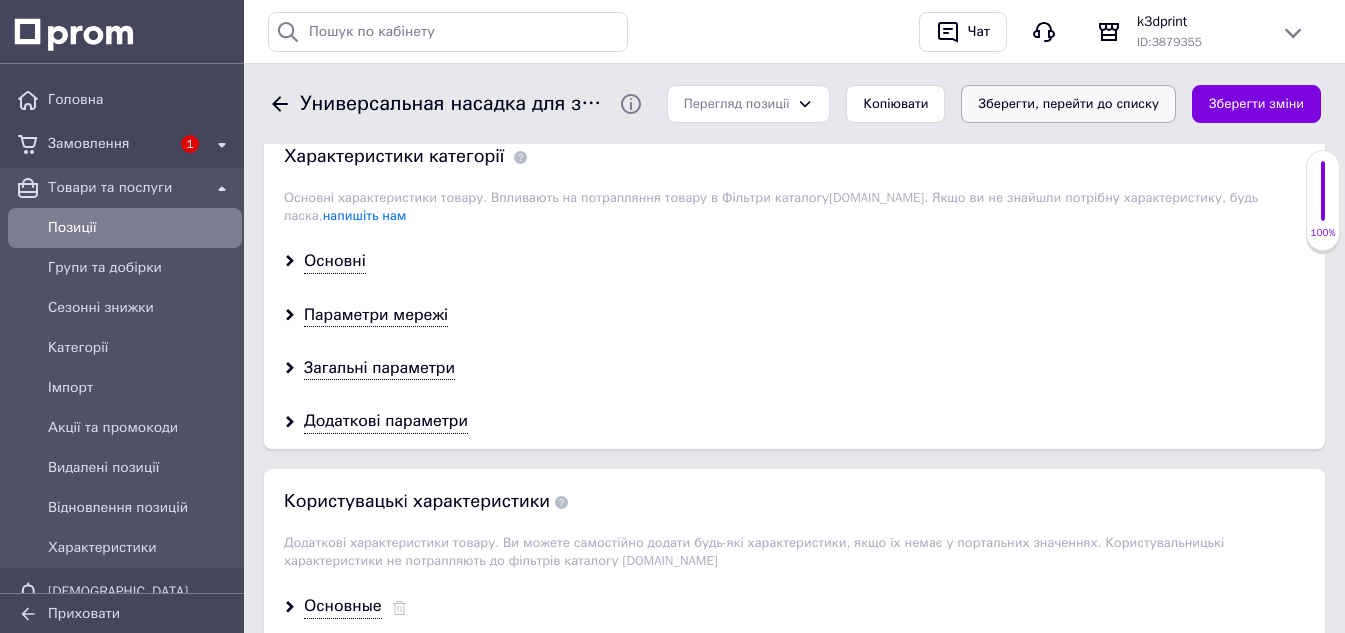click on "Зберегти, перейти до списку" at bounding box center [1068, 104] 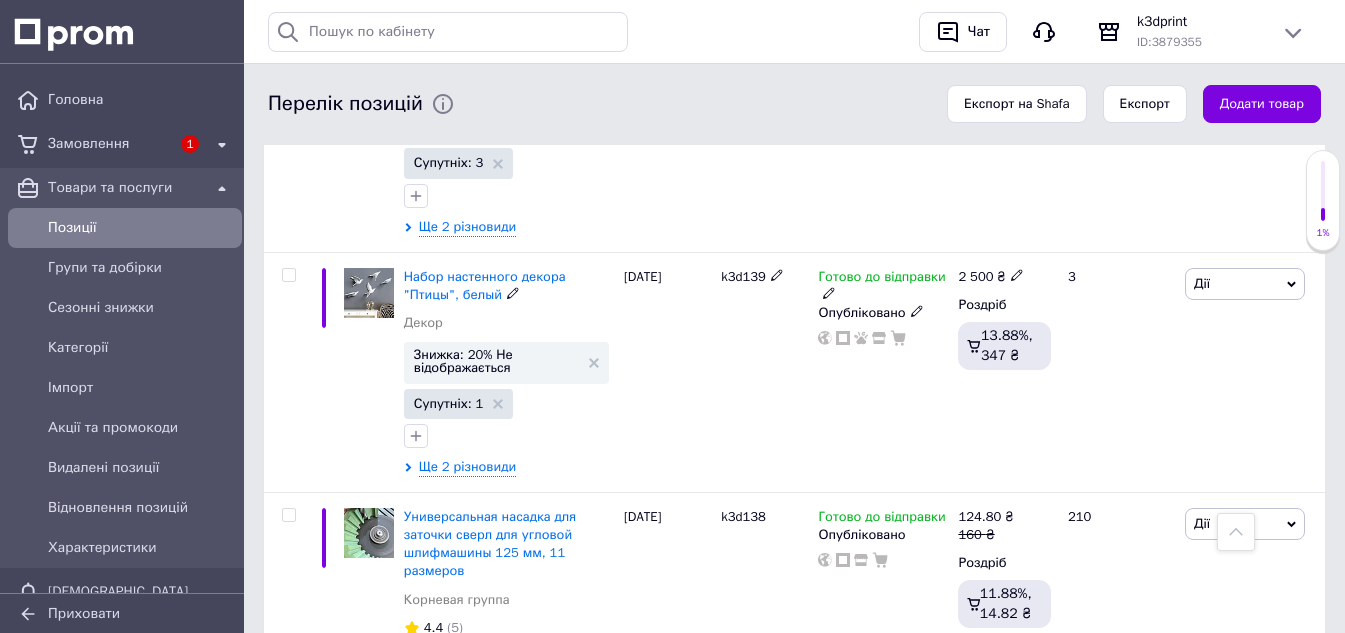 scroll, scrollTop: 4500, scrollLeft: 0, axis: vertical 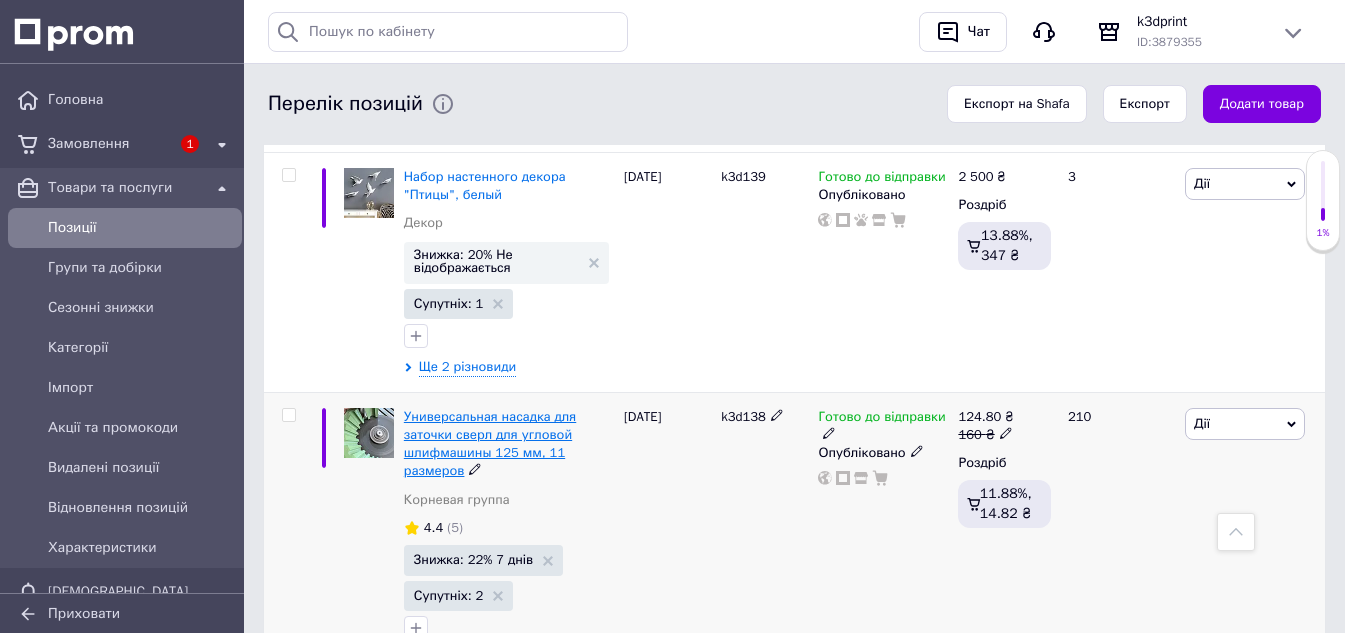 click on "Универсальная насадка для заточки сверл для угловой шлифмашины 125 мм, 11 размеров" at bounding box center [490, 444] 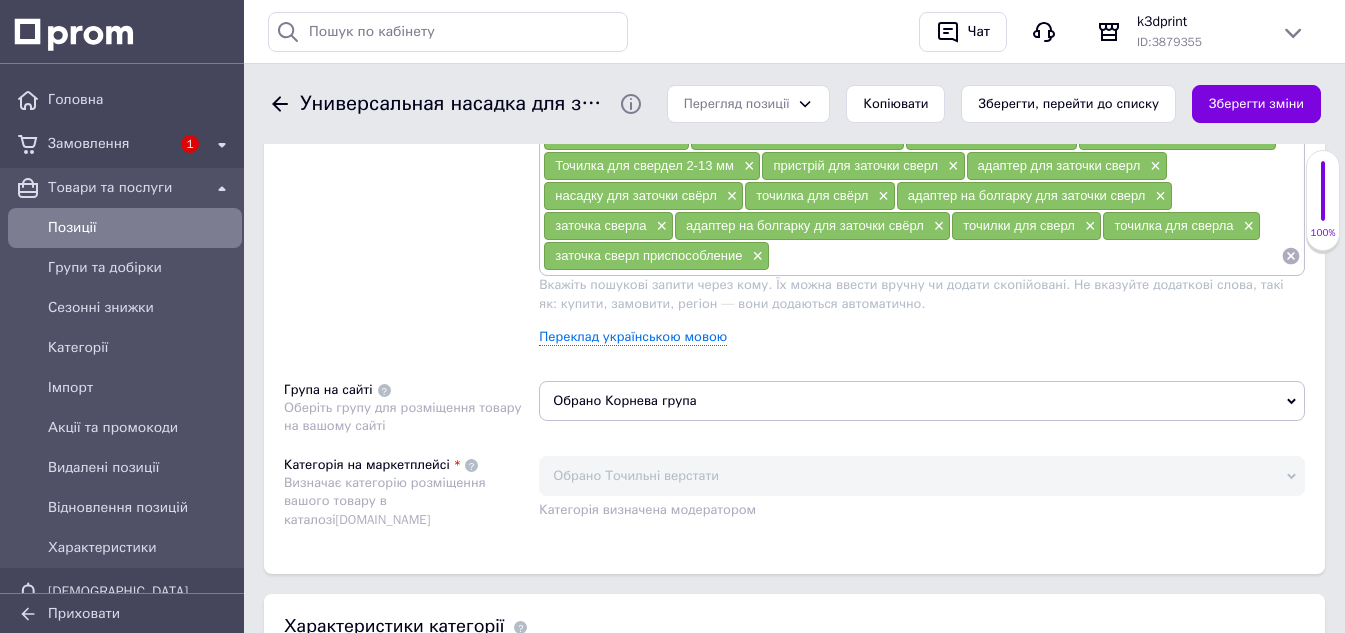 scroll, scrollTop: 1700, scrollLeft: 0, axis: vertical 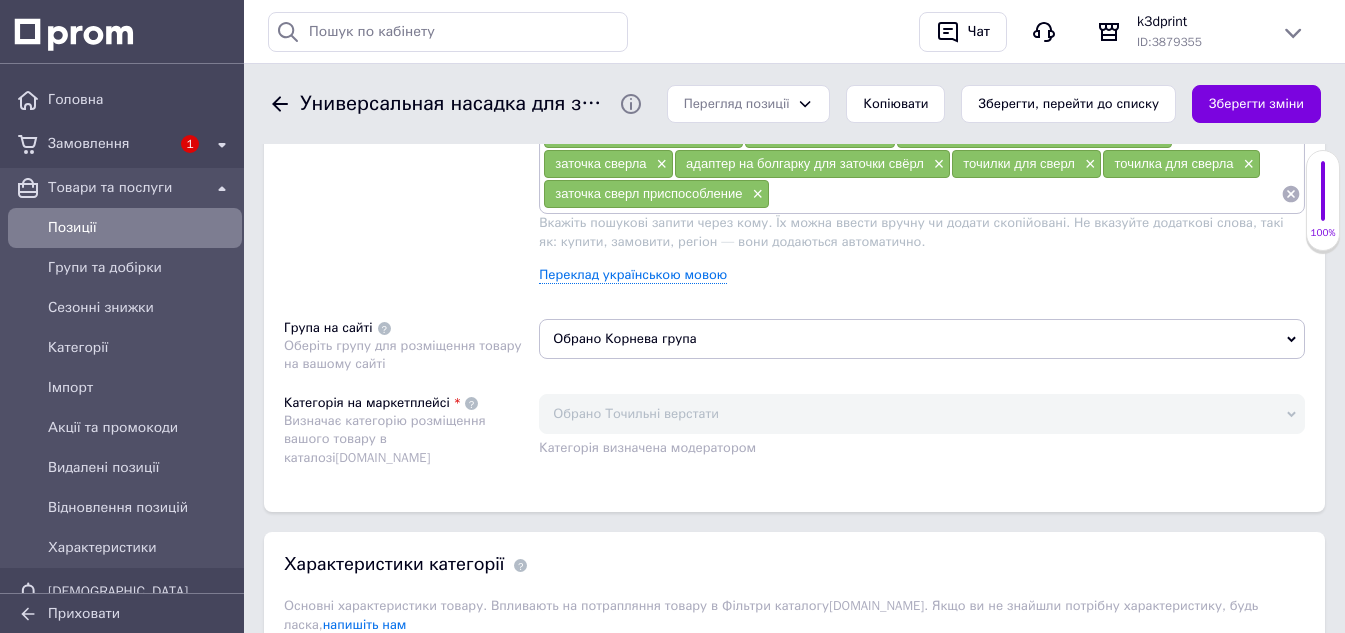 click on "Обрано Корнева група" at bounding box center (922, 339) 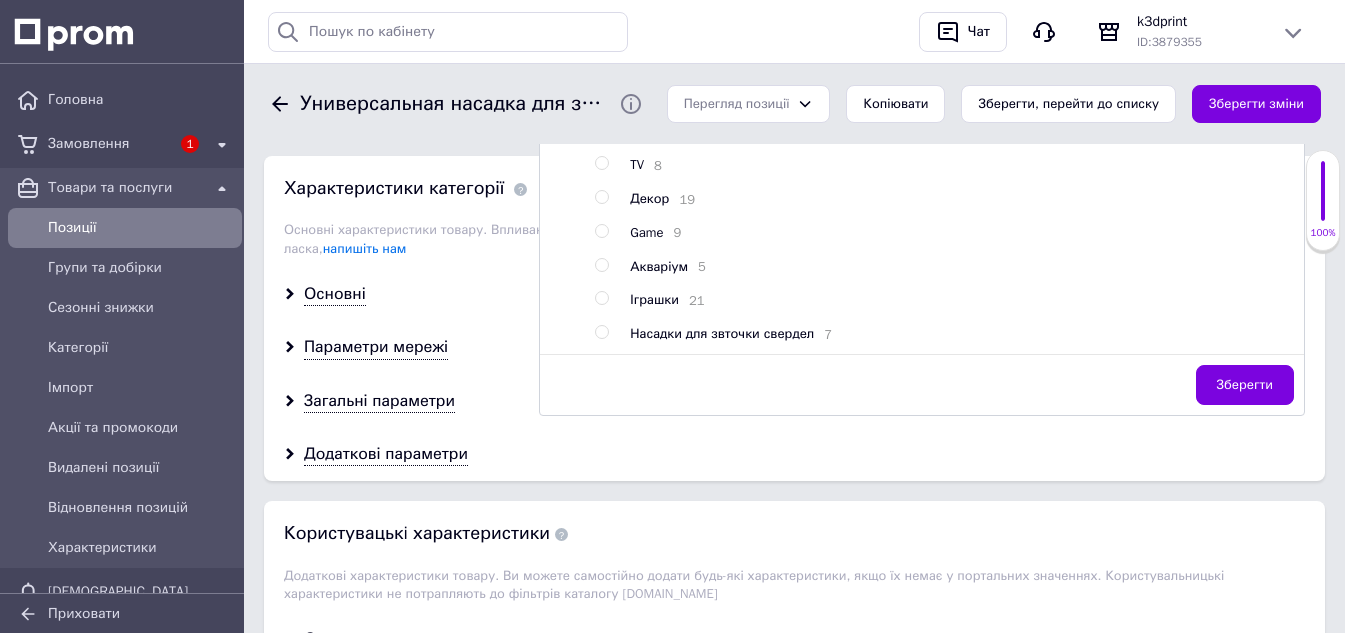 scroll, scrollTop: 2100, scrollLeft: 0, axis: vertical 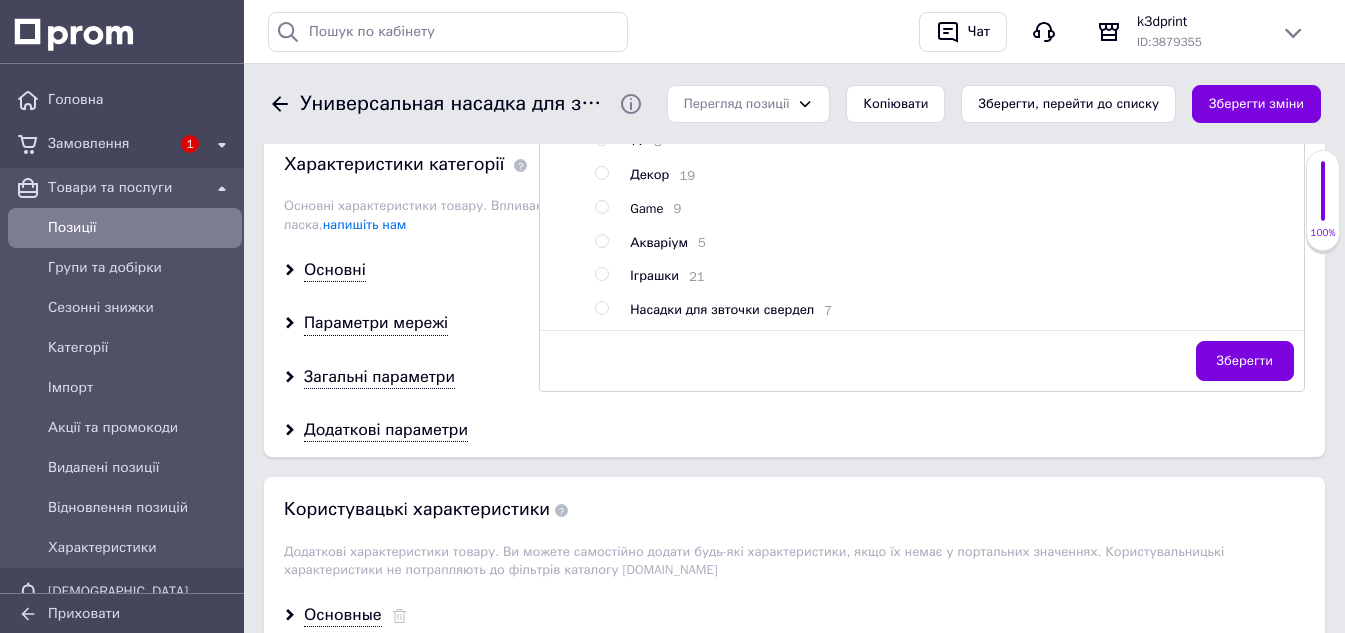 click at bounding box center [601, 308] 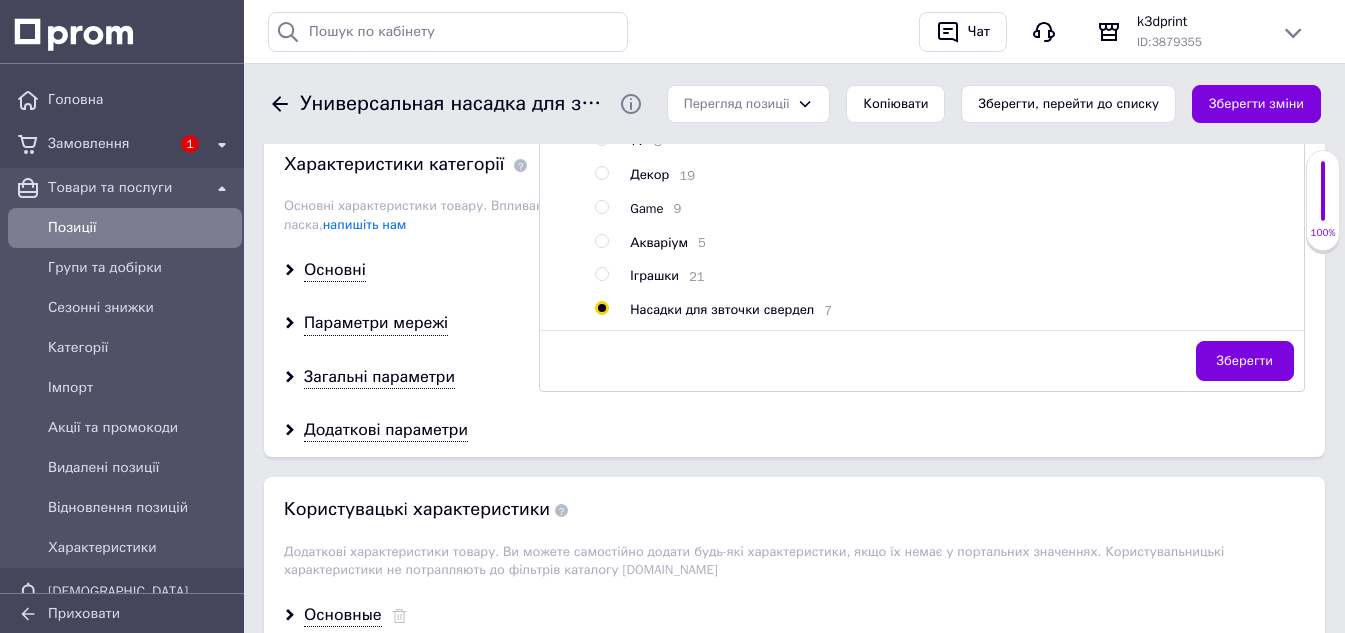 radio on "true" 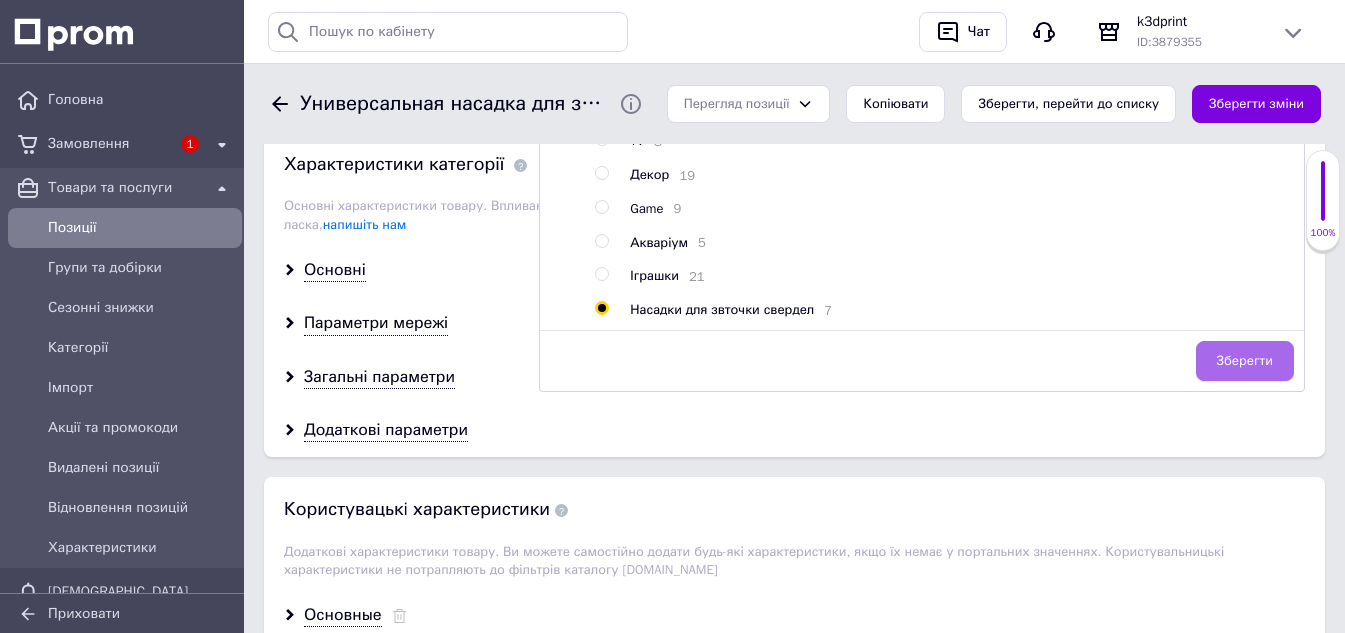 click on "Зберегти" at bounding box center (1245, 361) 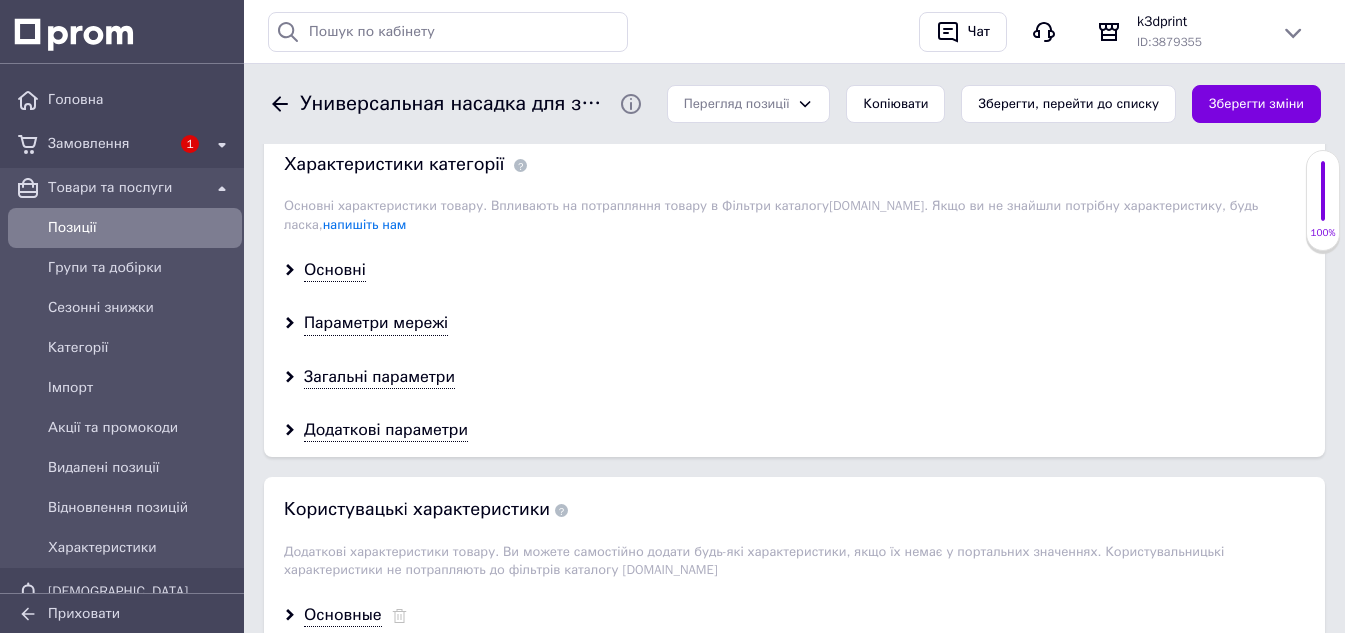 click on "Зберегти, перейти до списку" at bounding box center (1068, 104) 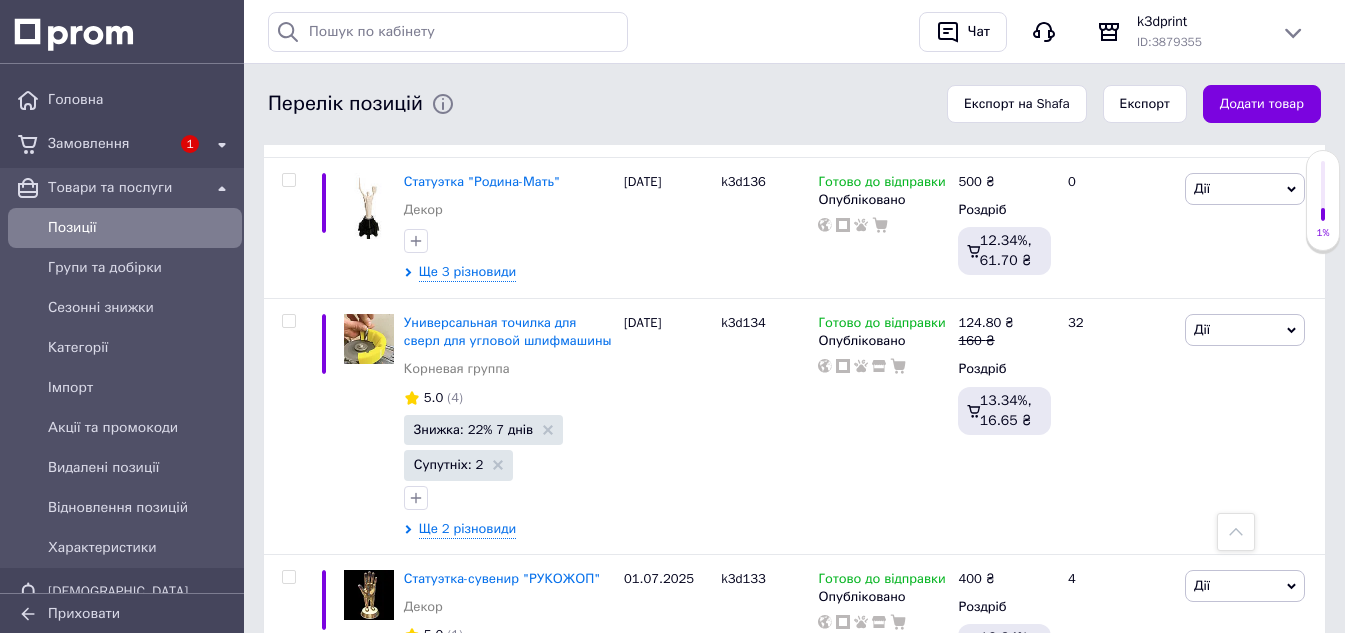 scroll, scrollTop: 5400, scrollLeft: 0, axis: vertical 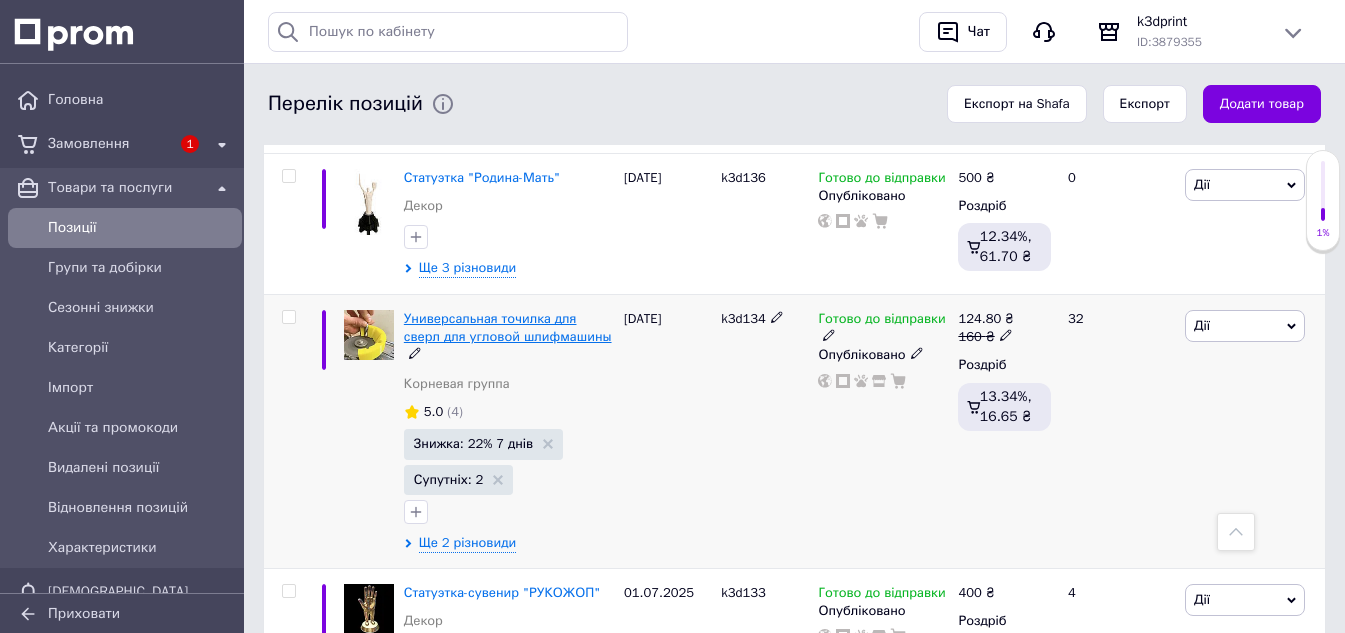 click on "Универсальная точилка для сверл для угловой шлифмашины" at bounding box center (508, 327) 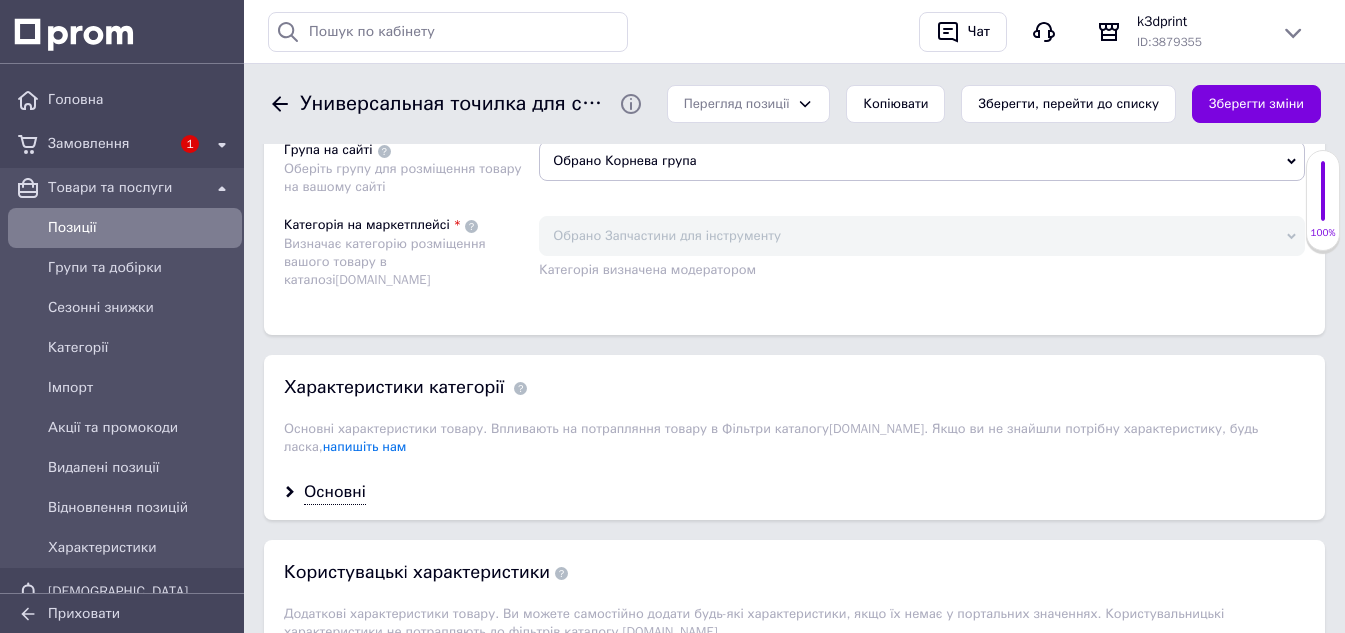 scroll, scrollTop: 1600, scrollLeft: 0, axis: vertical 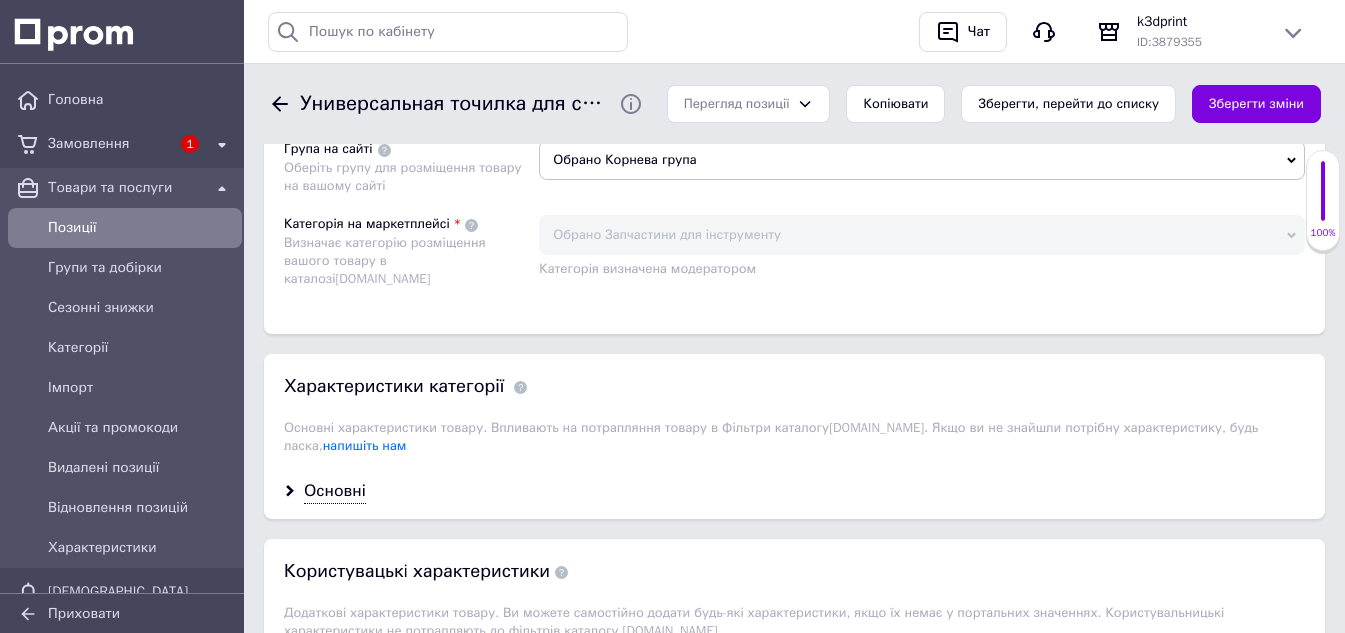 click on "Обрано Корнева група" at bounding box center (922, 160) 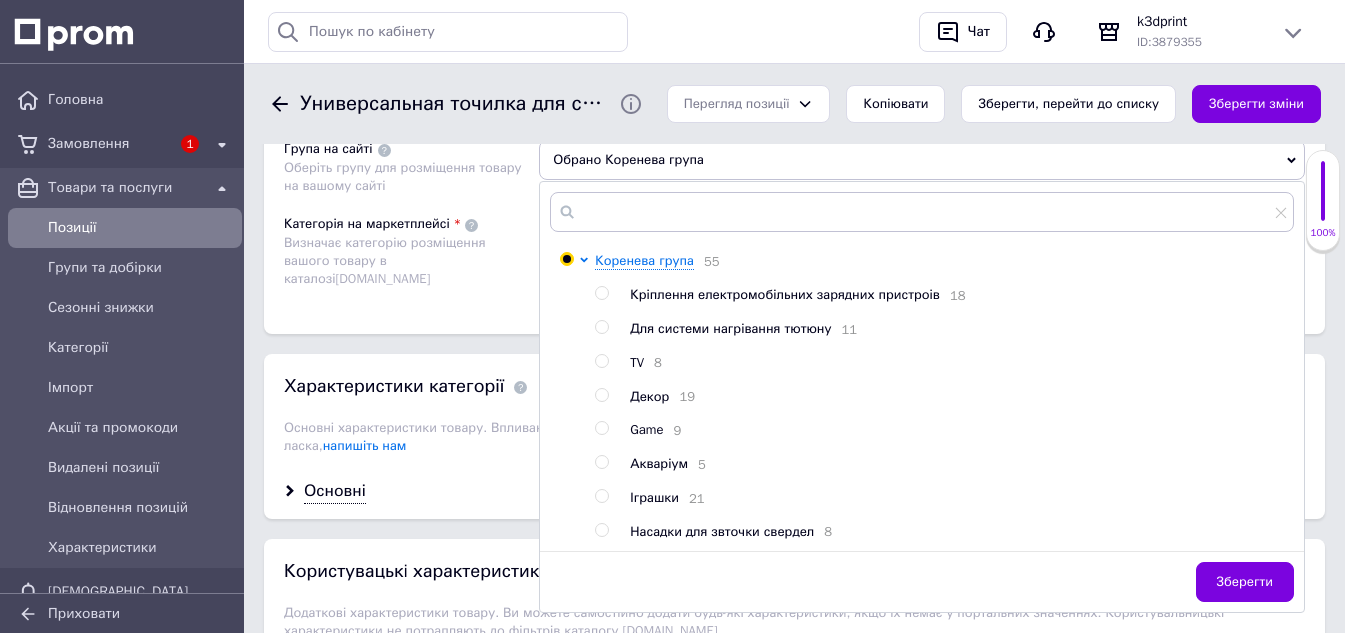 click at bounding box center (601, 530) 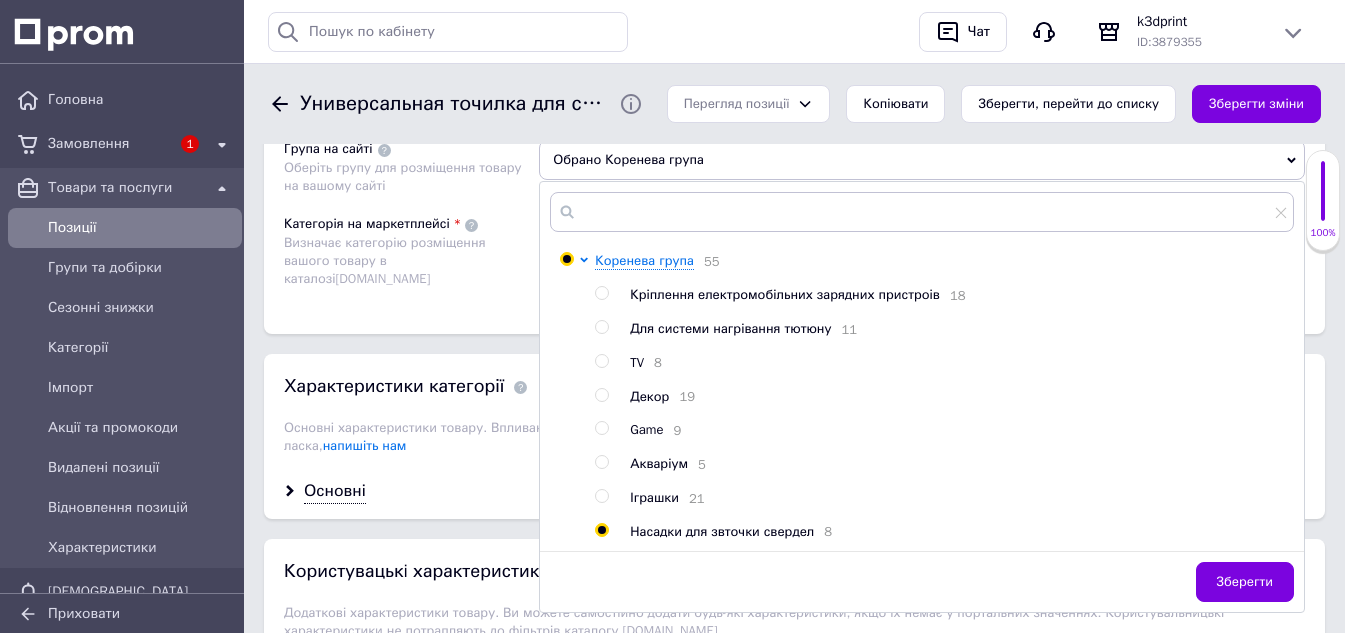 radio on "true" 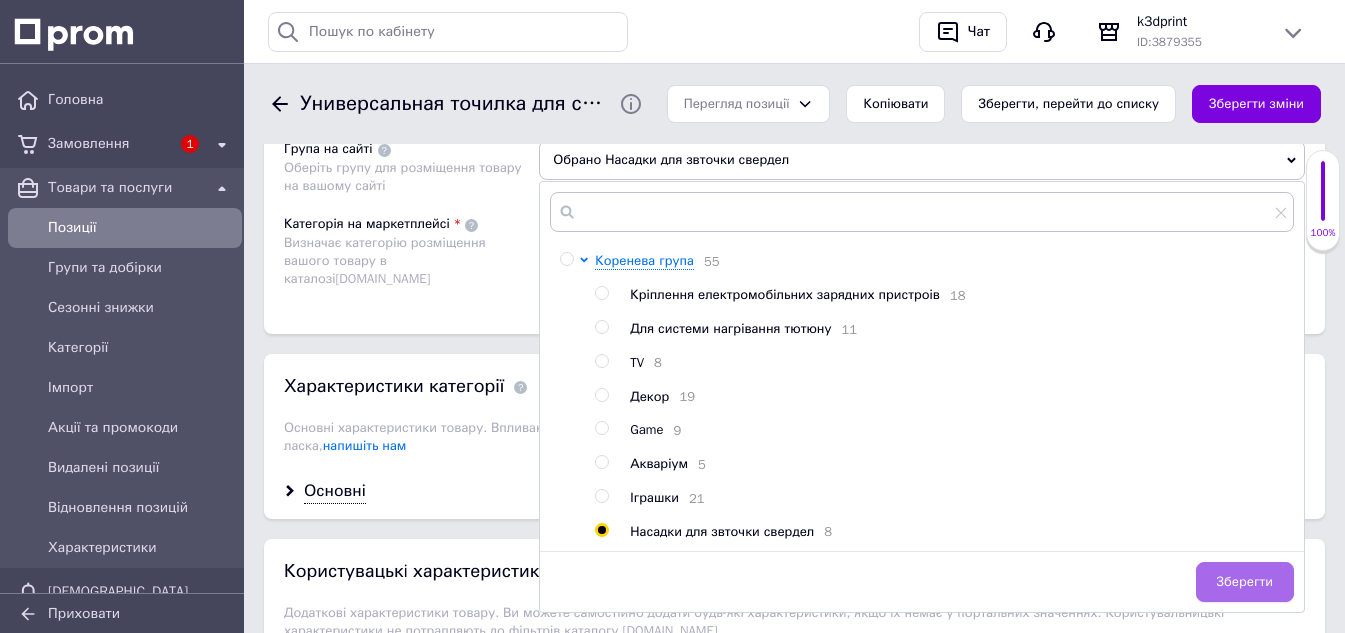 click on "Зберегти" at bounding box center (1245, 582) 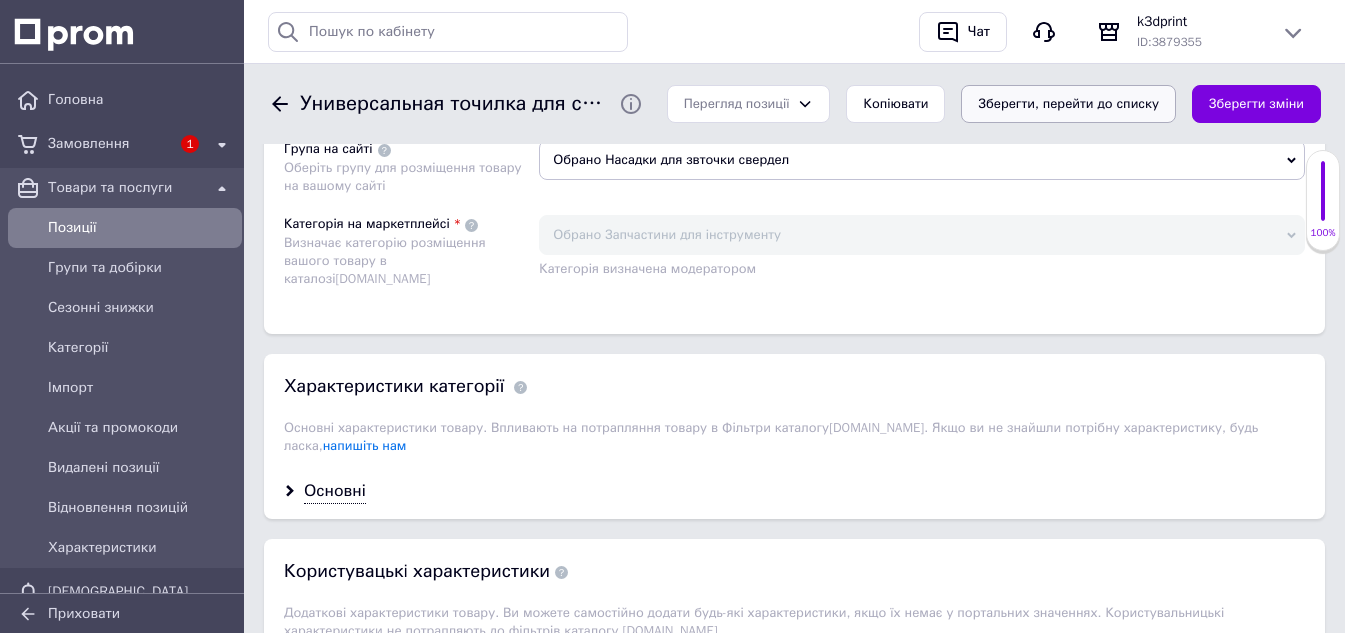 click on "Зберегти, перейти до списку" at bounding box center [1068, 104] 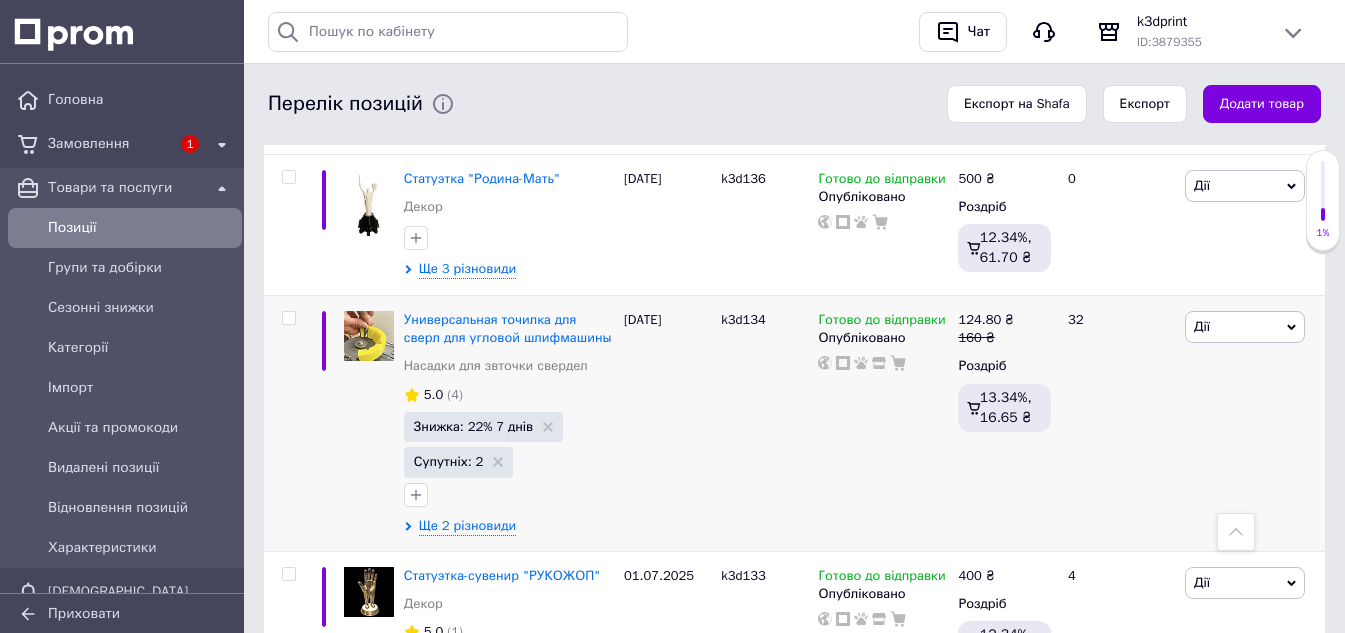 scroll, scrollTop: 5400, scrollLeft: 0, axis: vertical 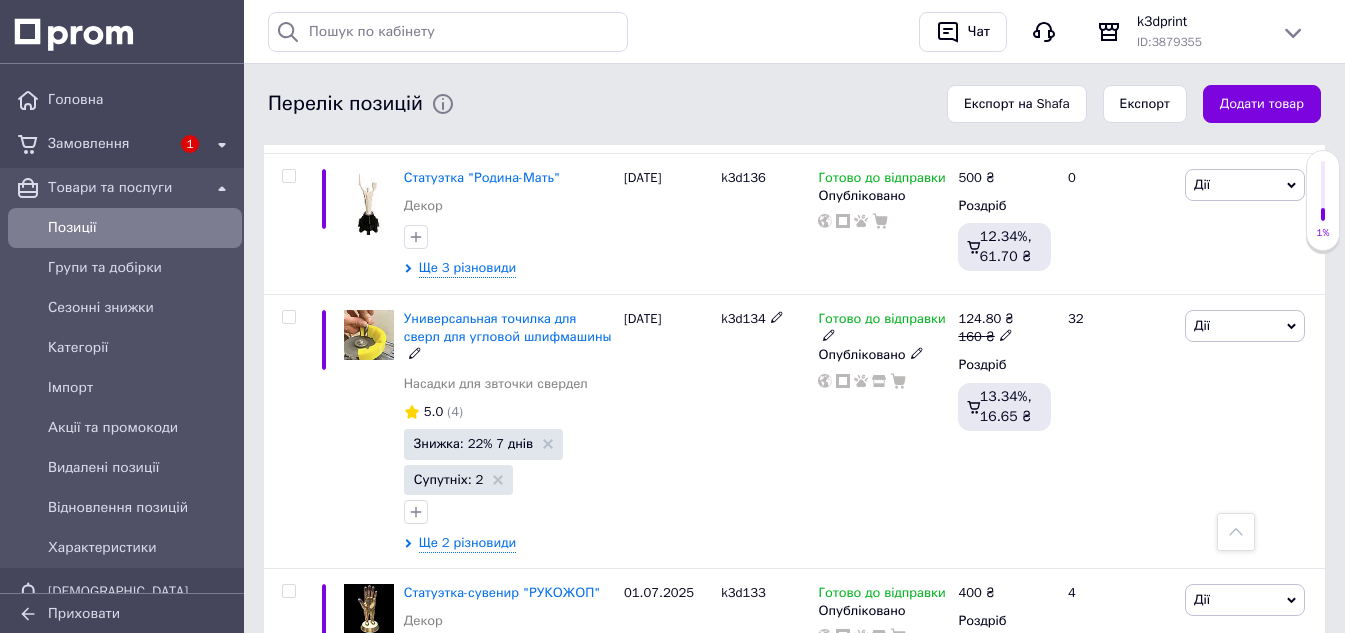 click on "Универсальная точилка для сверл для угловой шлифмашины" at bounding box center (508, 327) 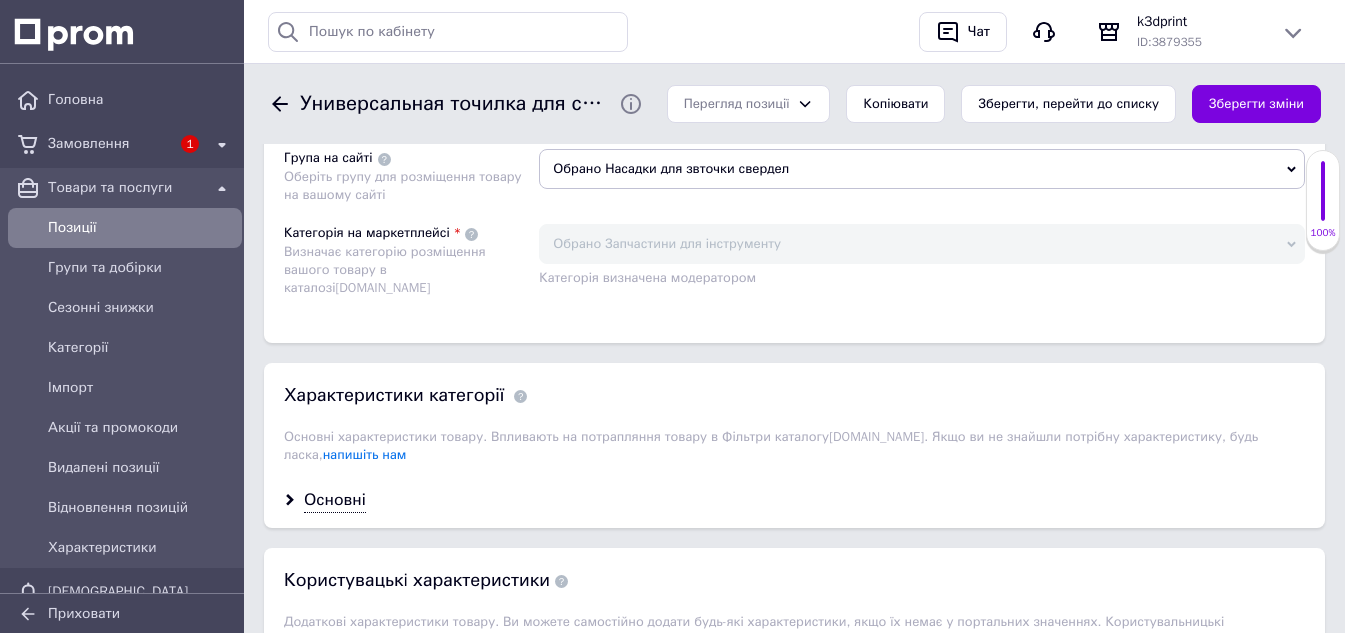 scroll, scrollTop: 1600, scrollLeft: 0, axis: vertical 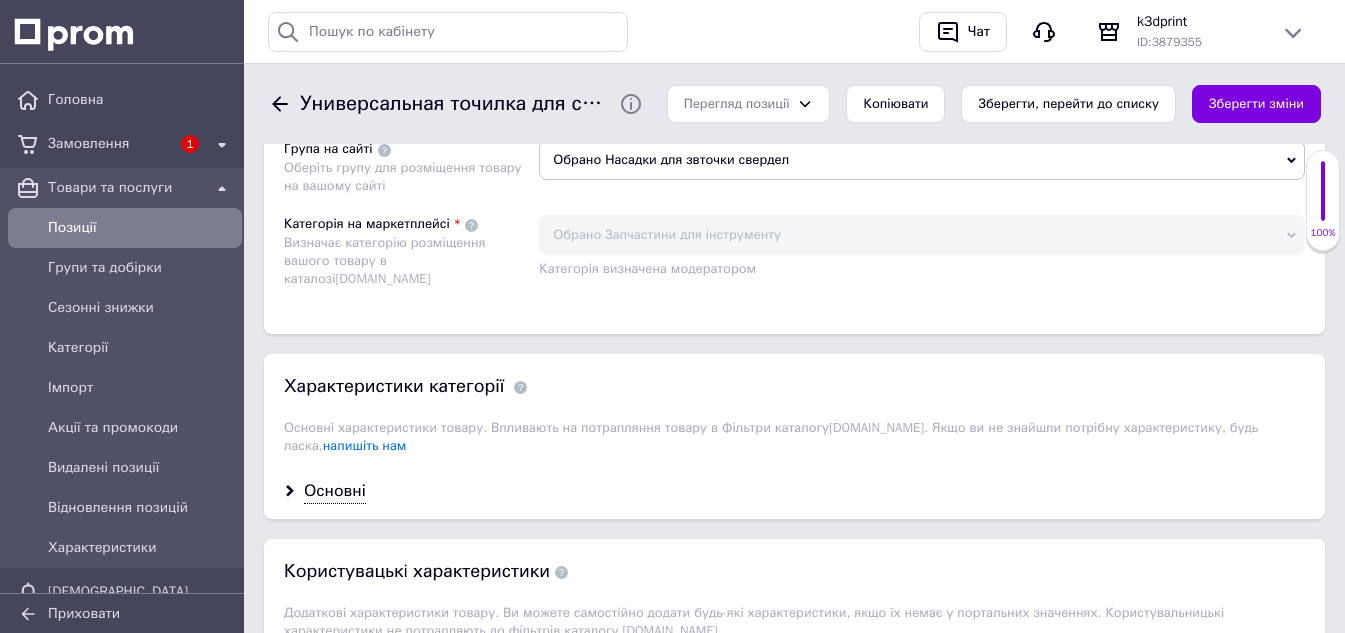click on "Обрано Насадки для звточки свердел" at bounding box center (922, 160) 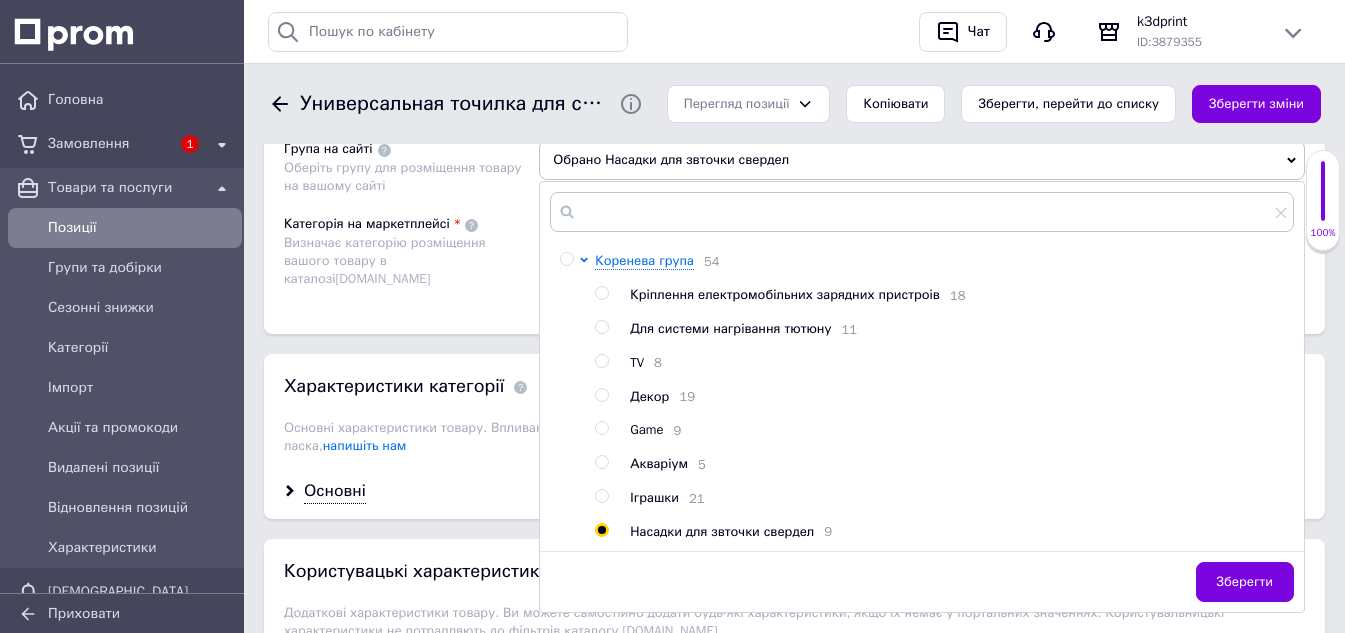 click on "Категорія на маркетплейсі Визначає категорію розміщення вашого товару в каталозі  [DOMAIN_NAME]" at bounding box center (411, 254) 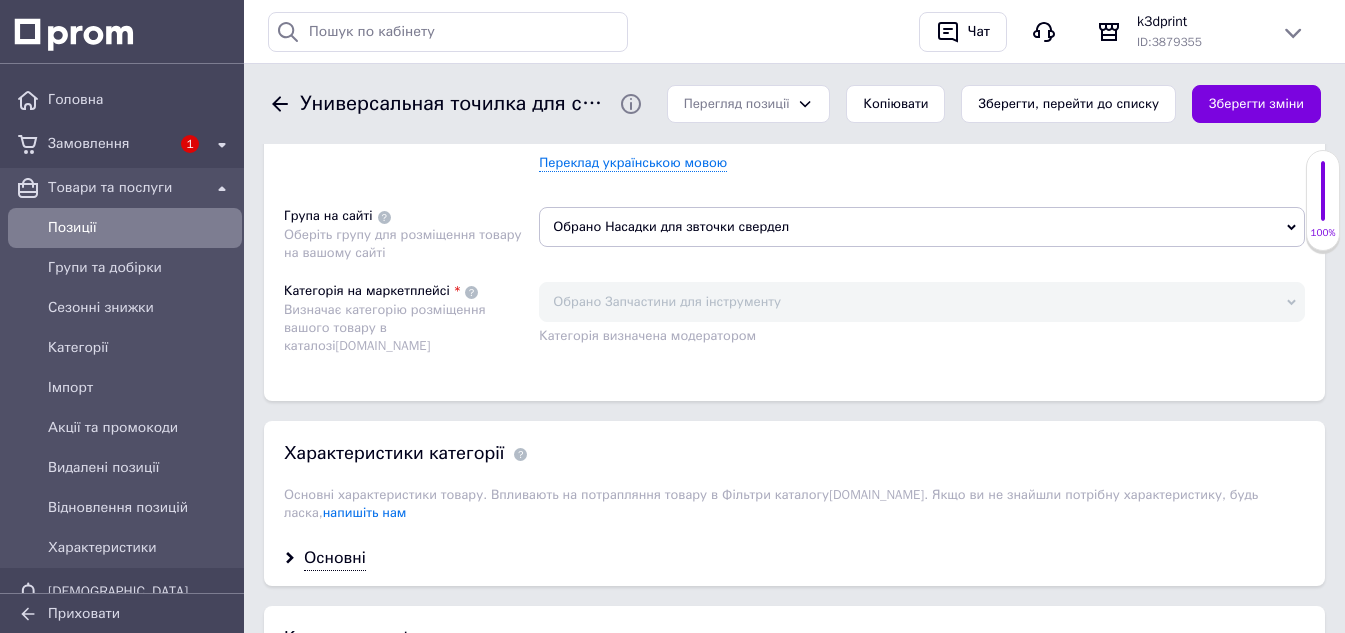 scroll, scrollTop: 1500, scrollLeft: 0, axis: vertical 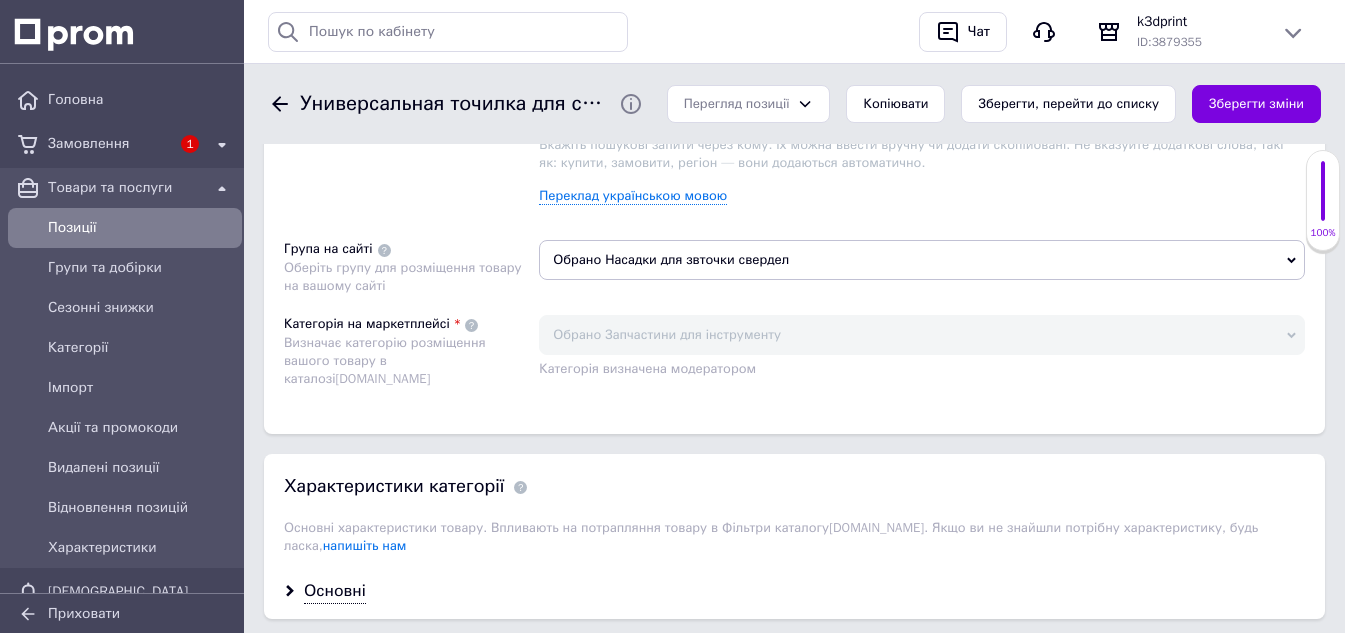 click 